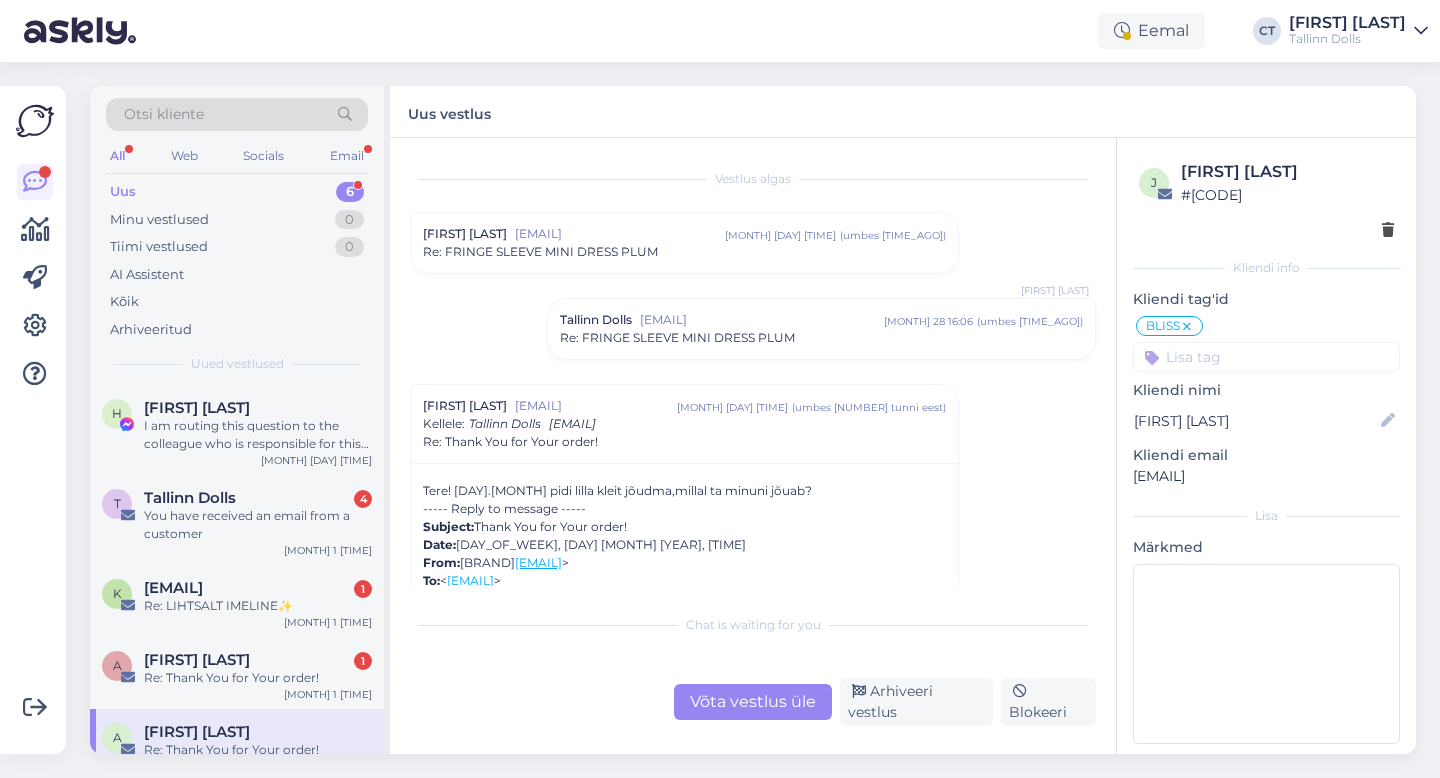 click on "Otsi kliente" at bounding box center (237, 114) 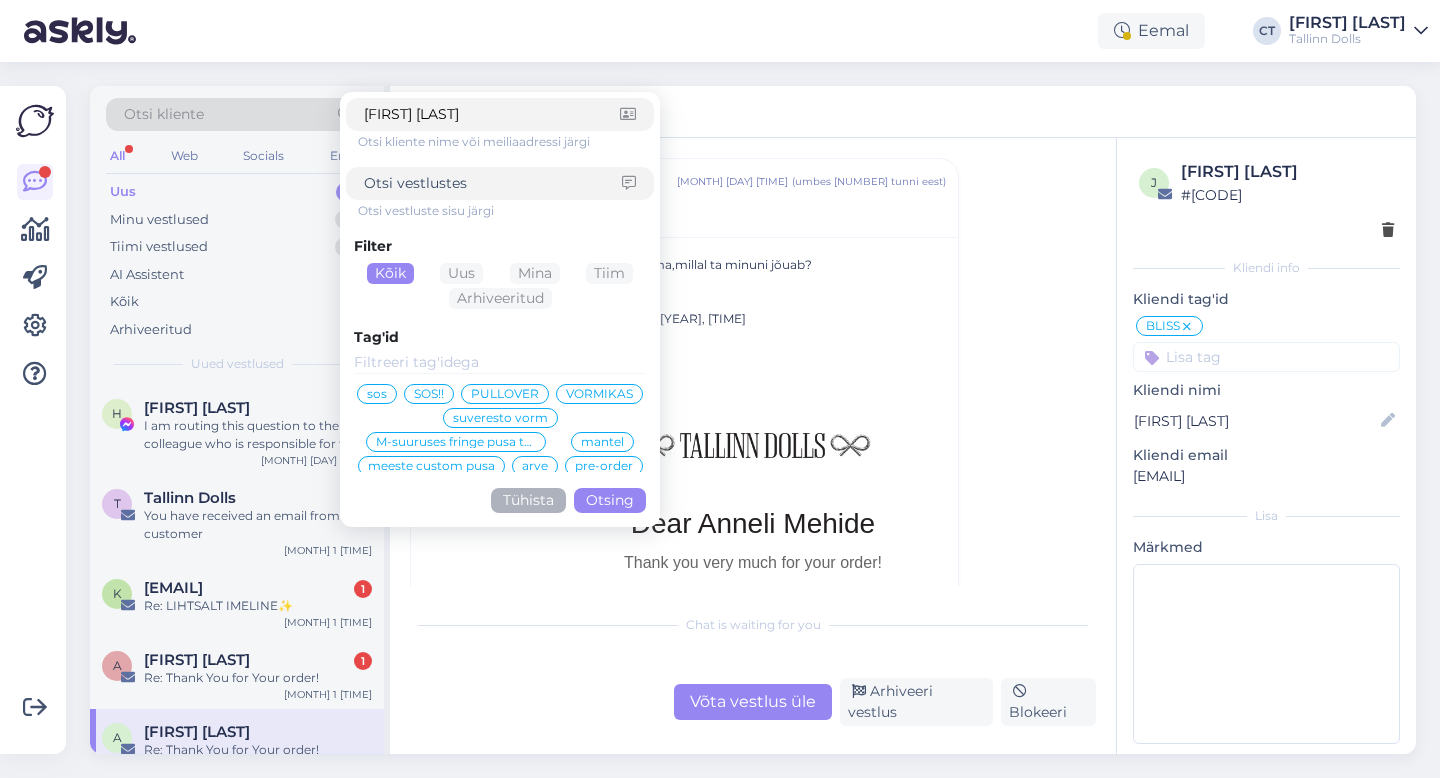 type on "[FIRST] [LAST]" 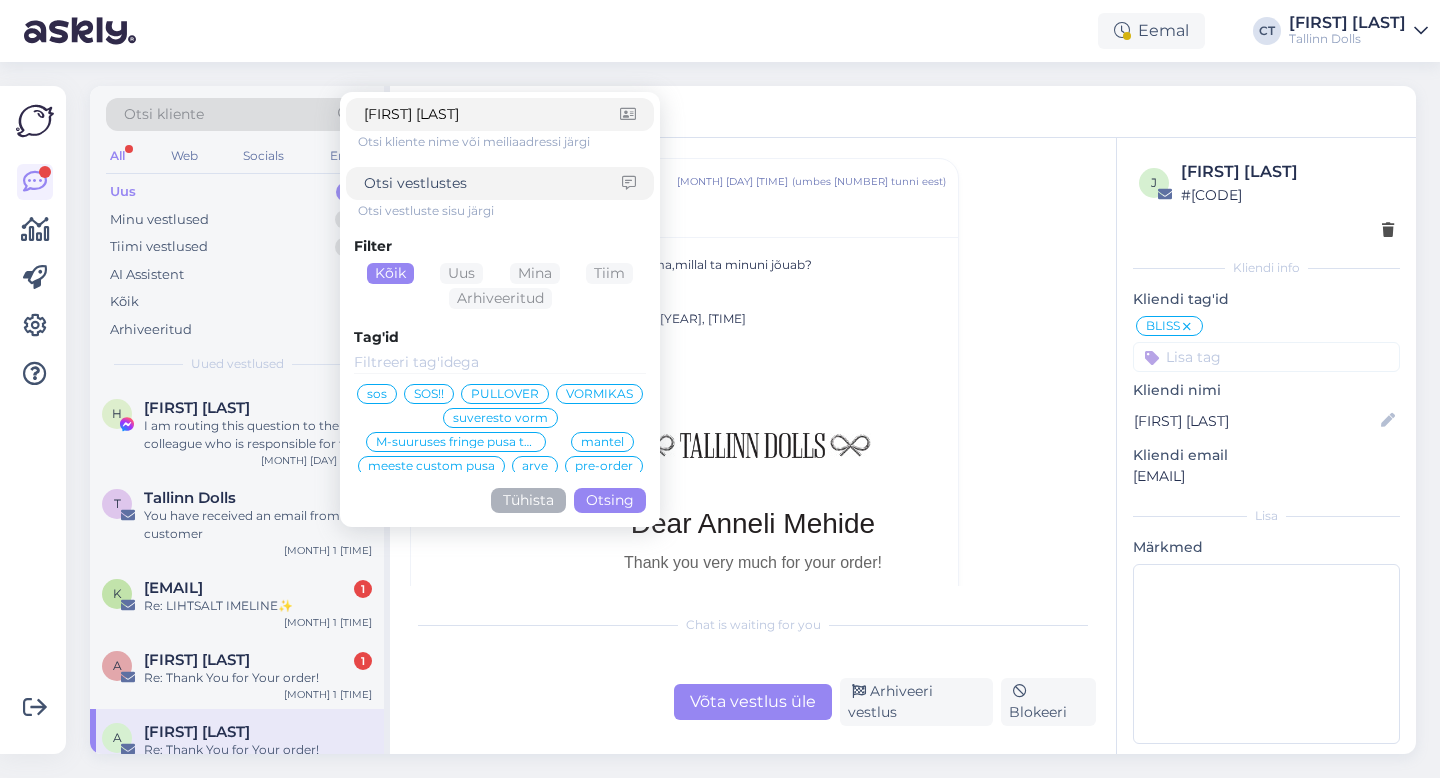 click on "Otsing" at bounding box center [610, 500] 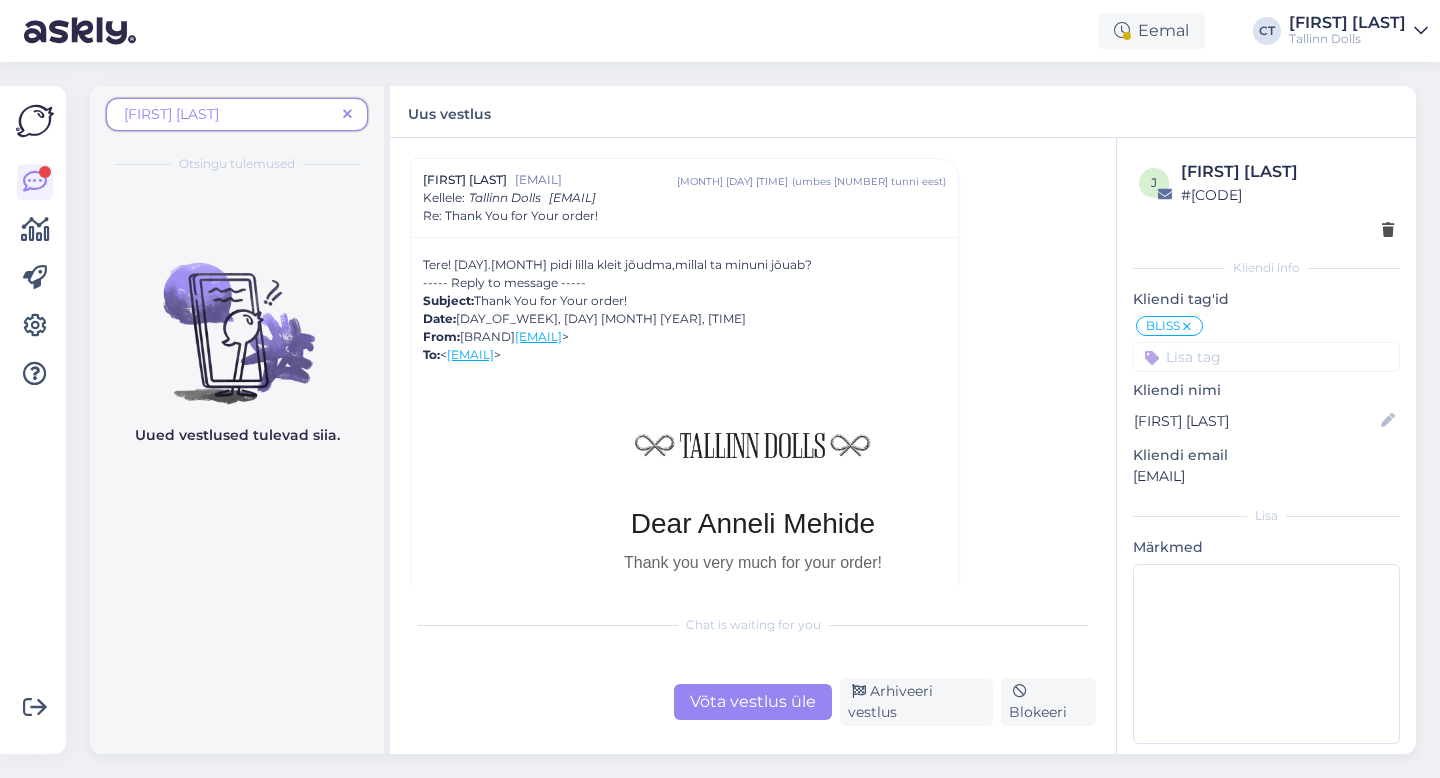 click on "[FIRST] [LAST]" at bounding box center [229, 114] 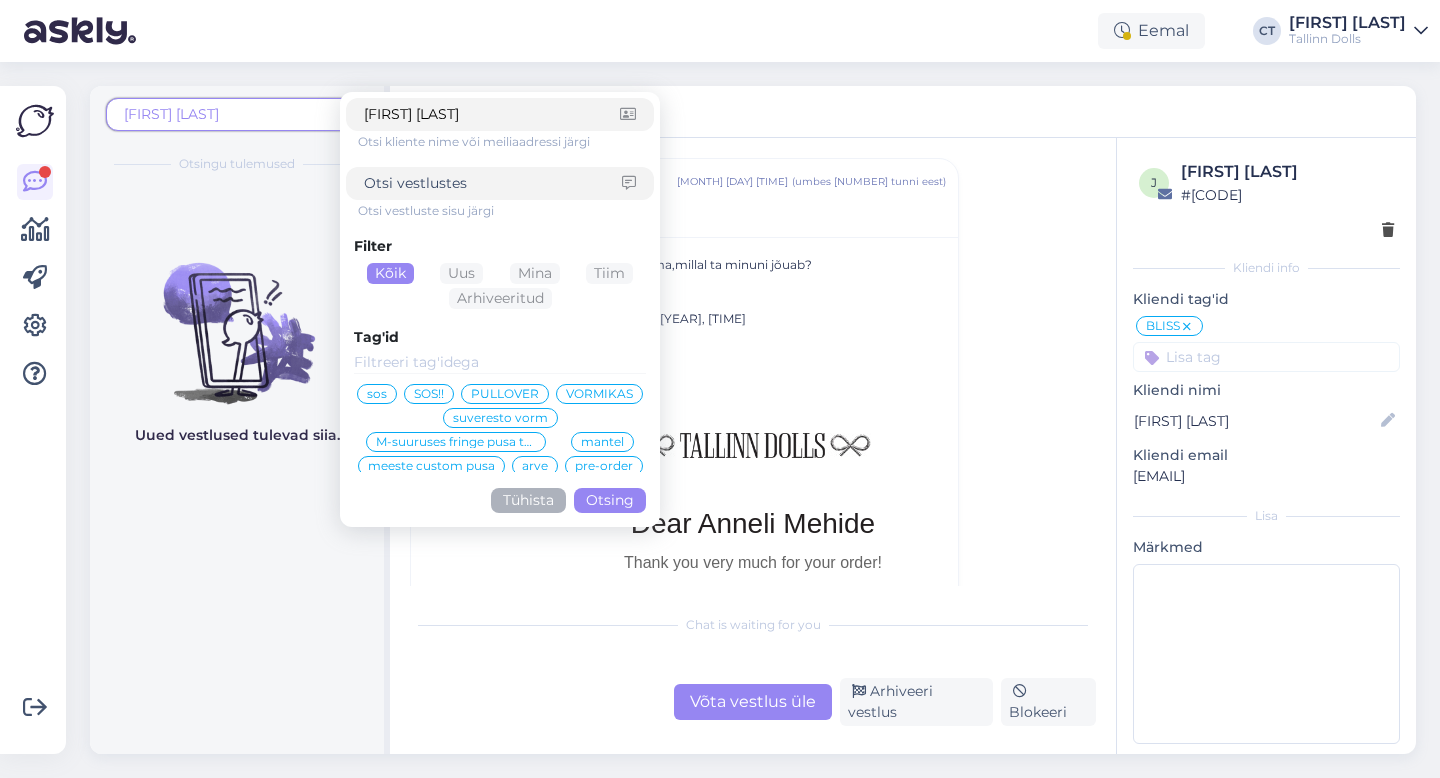 click at bounding box center (493, 183) 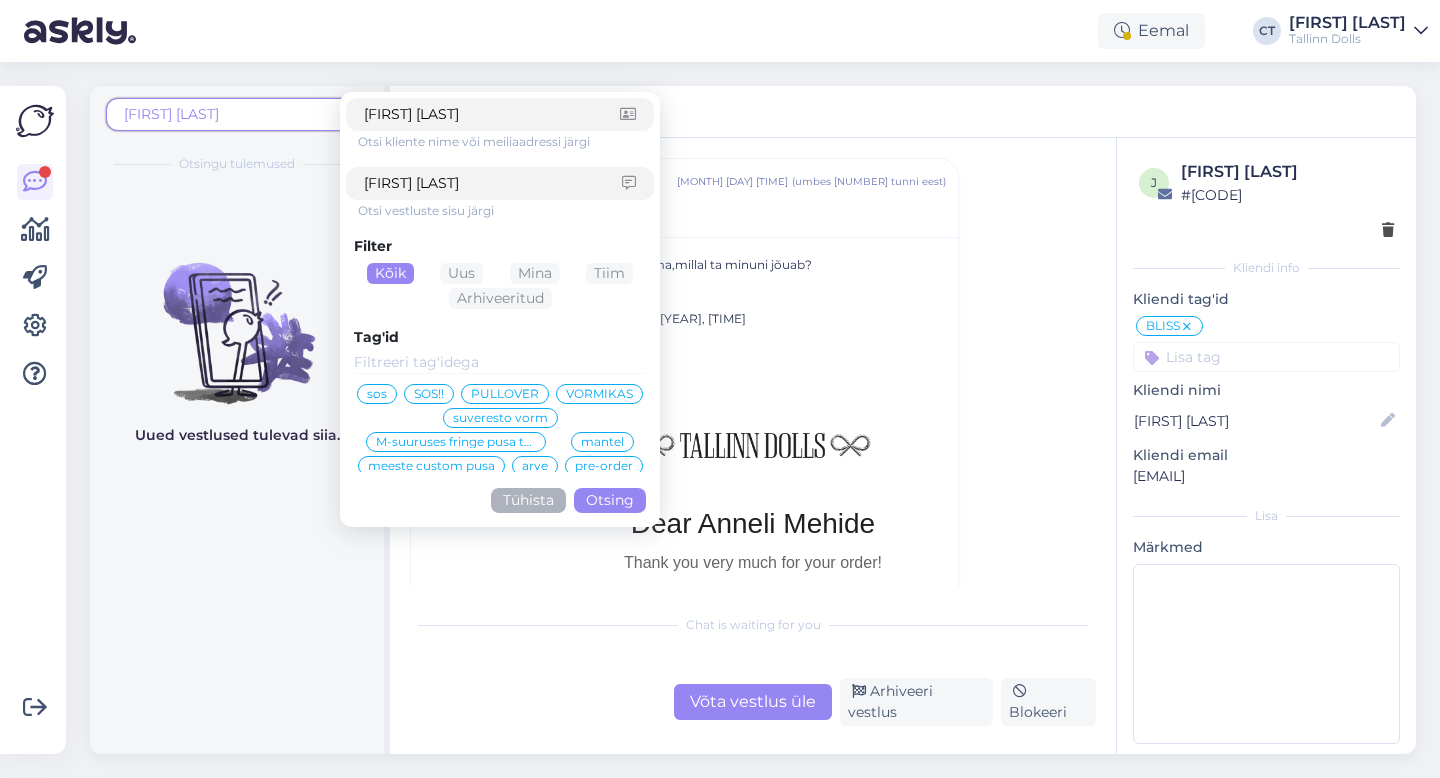 type on "[FIRST] [LAST]" 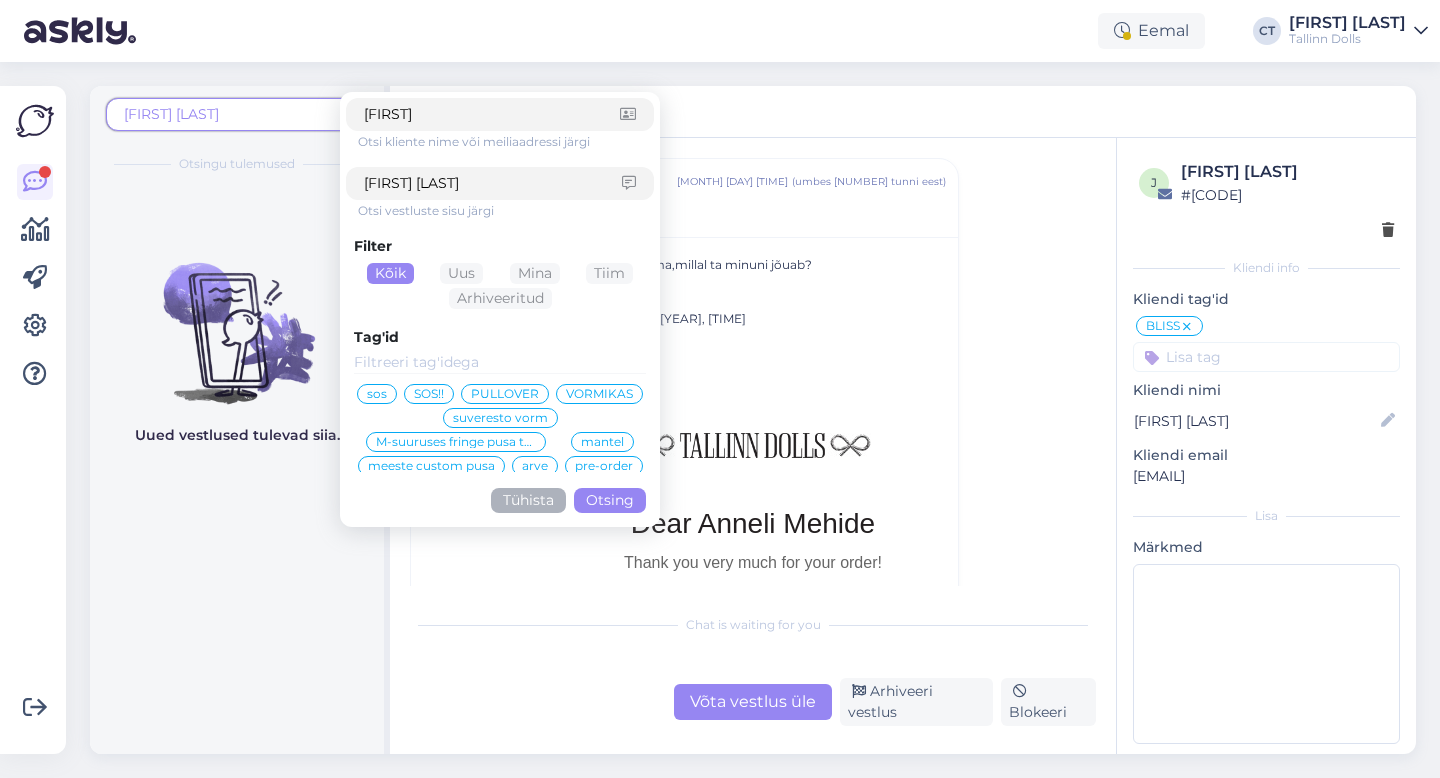 click on "Otsing" at bounding box center [610, 500] 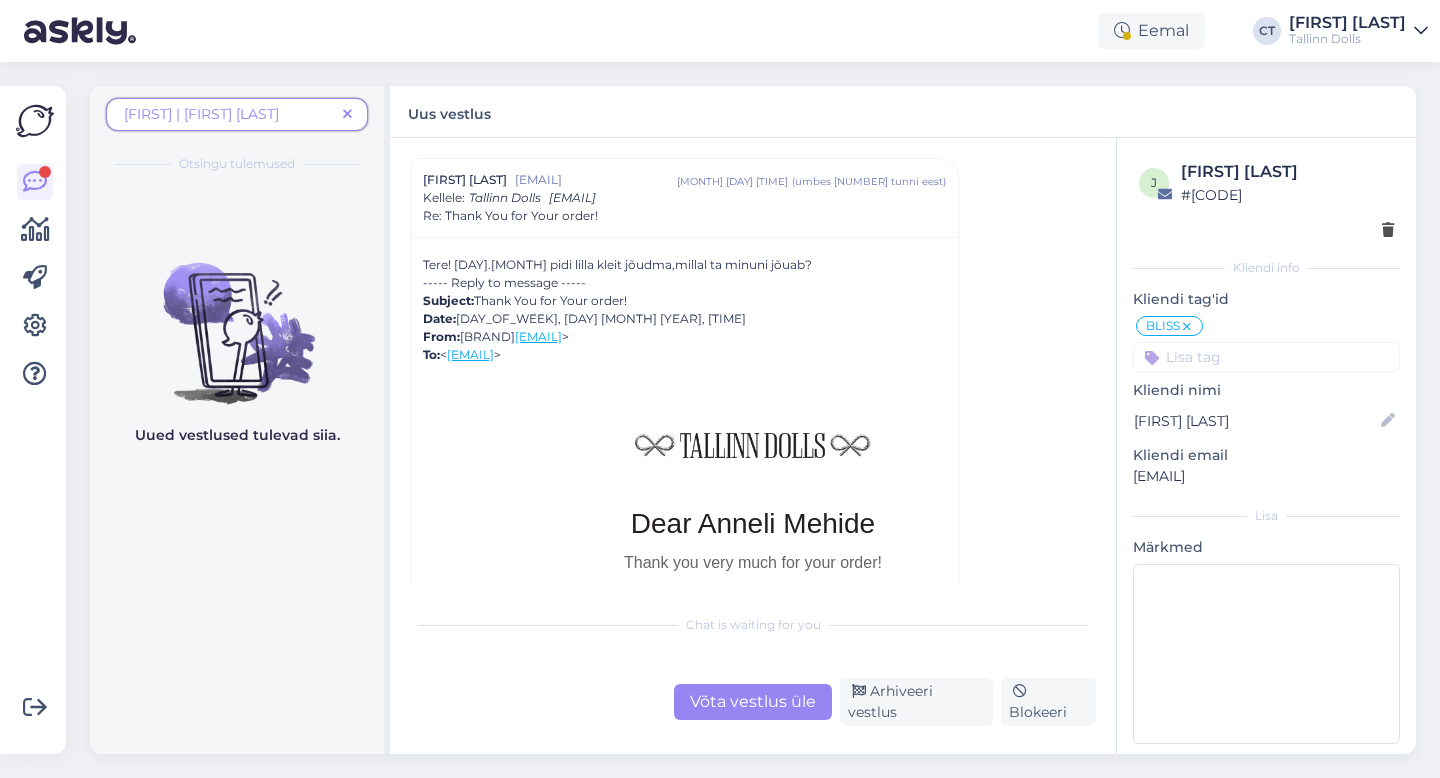click on "[FIRST] | [FIRST] [LAST]" at bounding box center (229, 114) 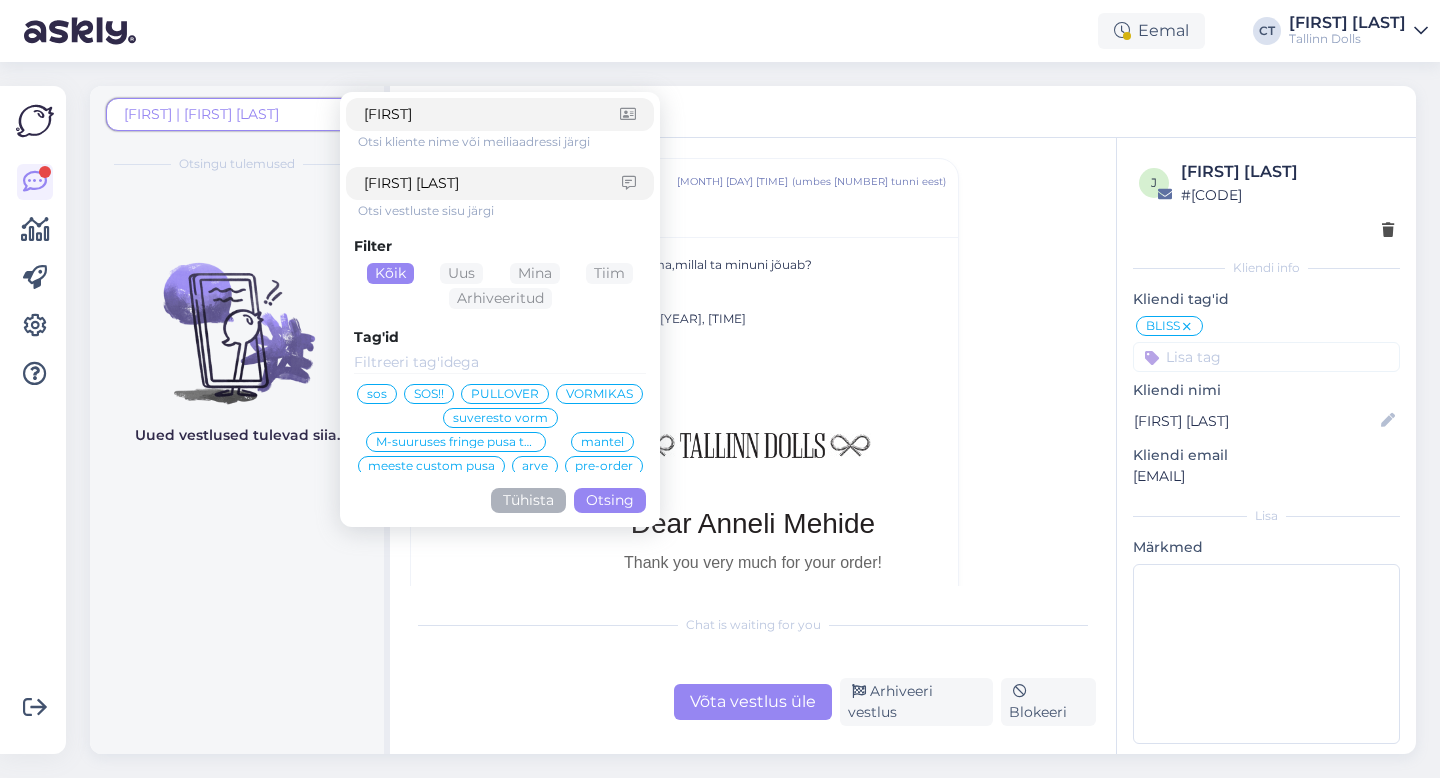 click on "[FIRST]" at bounding box center (500, 114) 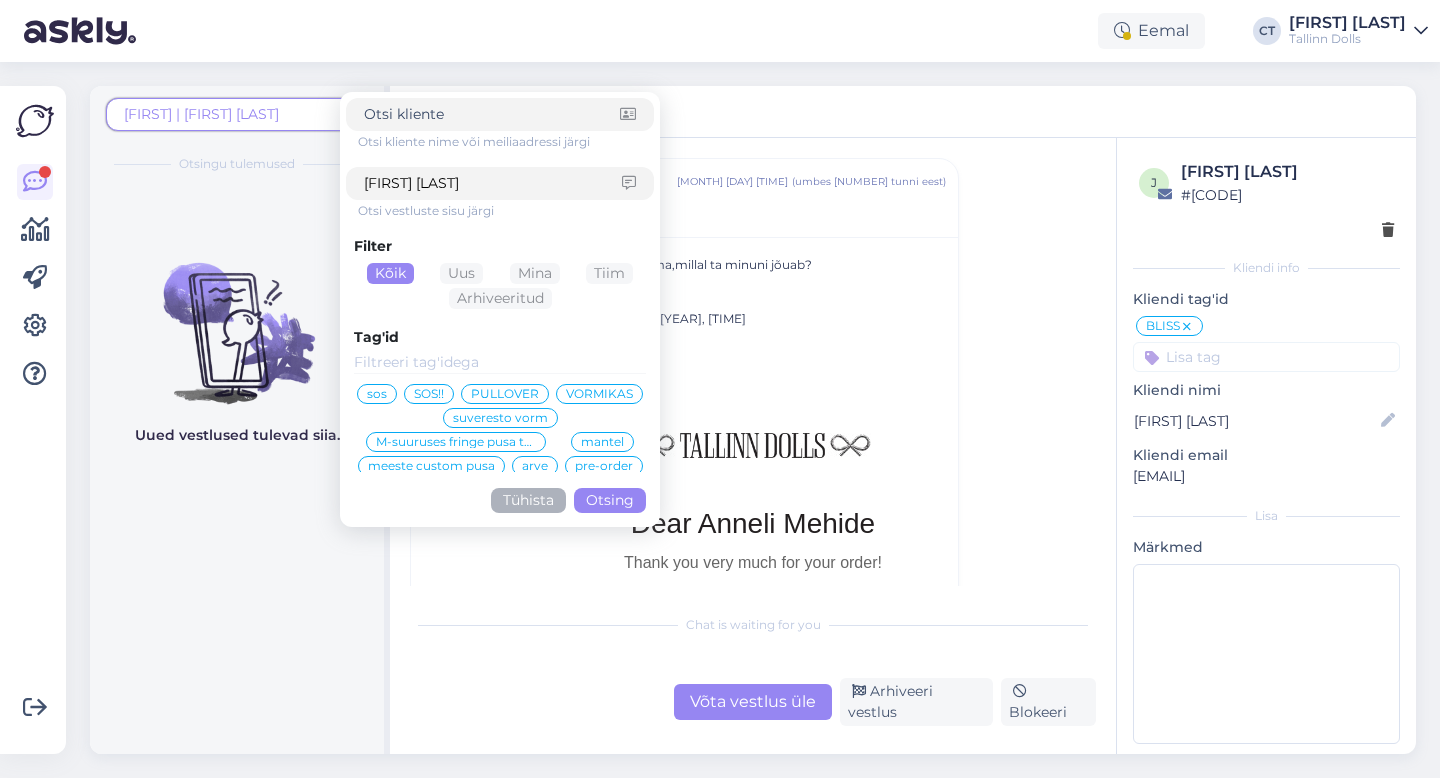 click on "Otsing" at bounding box center (610, 500) 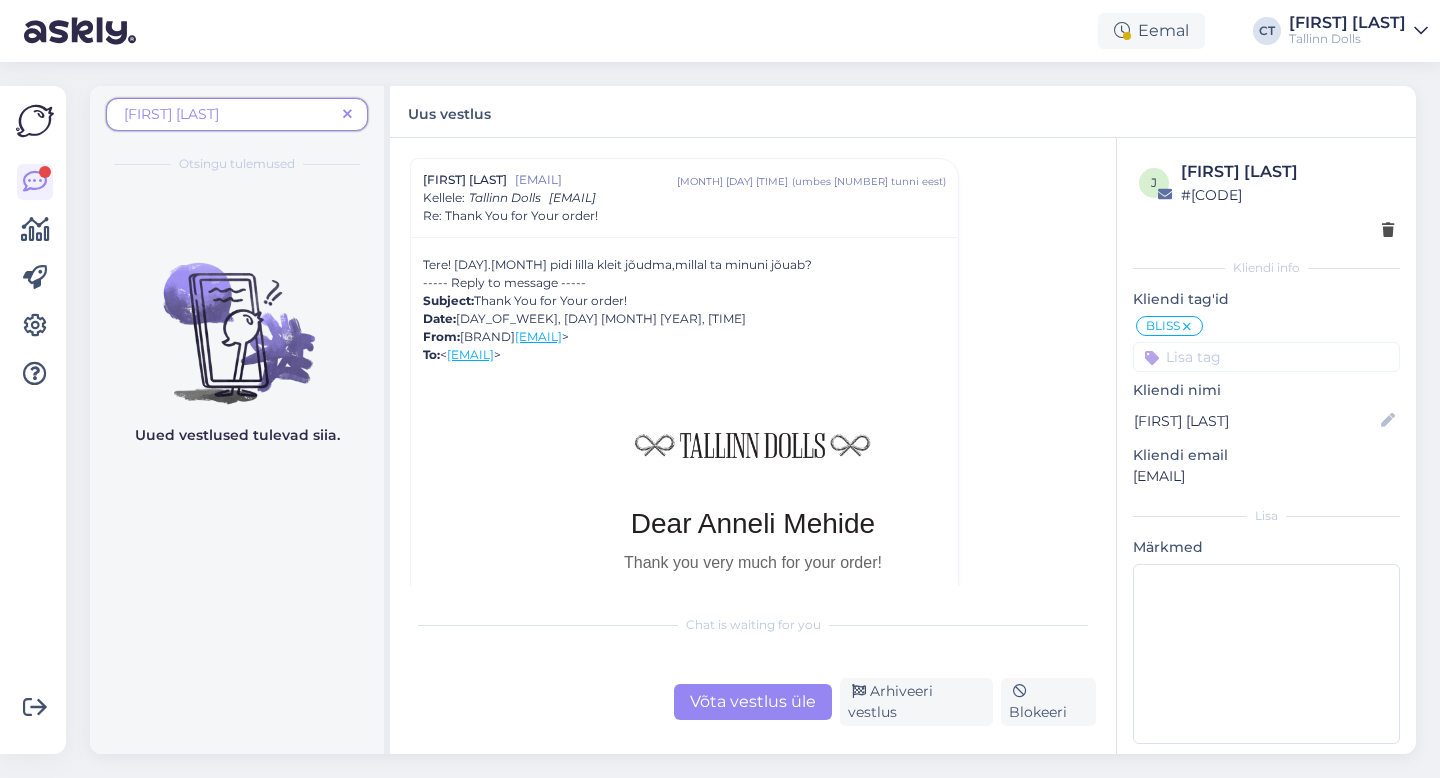 click at bounding box center [347, 114] 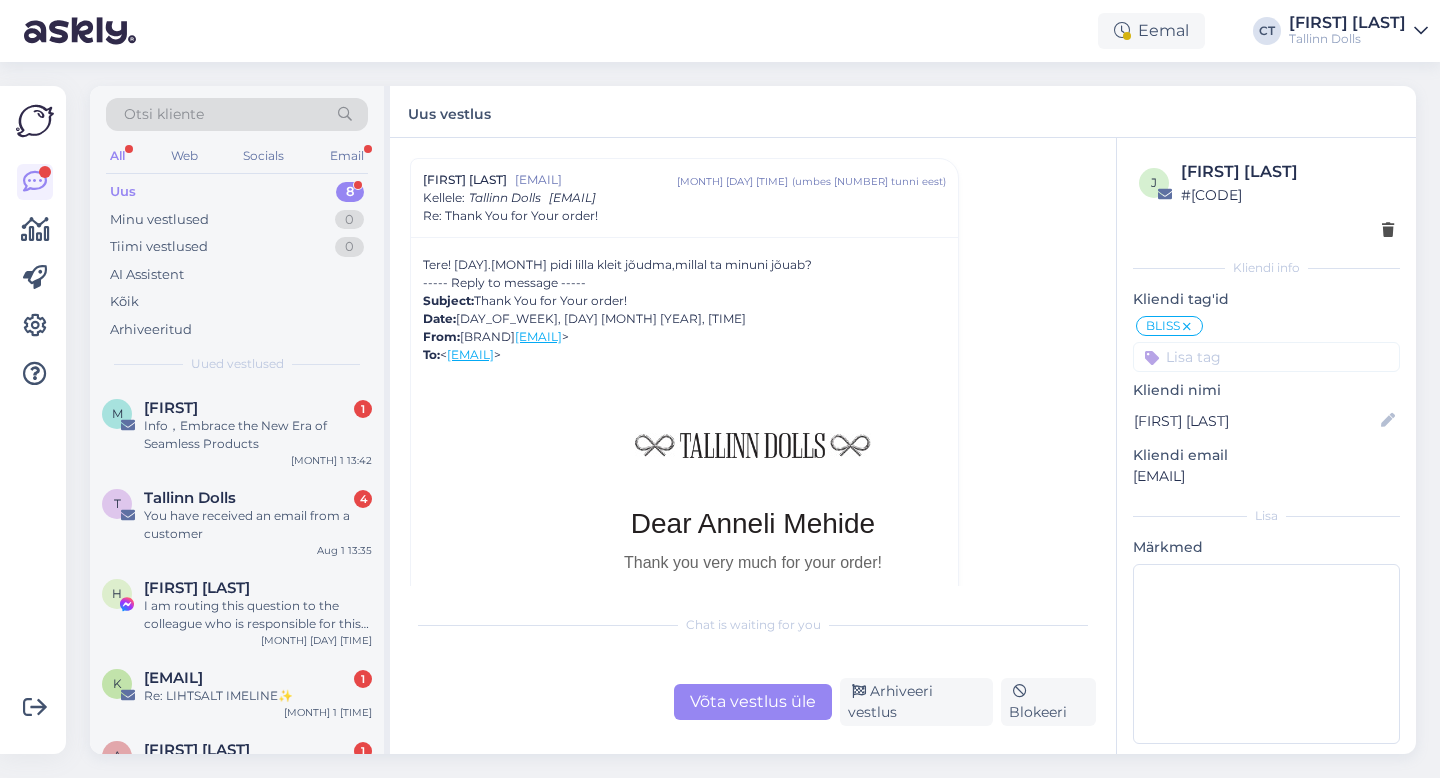 click on "Otsi kliente" at bounding box center [237, 114] 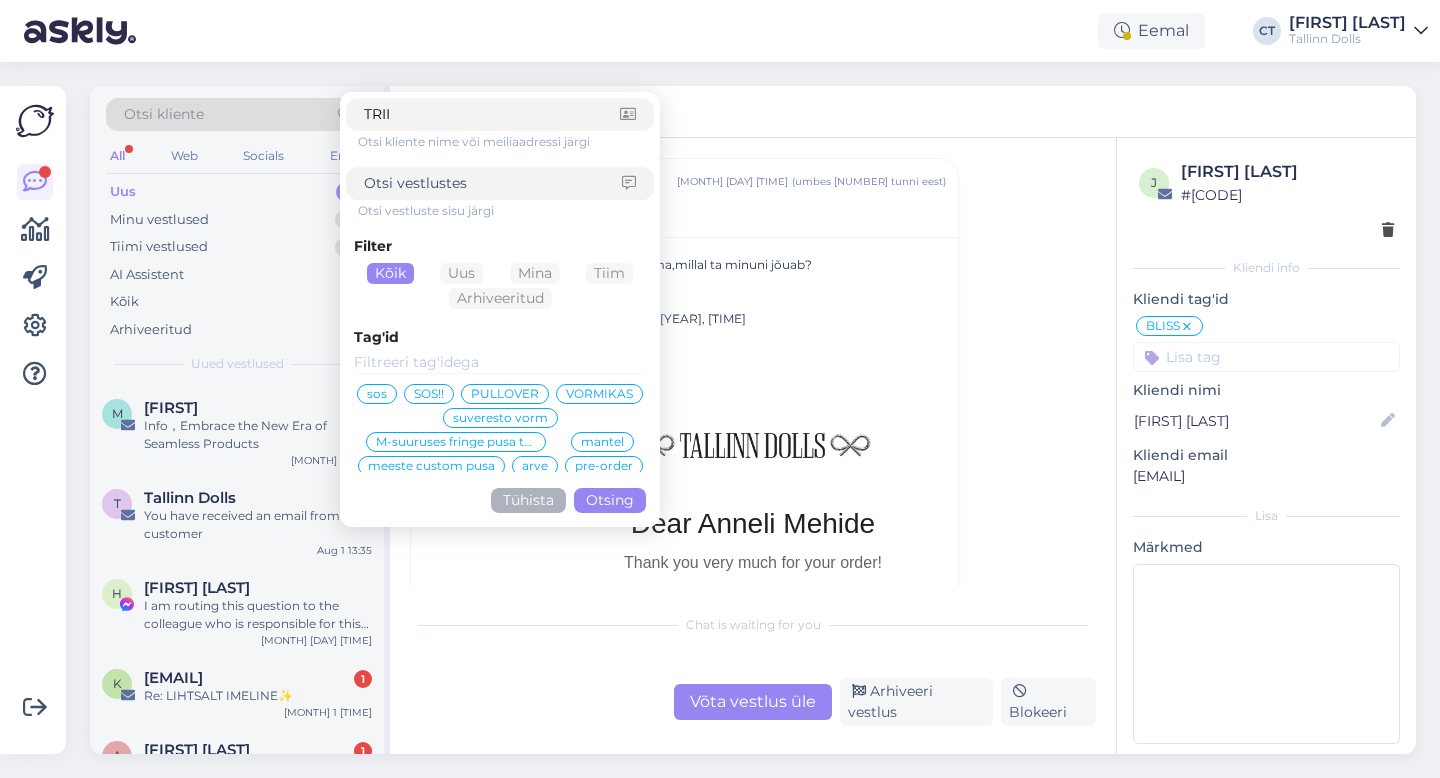 type on "[FIRST]" 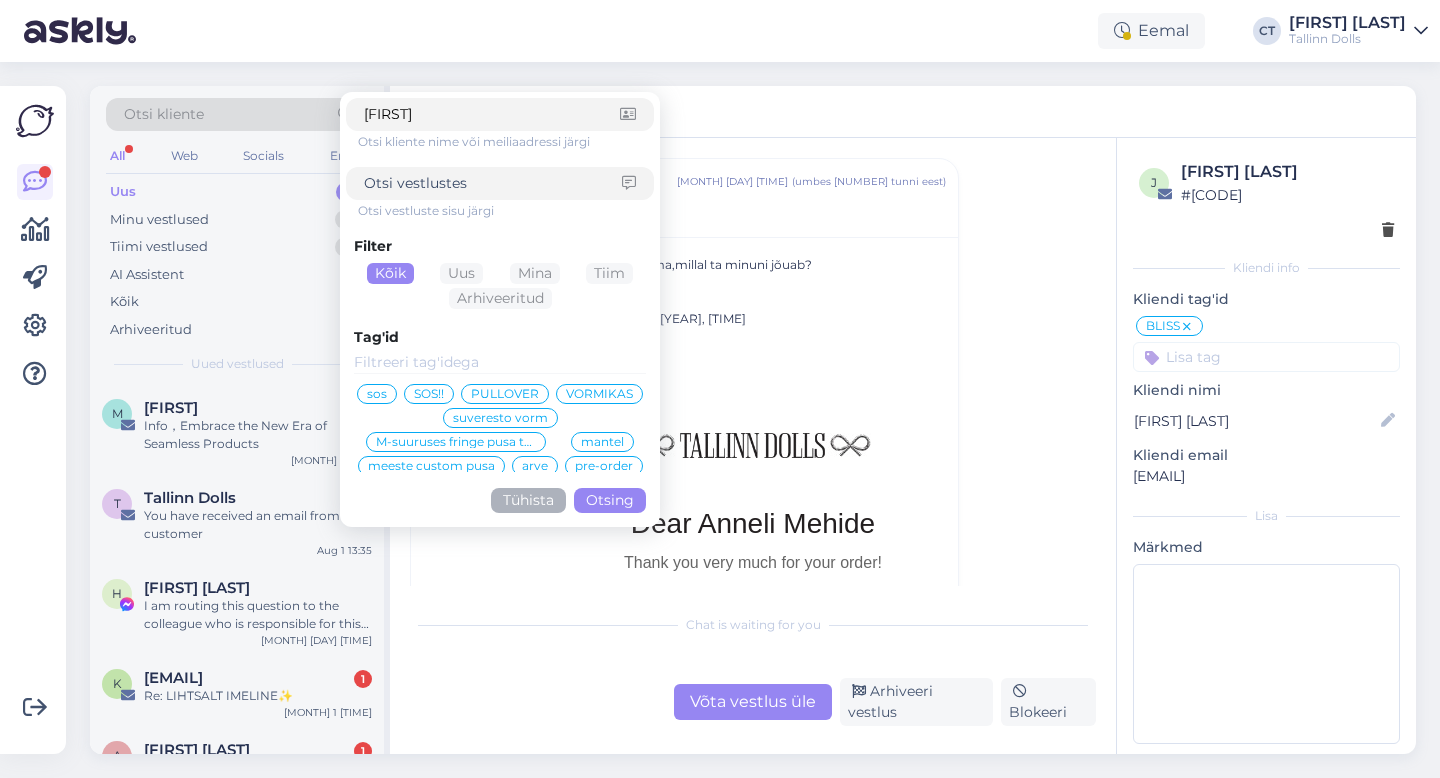 click on "Otsing" at bounding box center (610, 500) 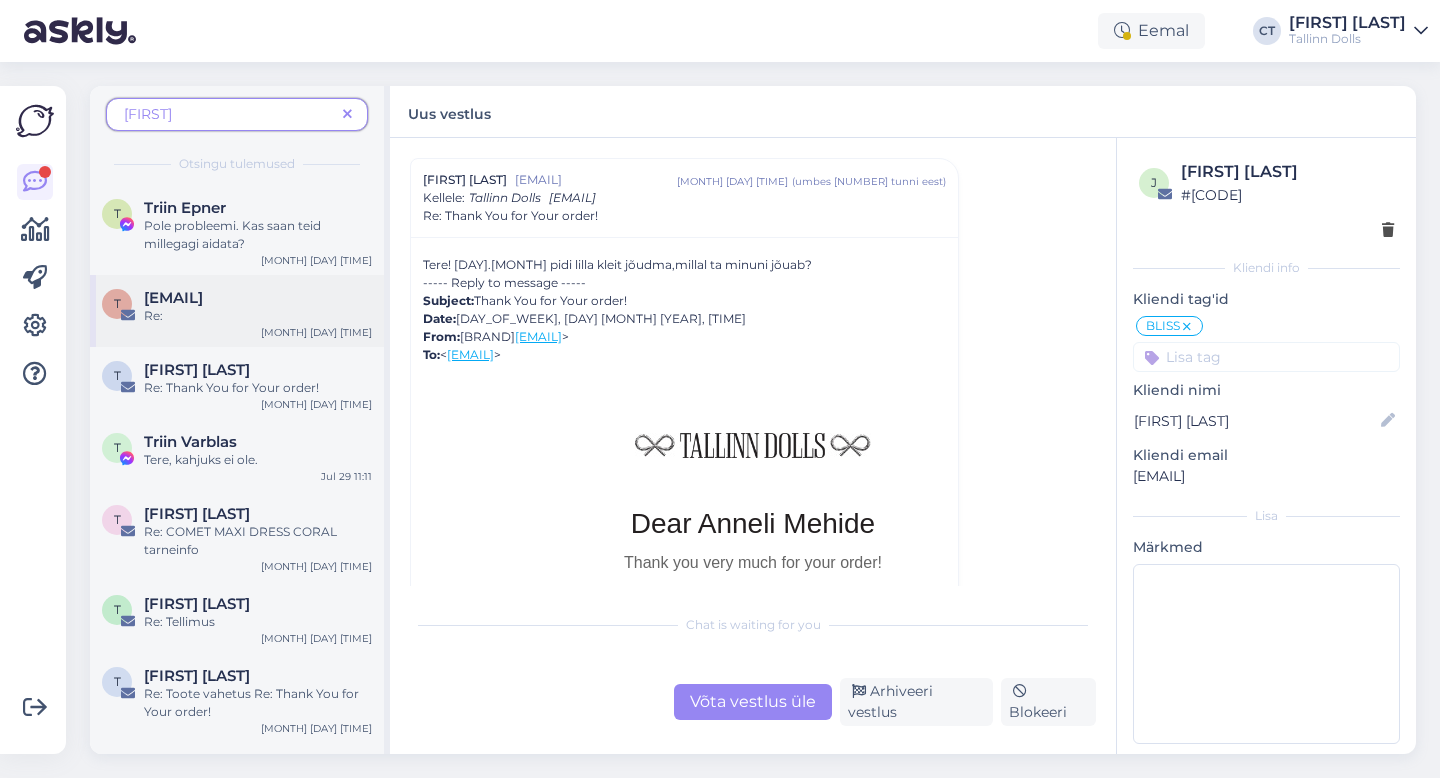 click on "[EMAIL]" at bounding box center (173, 298) 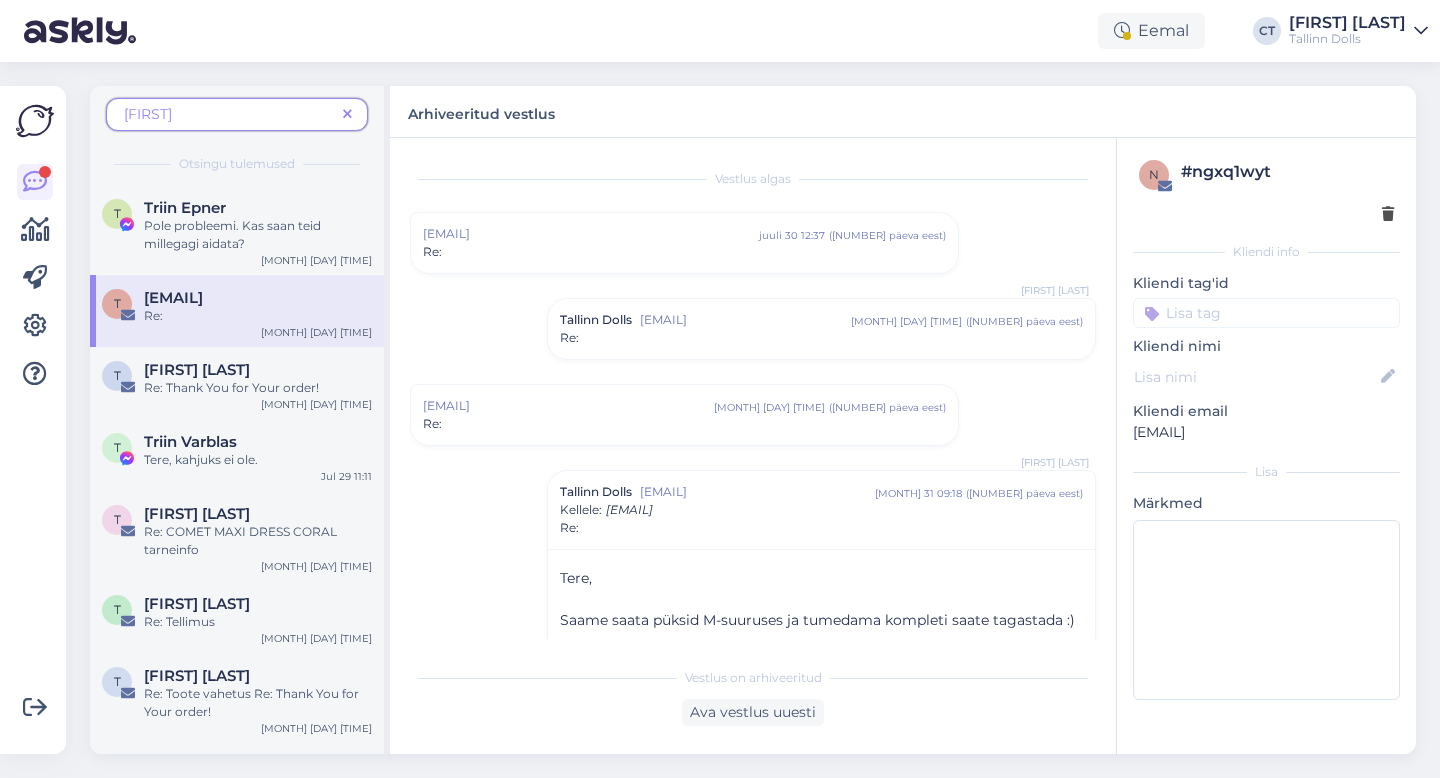 scroll, scrollTop: 143, scrollLeft: 0, axis: vertical 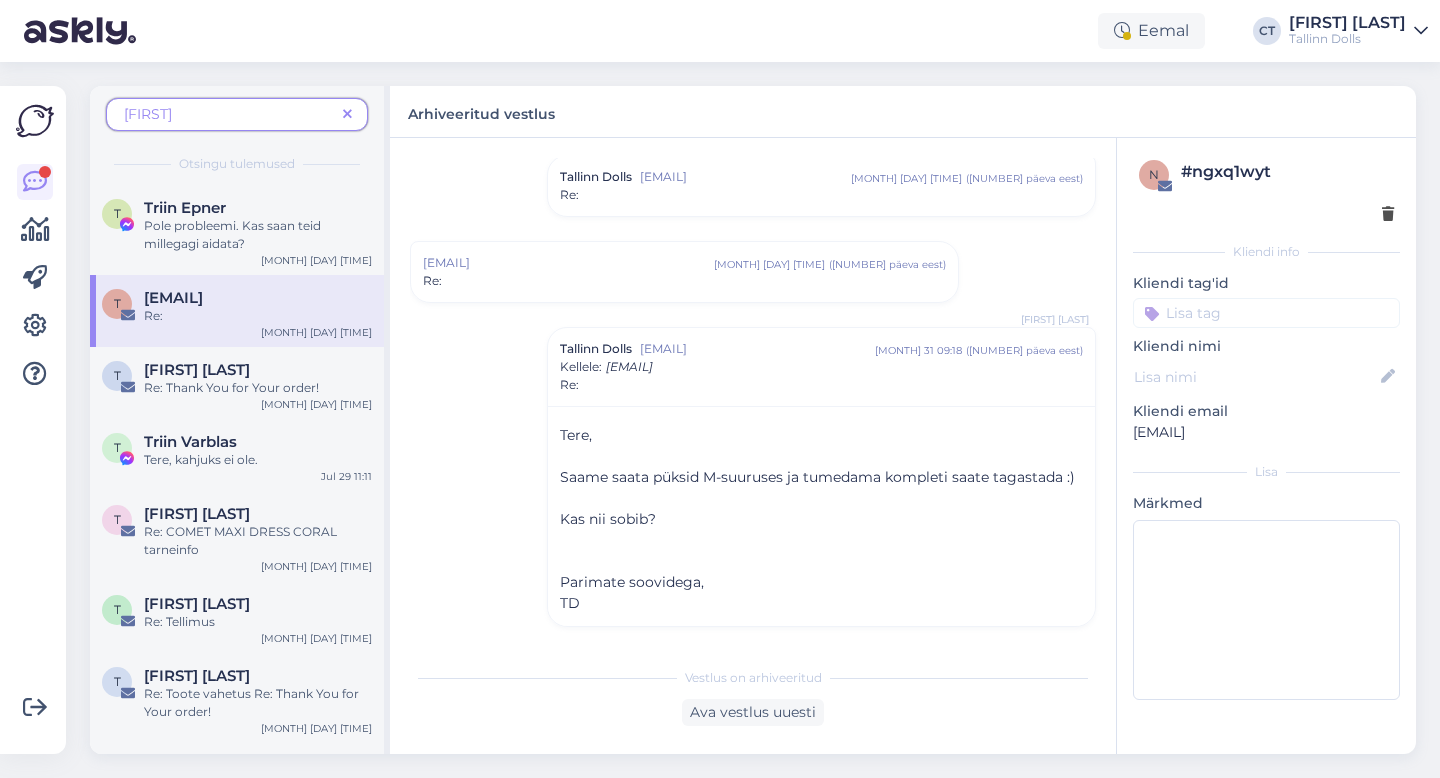 click at bounding box center [347, 115] 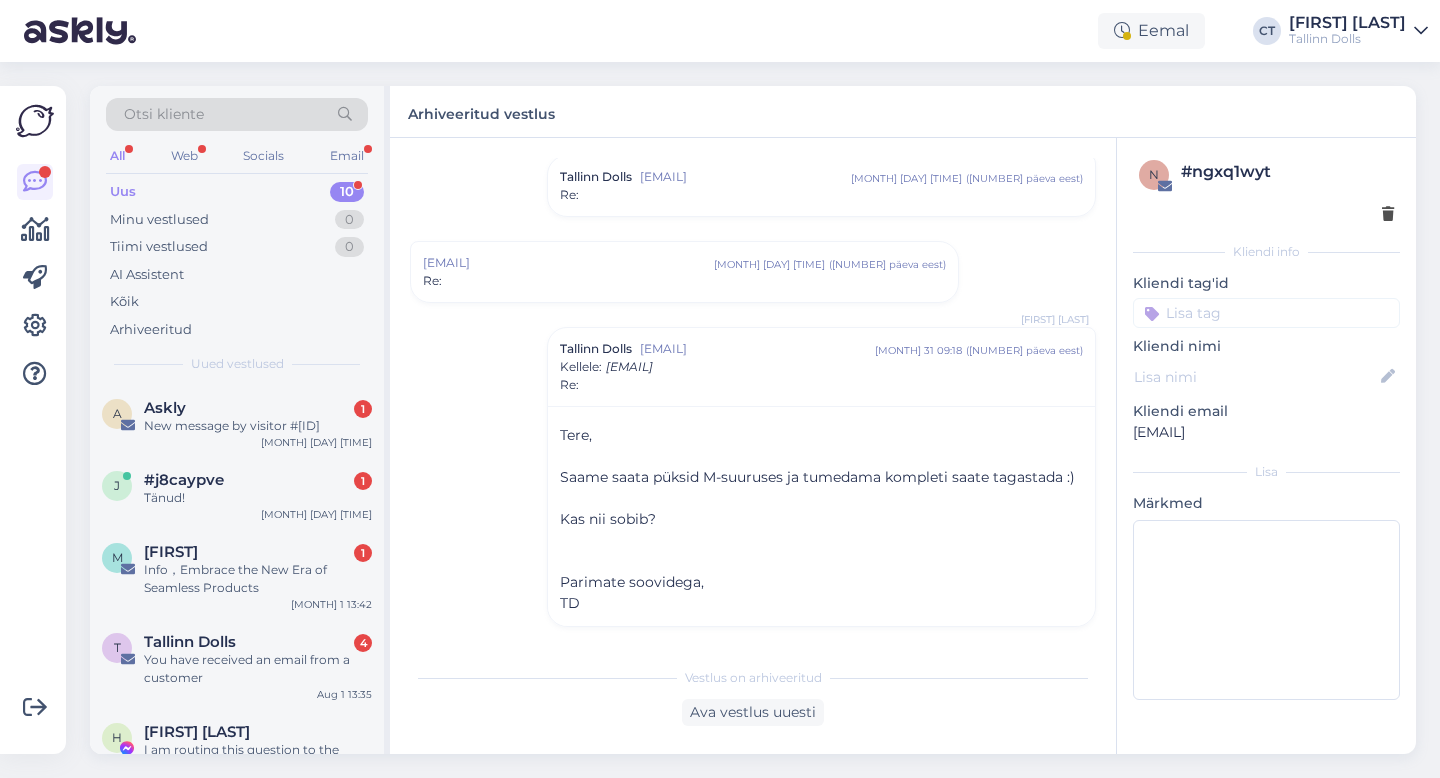 click on "Uus [NUMBER]" at bounding box center [237, 192] 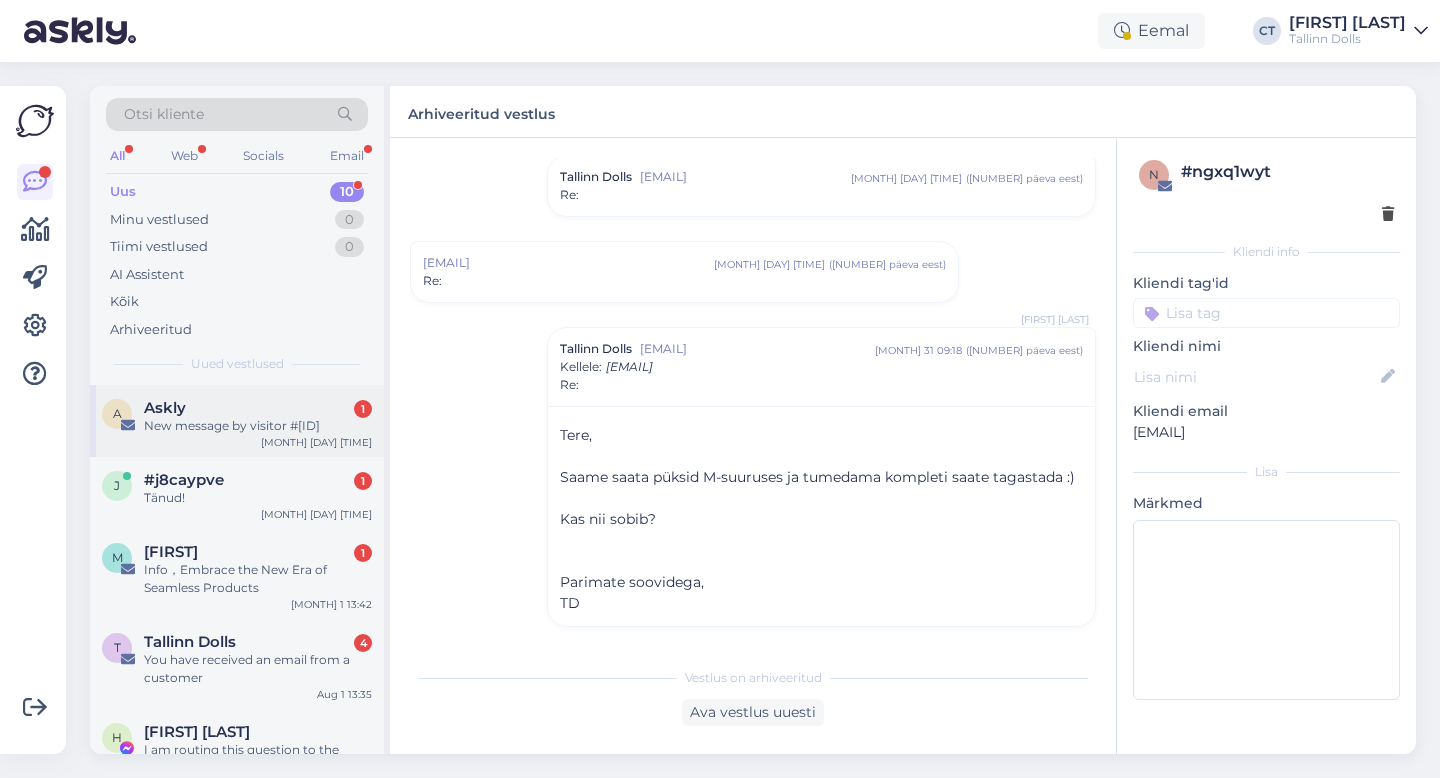 click on "A Askly 1 New message by visitor #j8caypve [MONTH] 1 13:53" at bounding box center (237, 421) 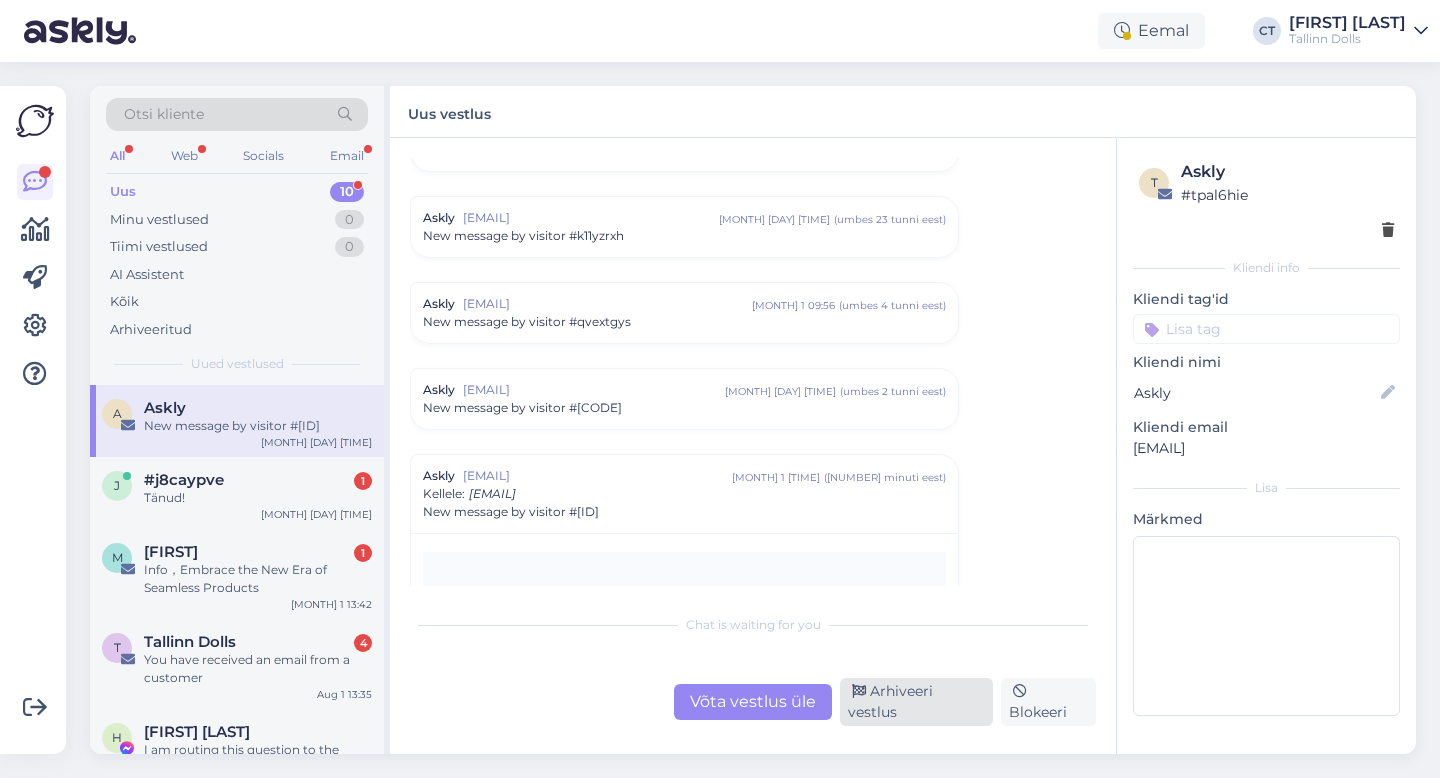 click on "Arhiveeri vestlus" at bounding box center [916, 702] 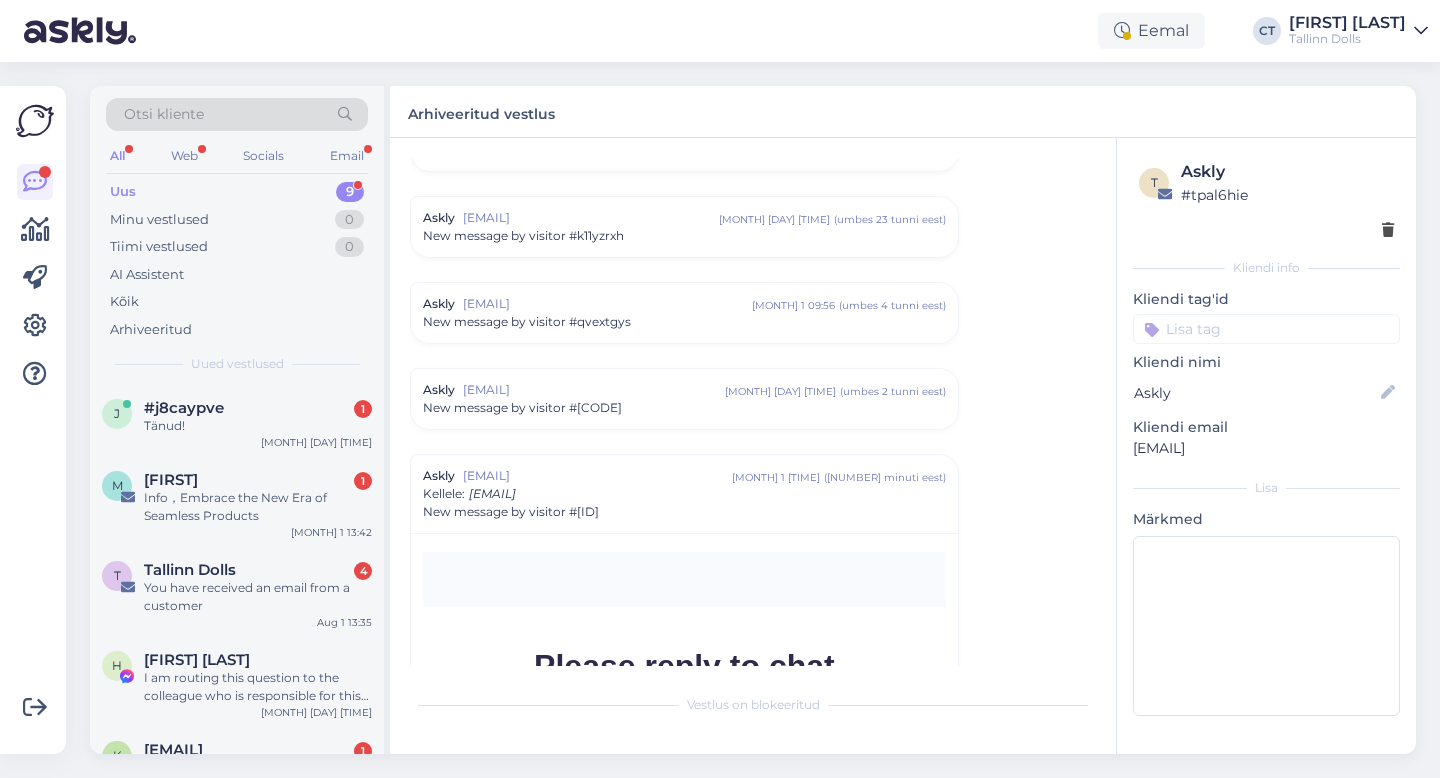 scroll, scrollTop: 8568, scrollLeft: 0, axis: vertical 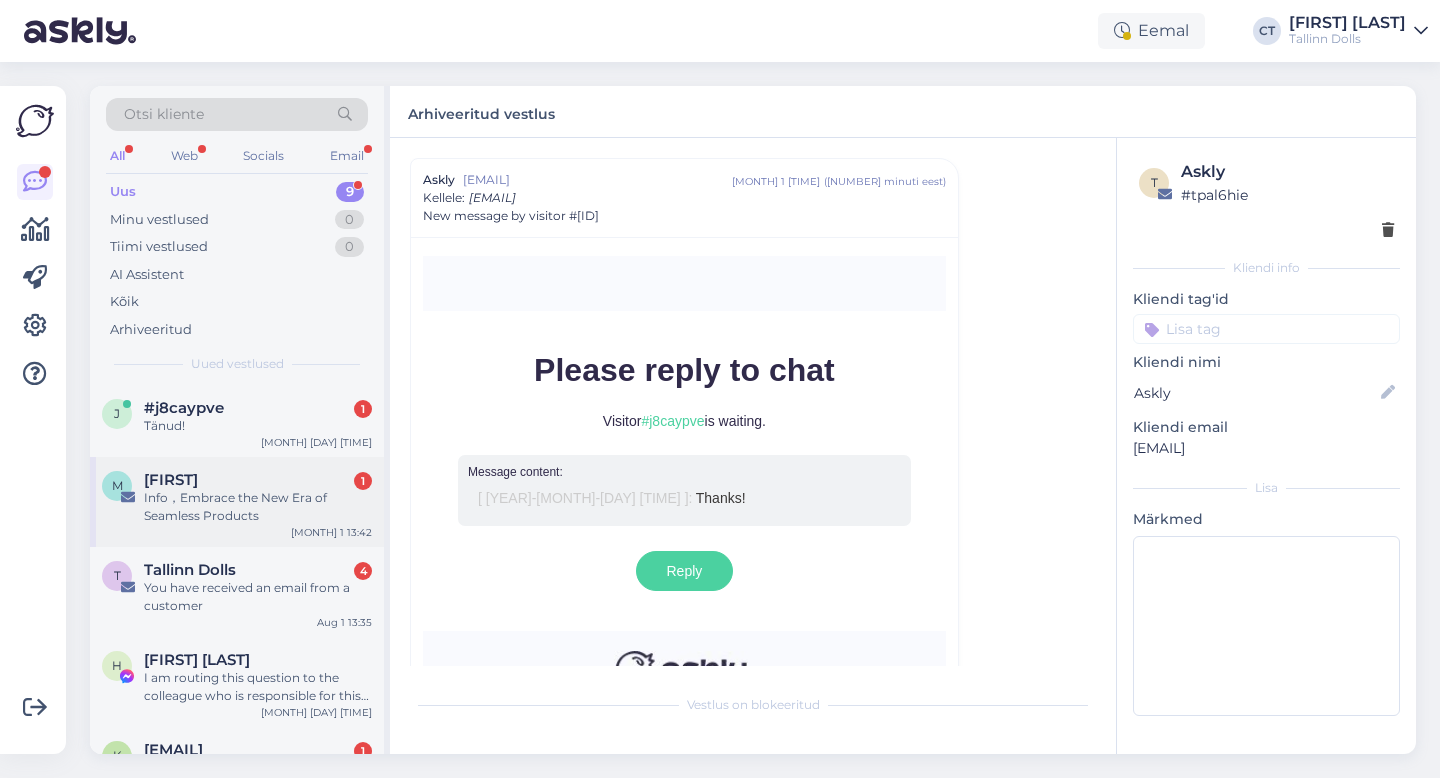 click on "Info，Embrace the New Era of Seamless Products" at bounding box center (258, 507) 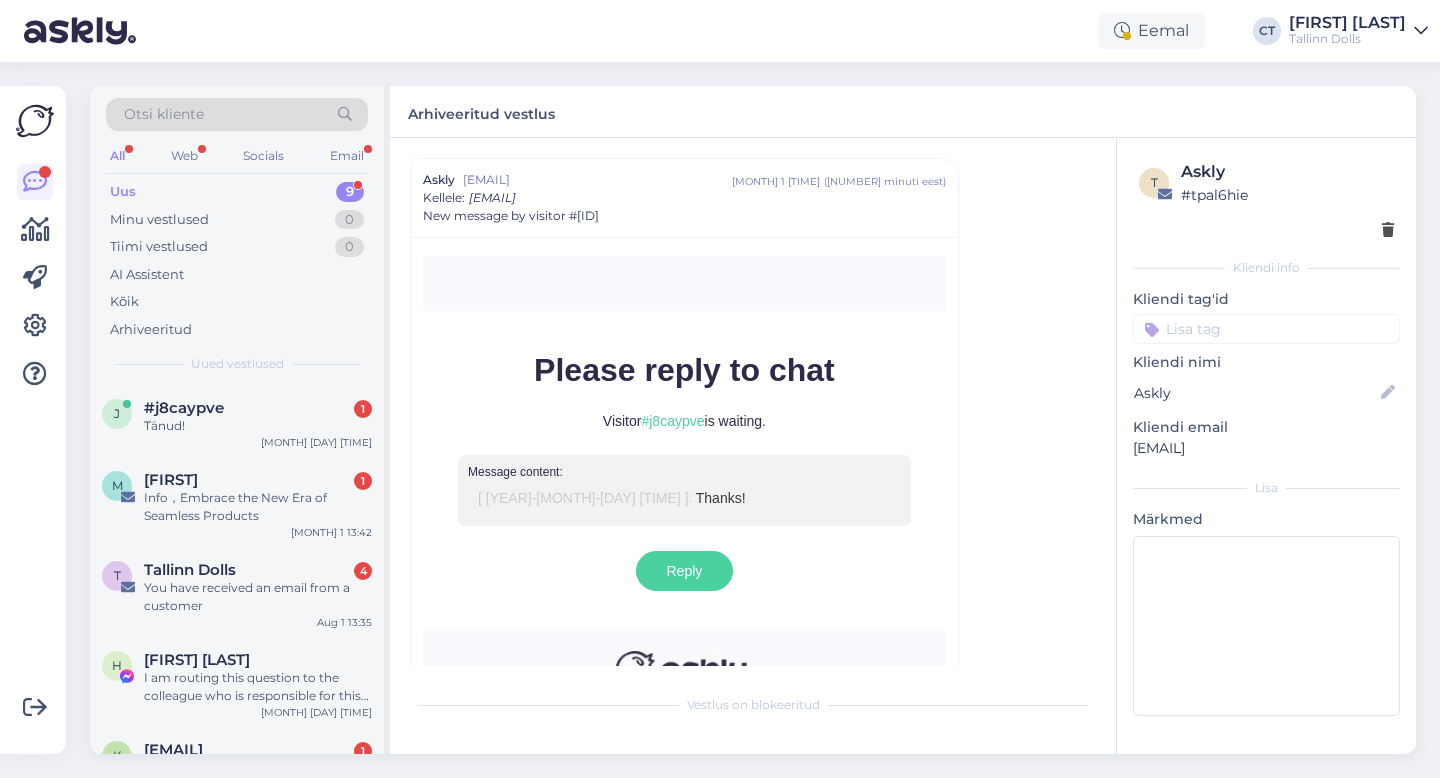 scroll, scrollTop: 0, scrollLeft: 0, axis: both 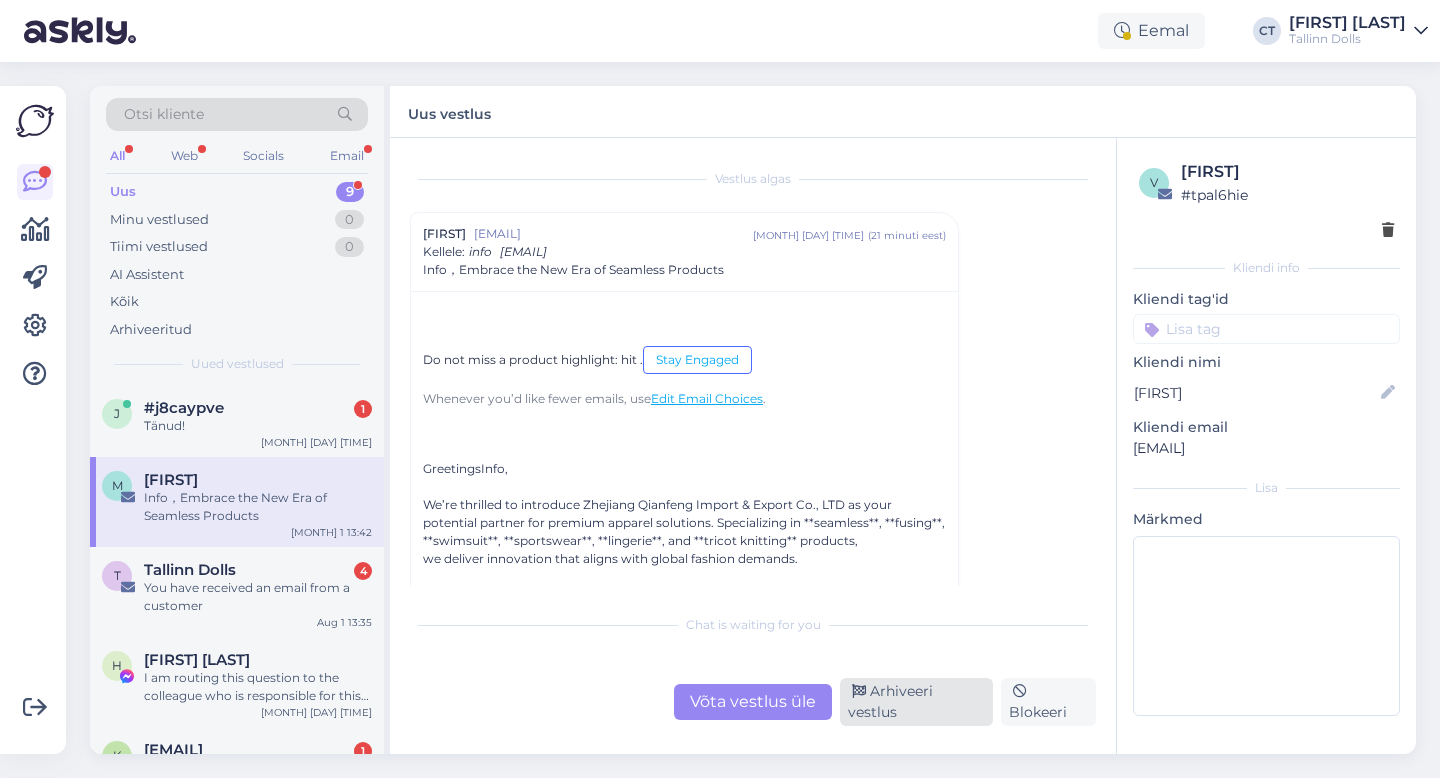 click on "Arhiveeri vestlus" at bounding box center [916, 702] 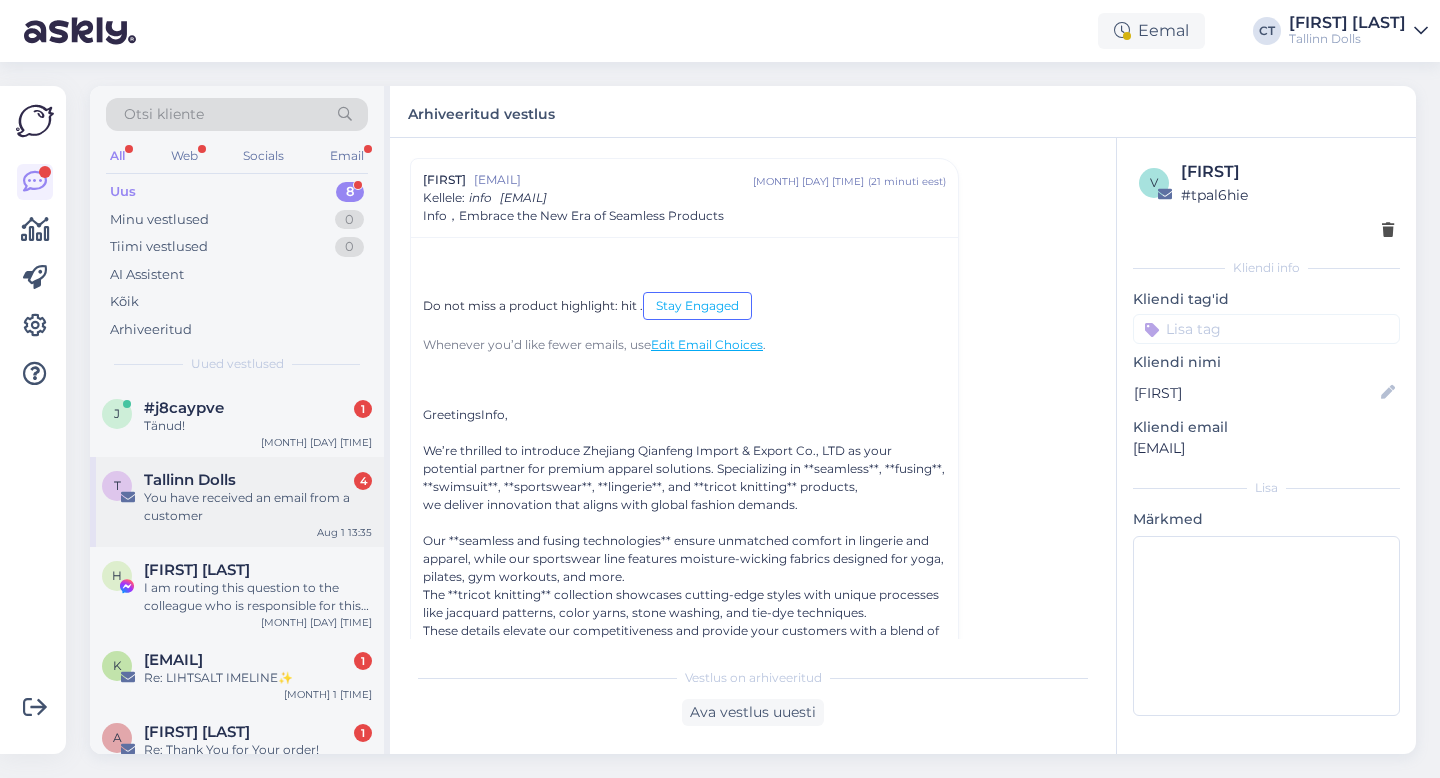 click on "You have received an email from a customer" at bounding box center [258, 507] 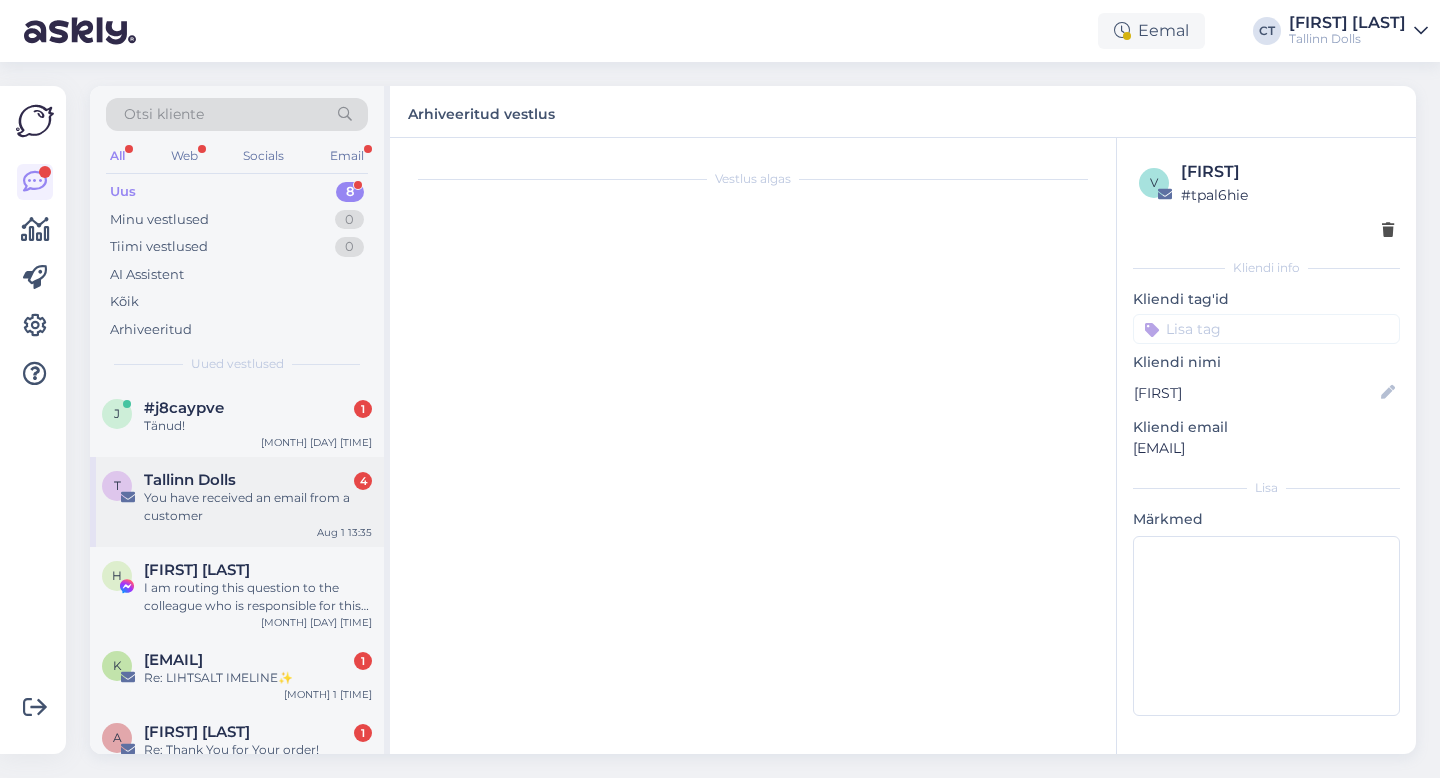 scroll, scrollTop: 0, scrollLeft: 0, axis: both 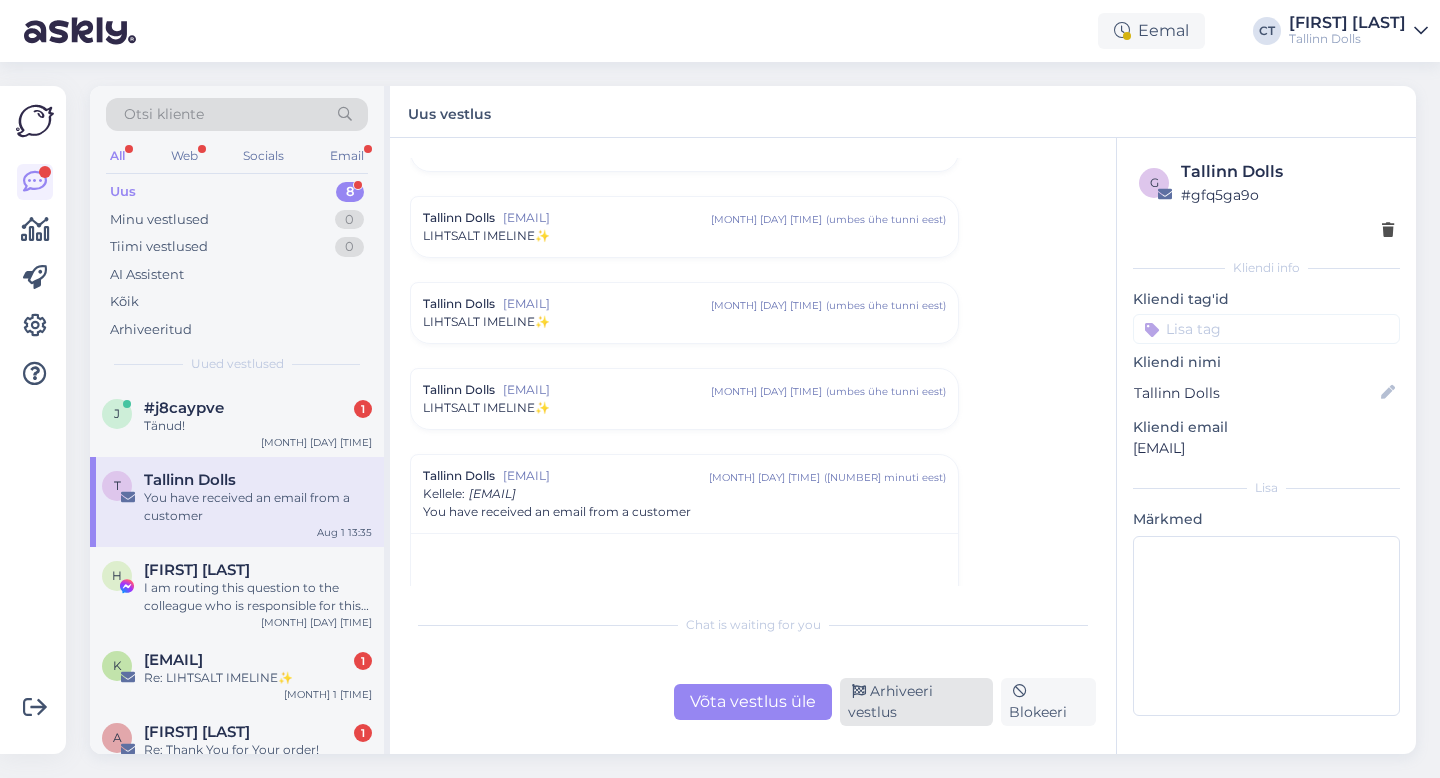 click on "Arhiveeri vestlus" at bounding box center (916, 702) 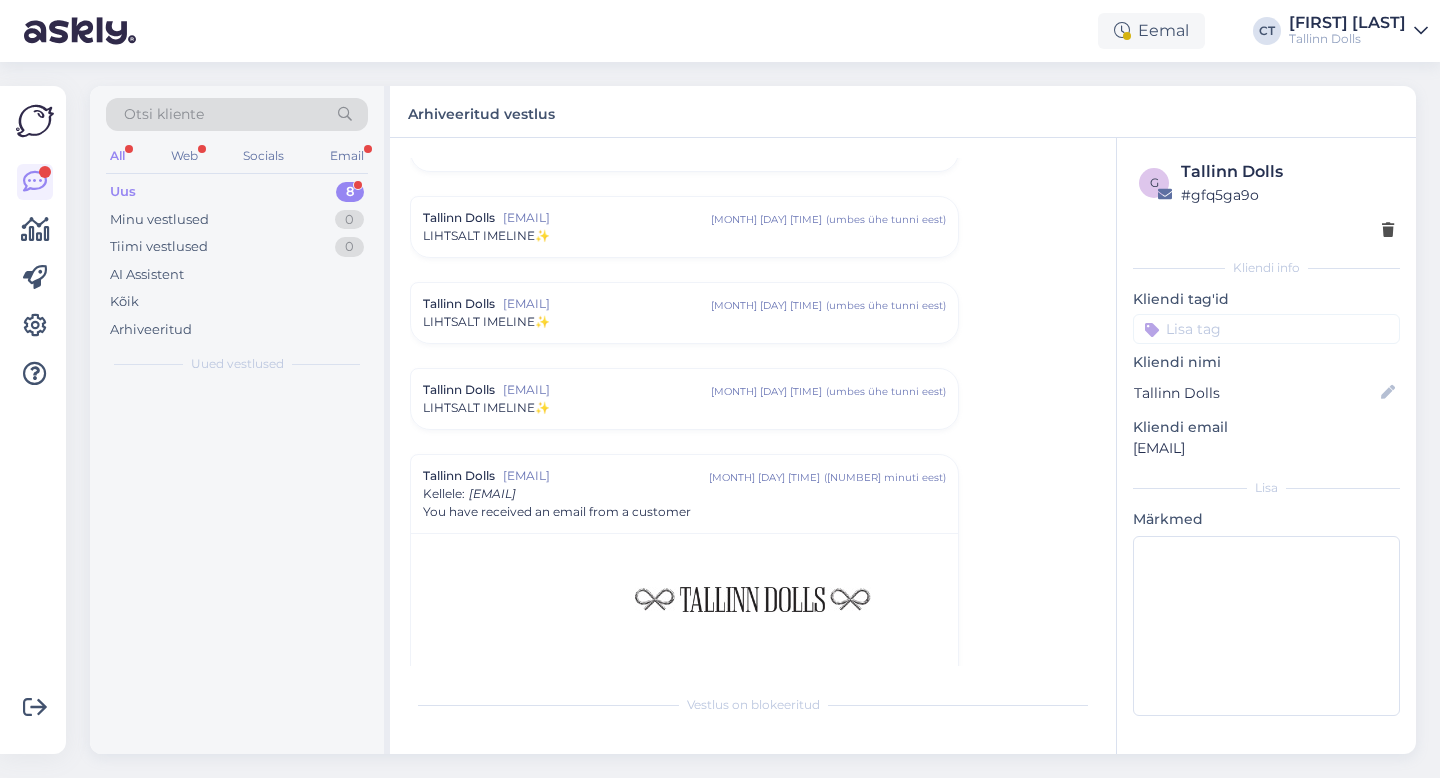 scroll, scrollTop: 8697, scrollLeft: 0, axis: vertical 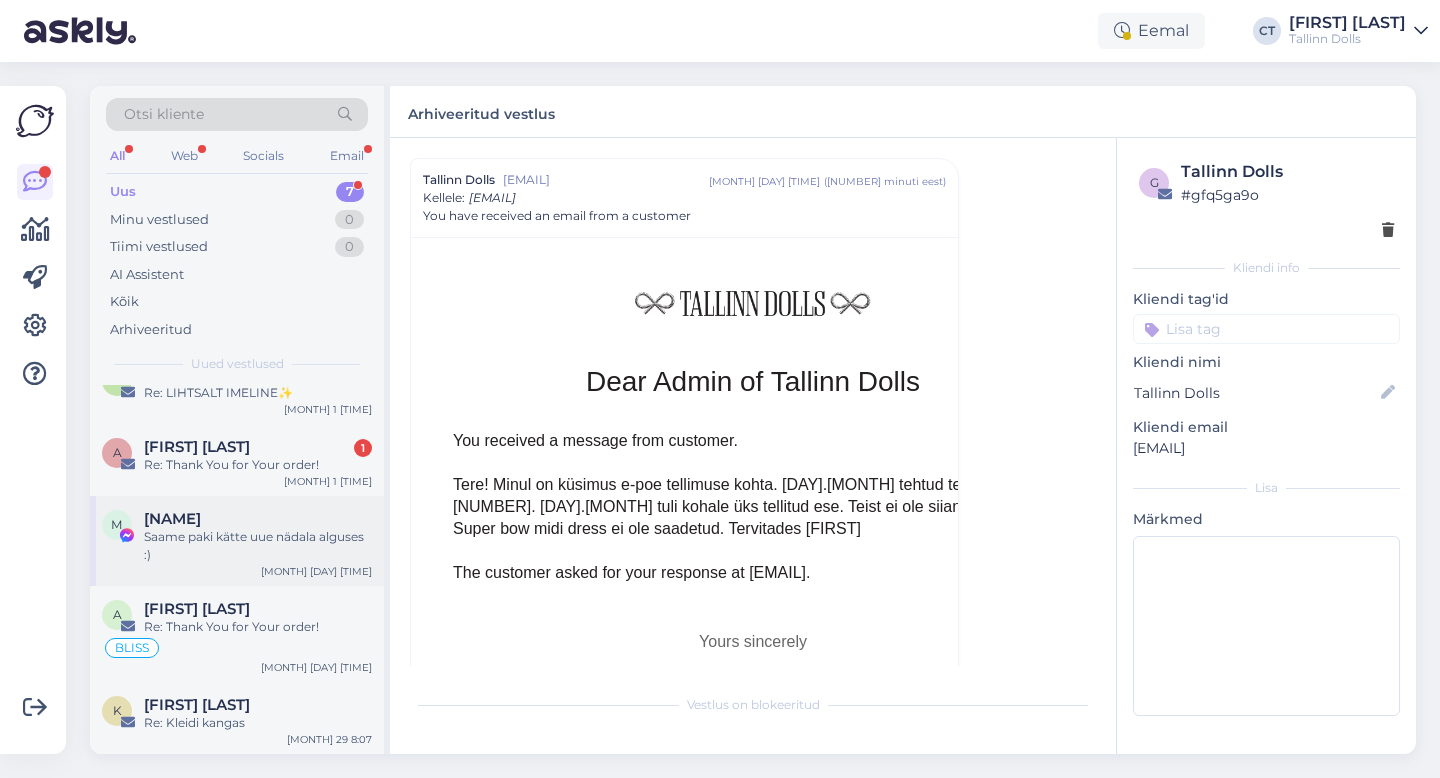 click on "[NAME]" at bounding box center [172, 519] 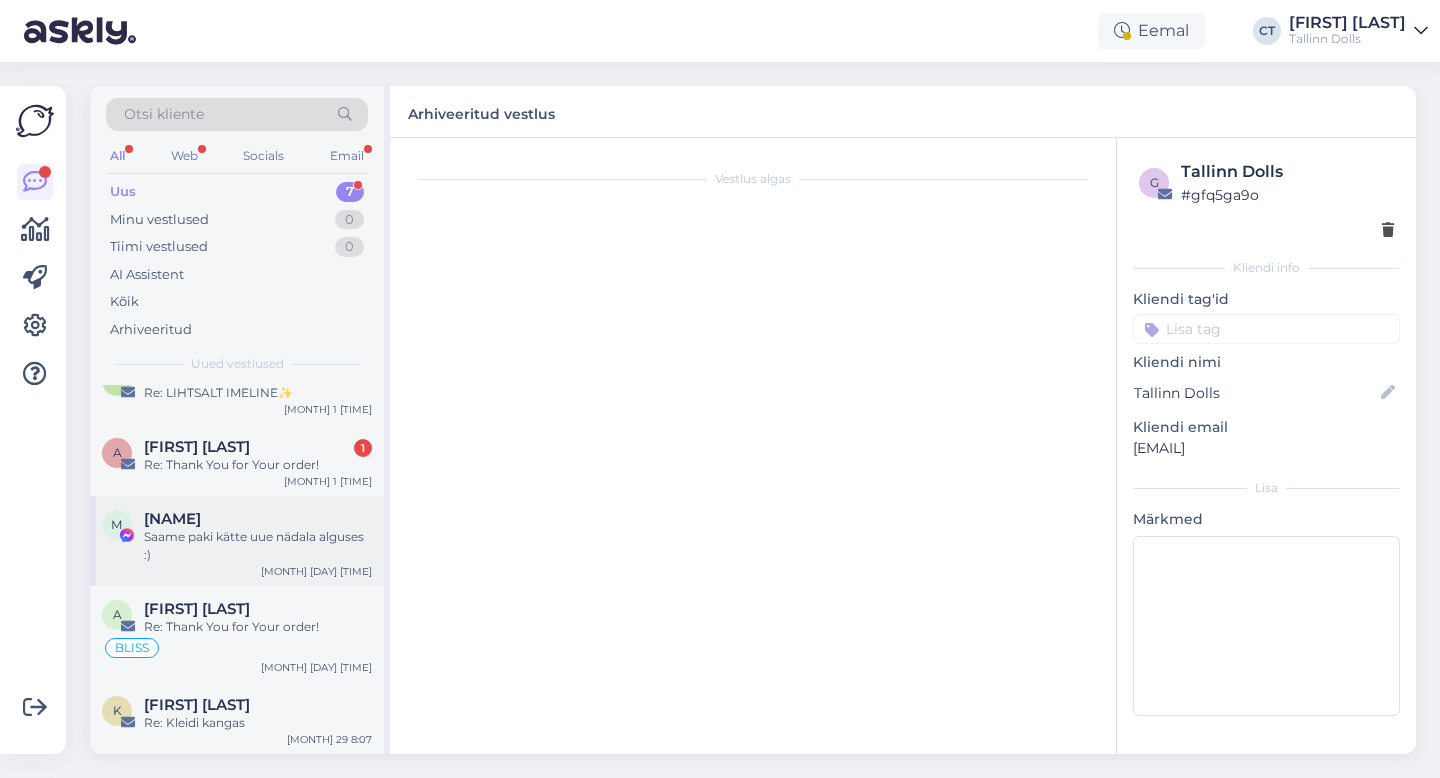 scroll, scrollTop: 3096, scrollLeft: 0, axis: vertical 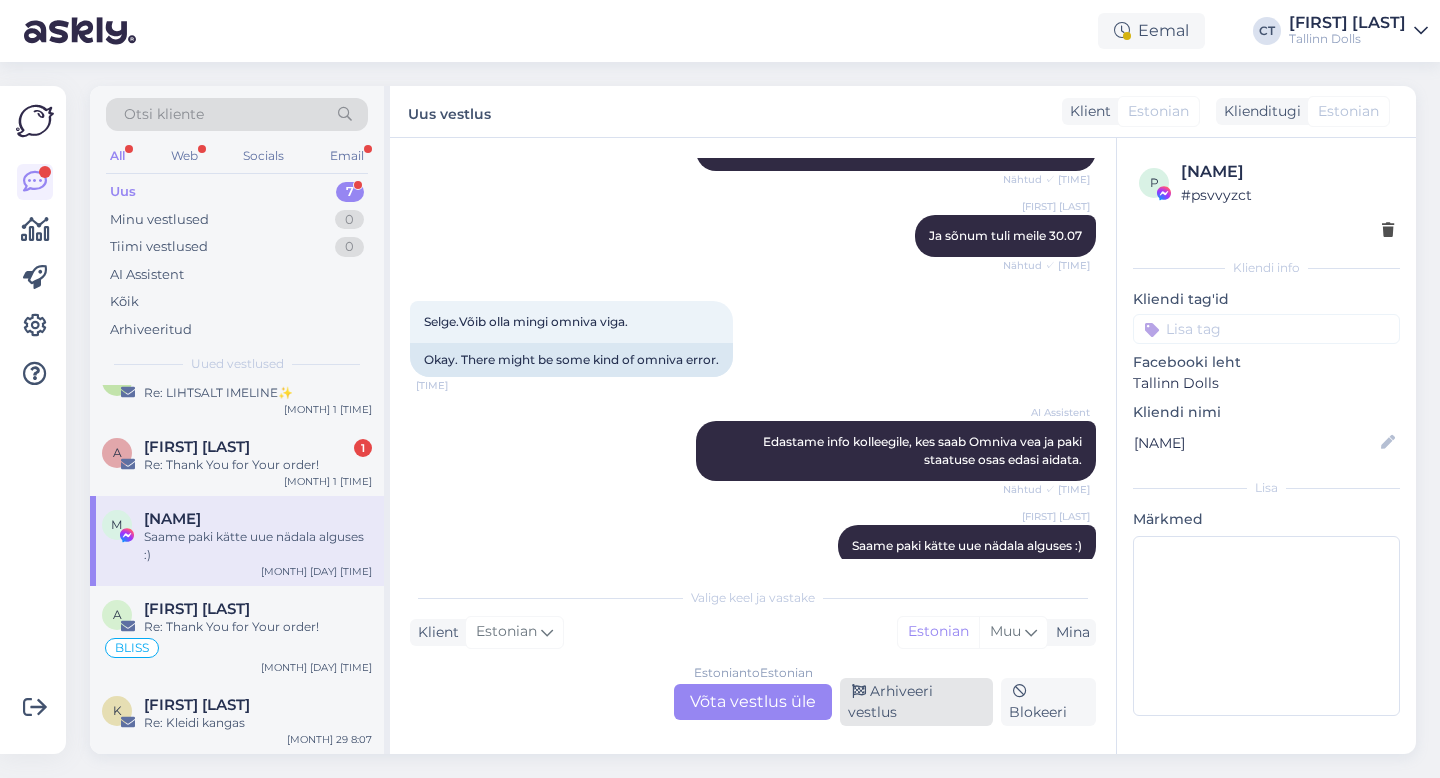 click on "Arhiveeri vestlus" at bounding box center [916, 702] 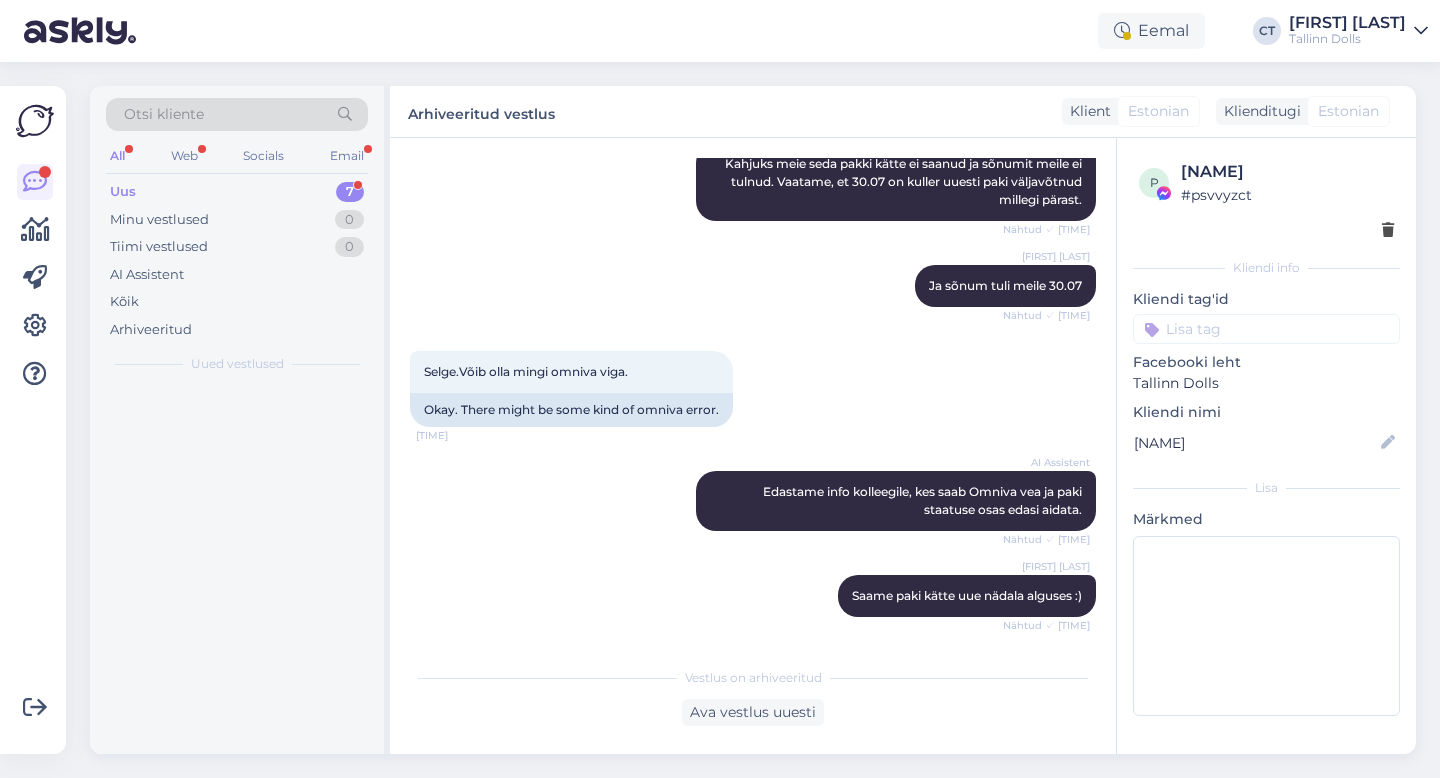 scroll, scrollTop: 0, scrollLeft: 0, axis: both 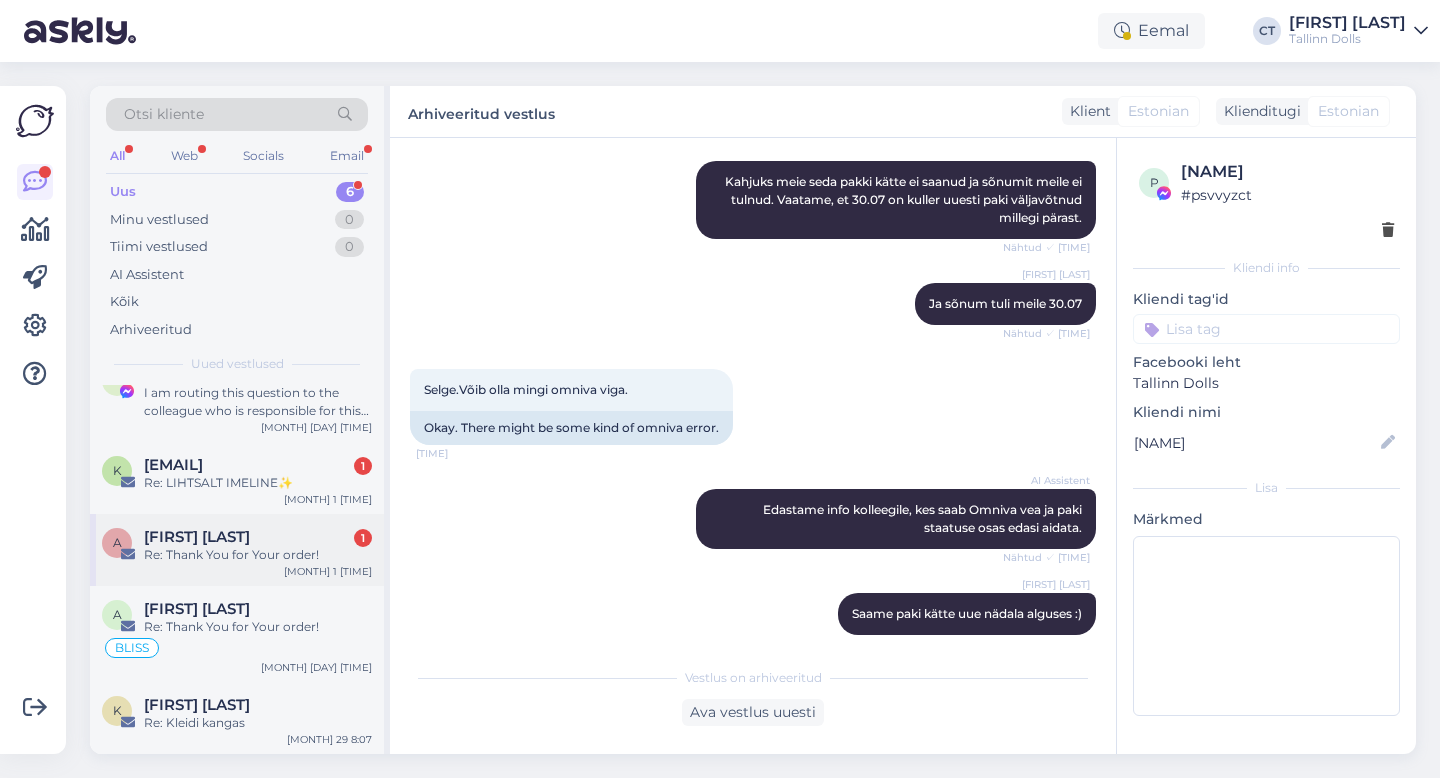 click on "A [FIRST] [LAST] 1 Re: Thank You for Your order! [MONTH] 1 [TIME]" at bounding box center [237, 550] 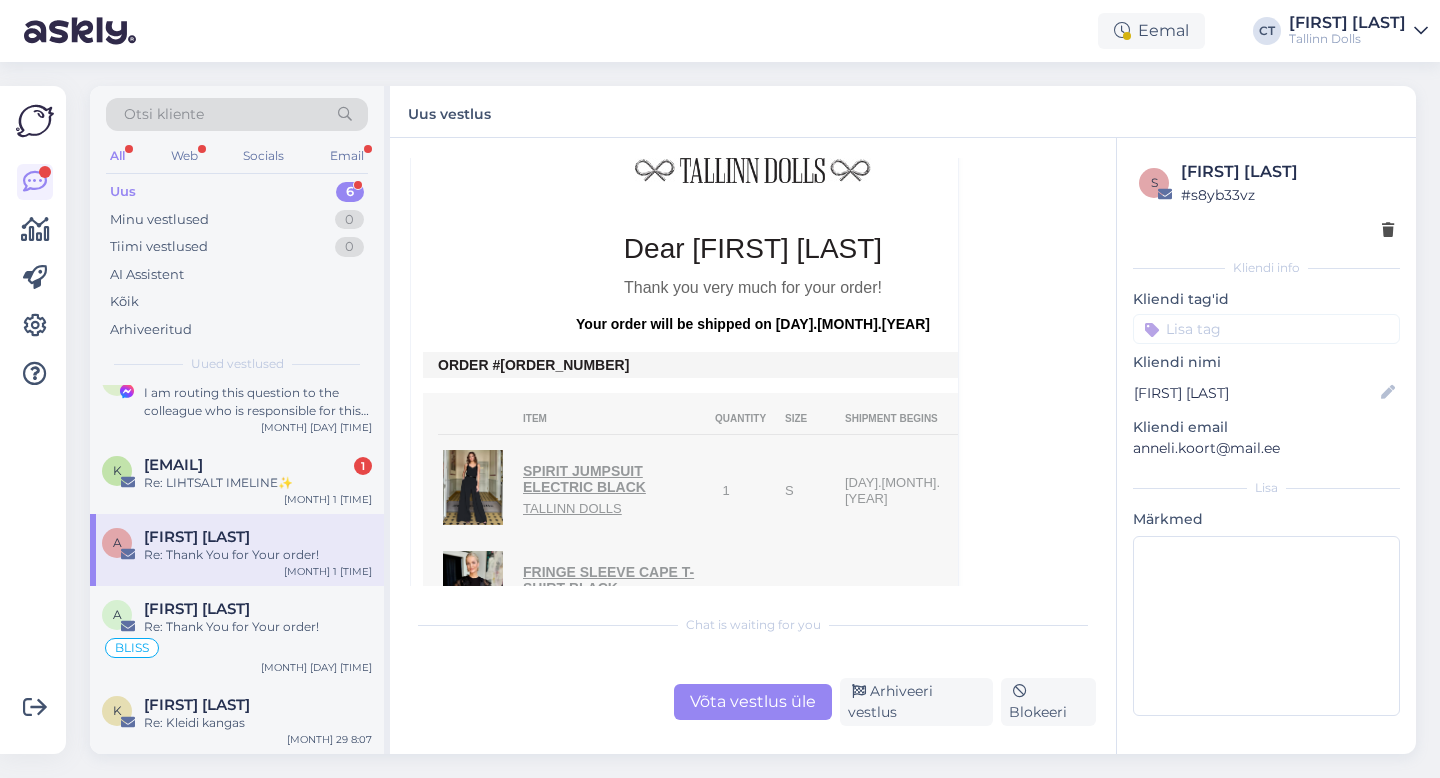 scroll, scrollTop: 612, scrollLeft: 0, axis: vertical 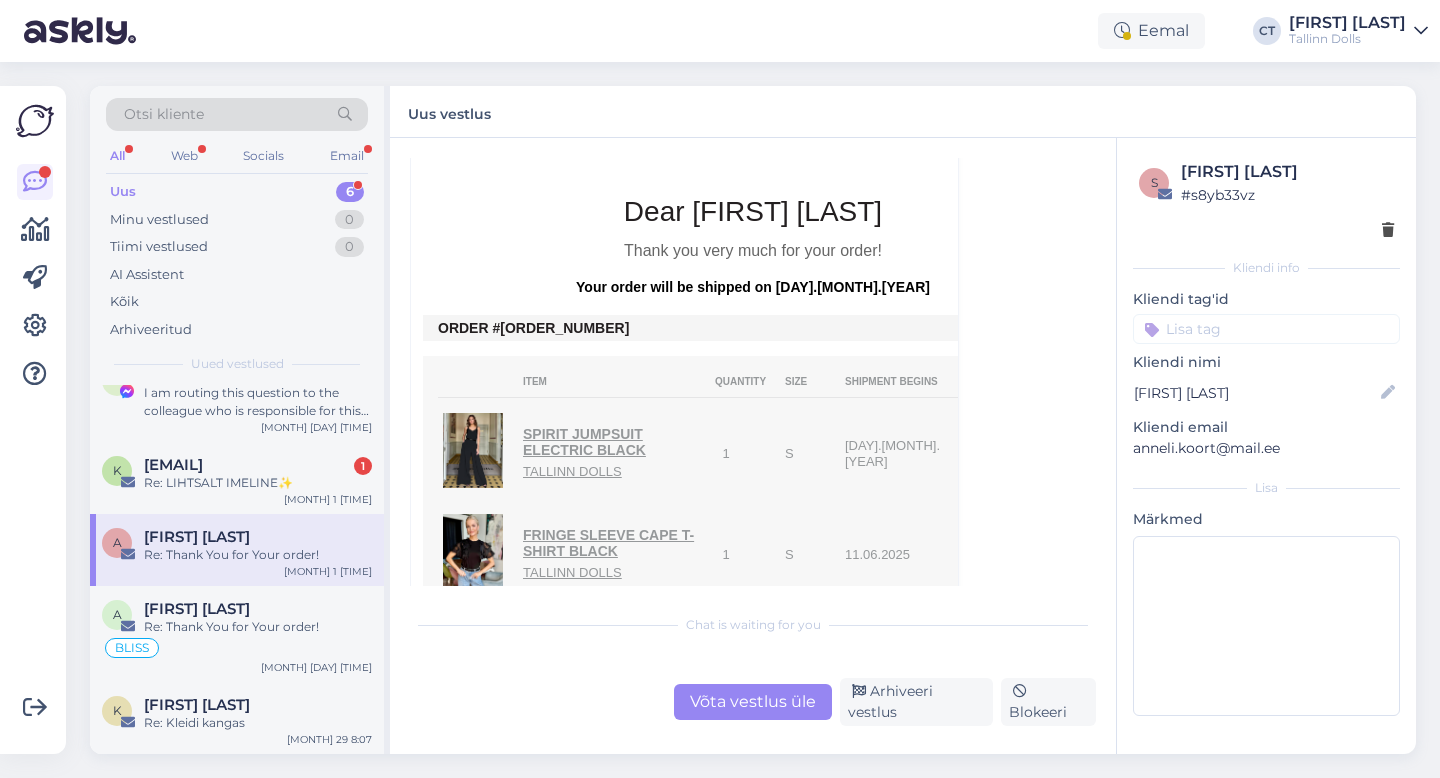 click on "Võta vestlus üle" at bounding box center (753, 702) 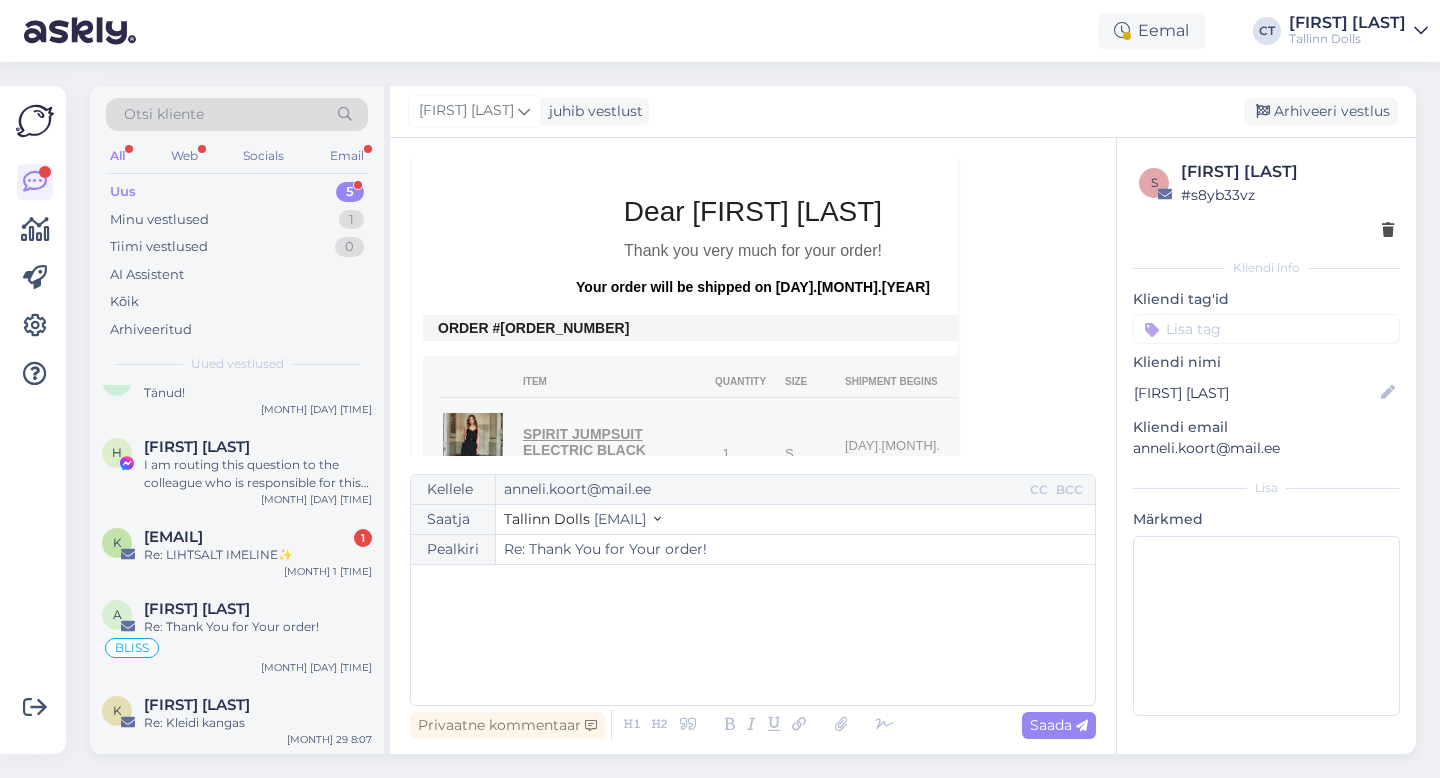 scroll, scrollTop: 226, scrollLeft: 0, axis: vertical 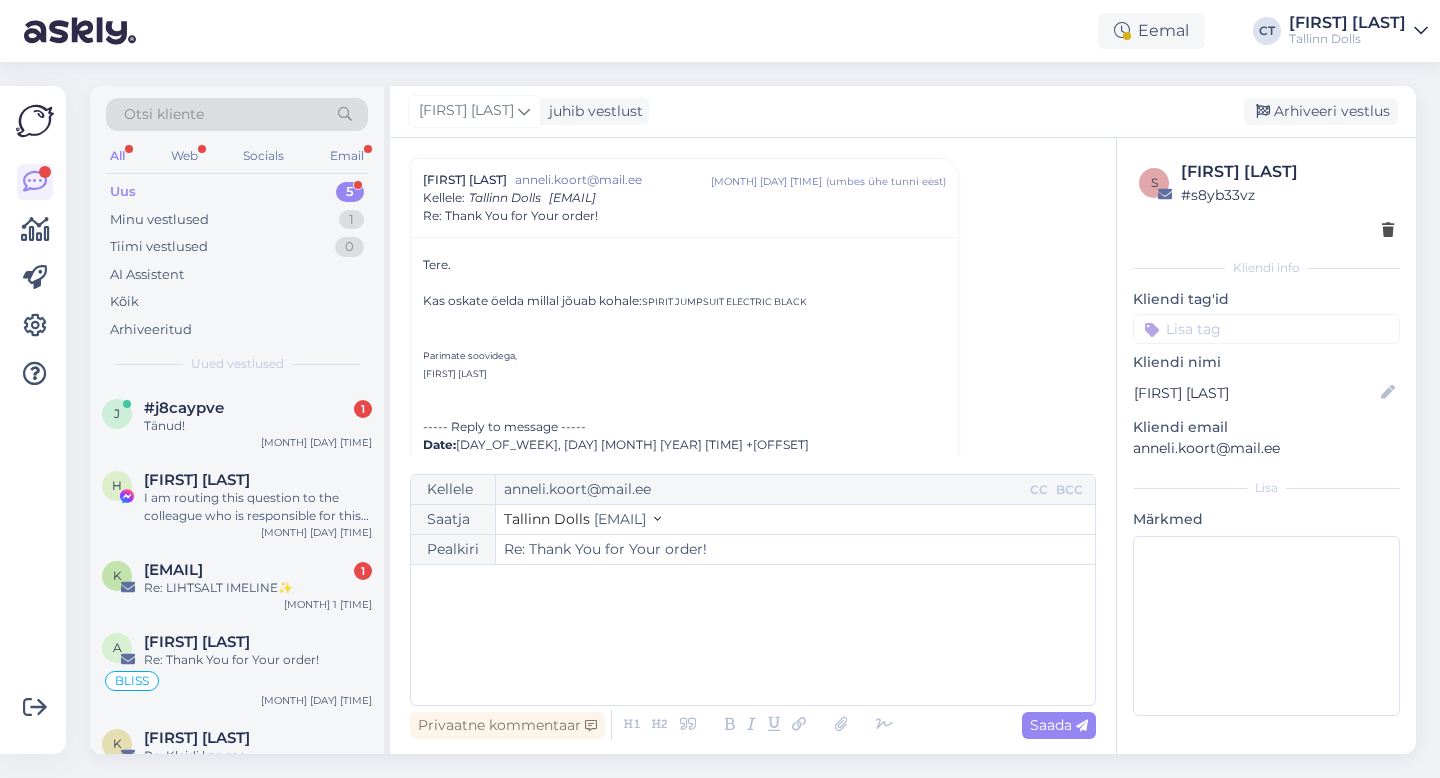 click on "﻿" at bounding box center (753, 635) 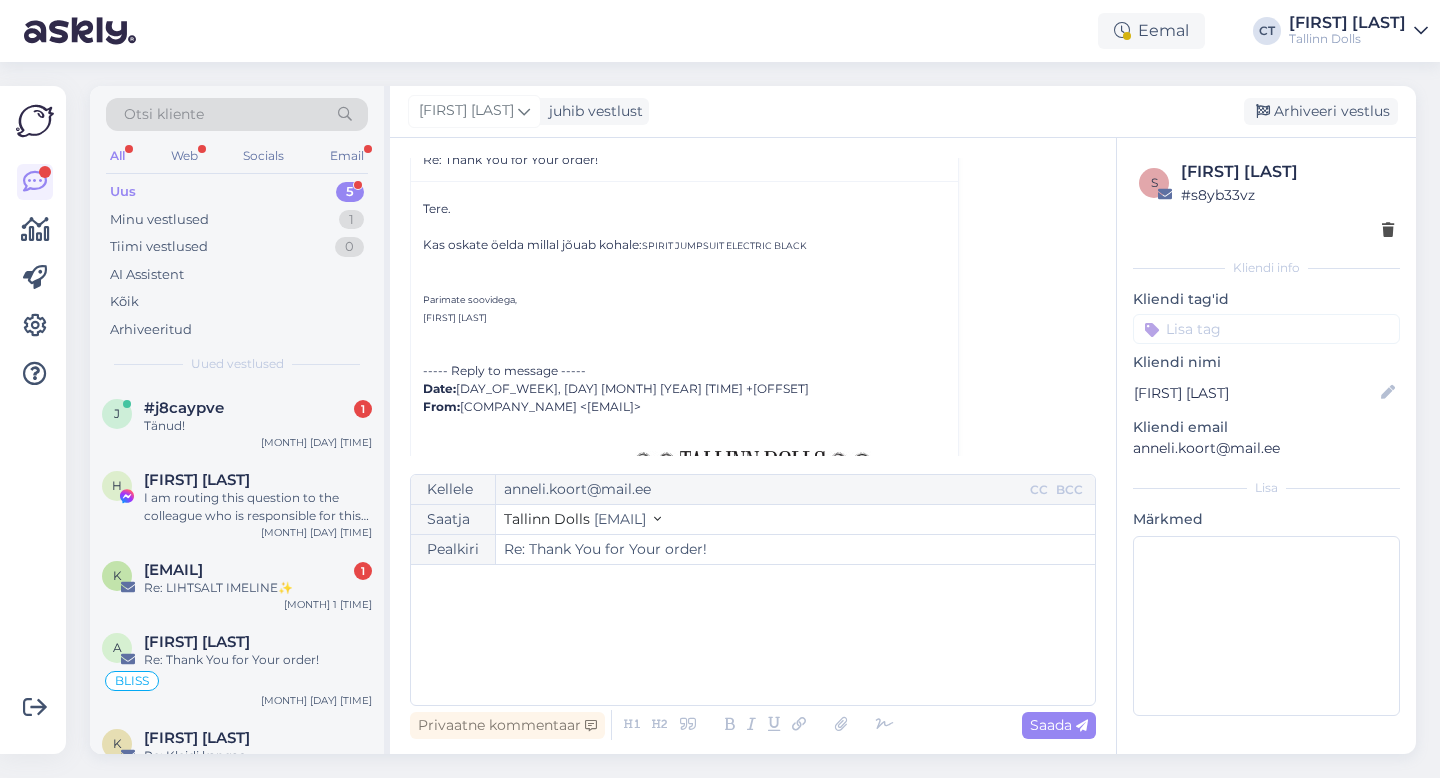 scroll, scrollTop: 284, scrollLeft: 0, axis: vertical 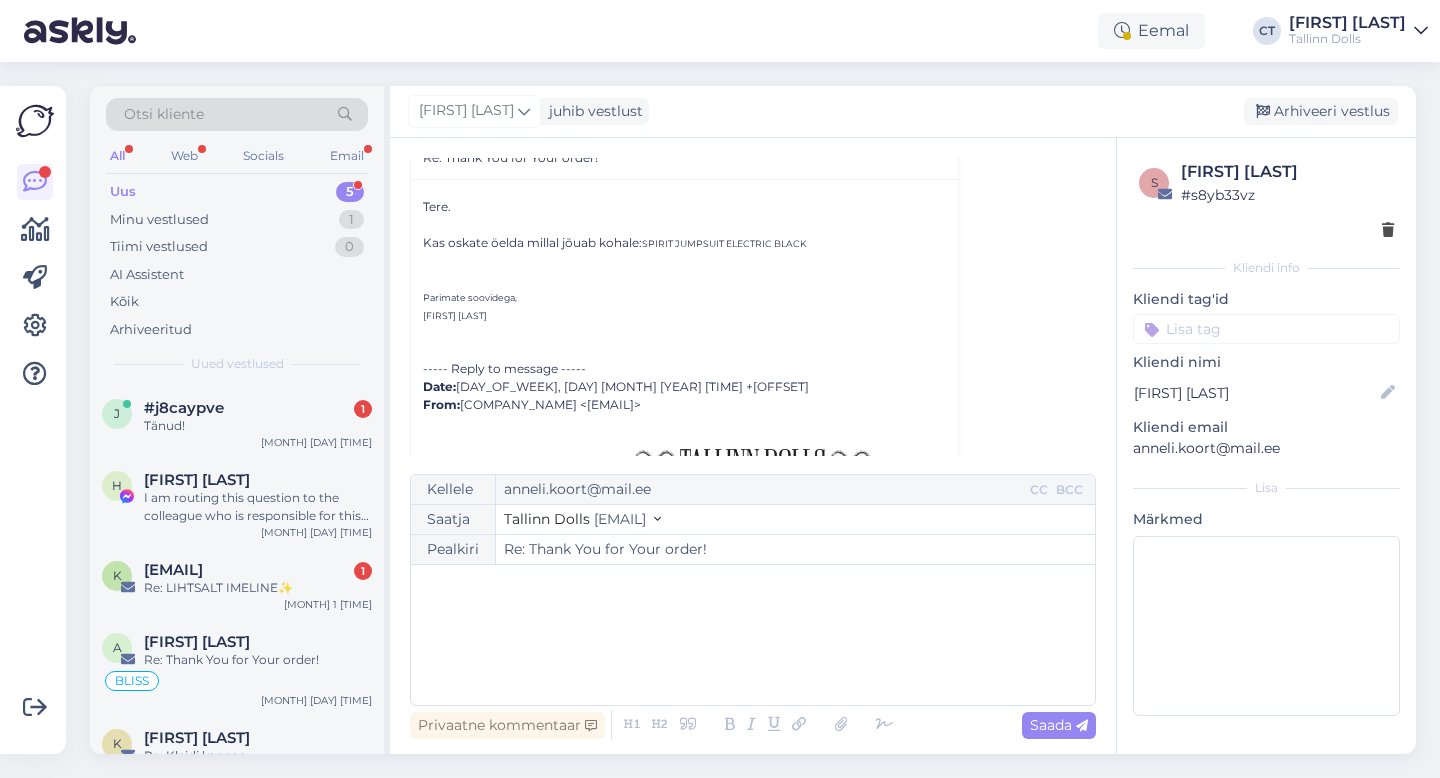 type 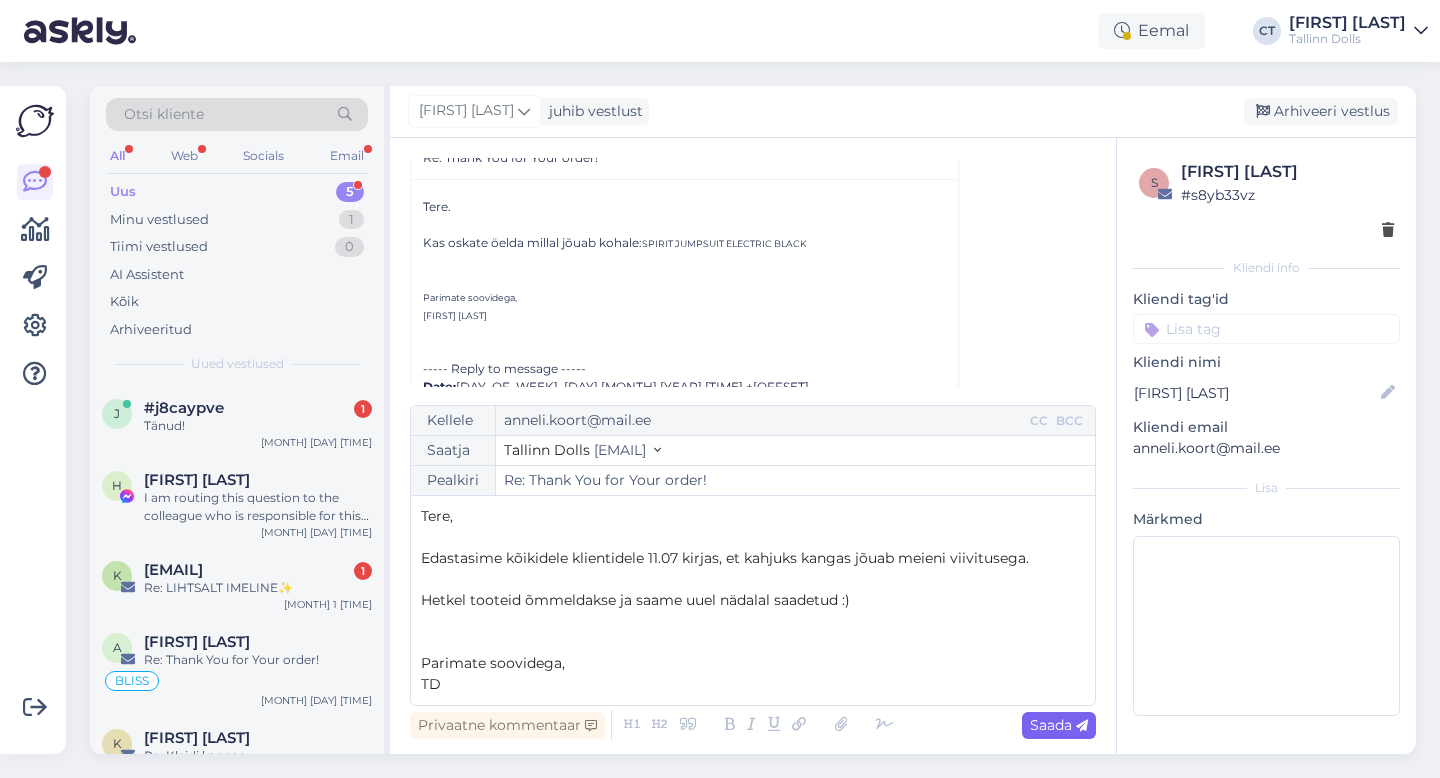 click on "Saada" at bounding box center (1059, 725) 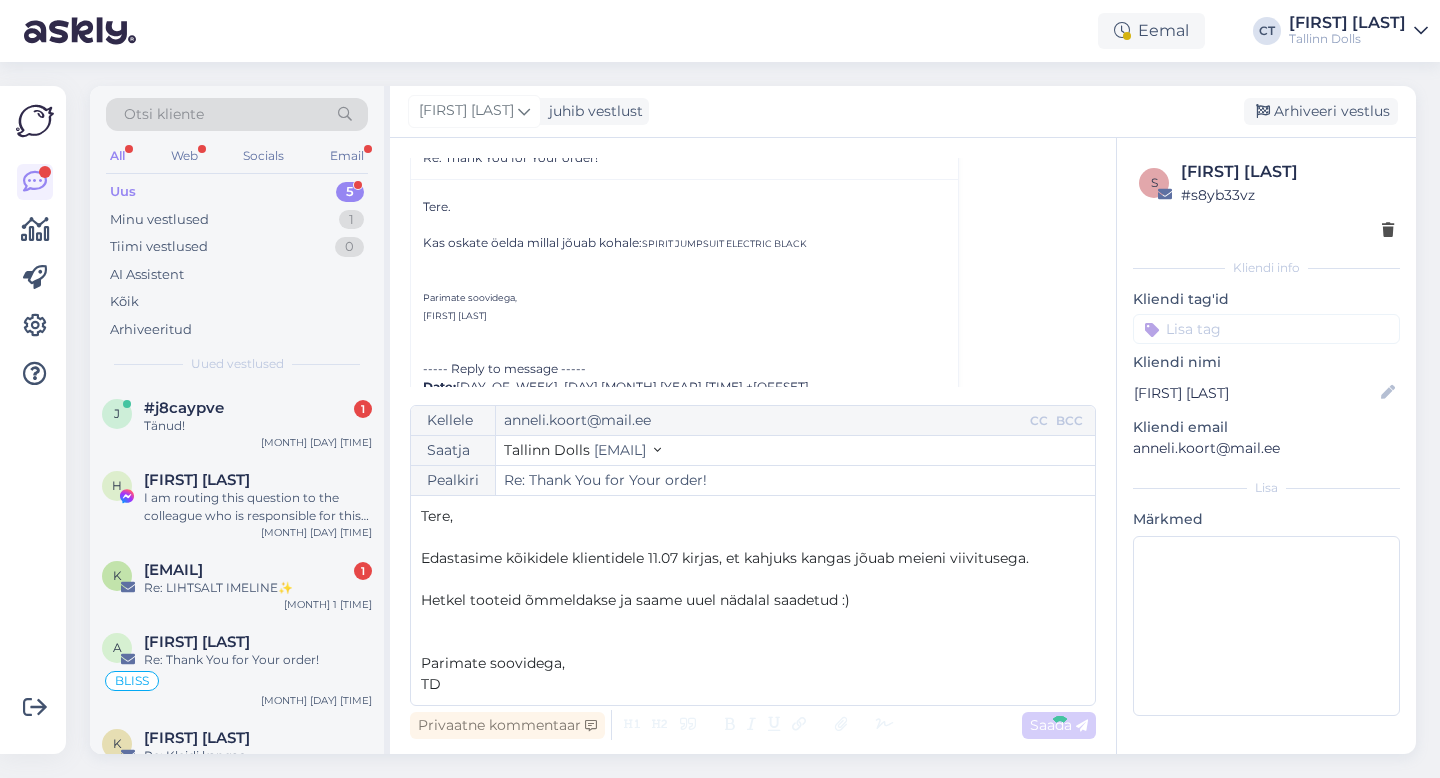 type on "Re: Re: Thank You for Your order!" 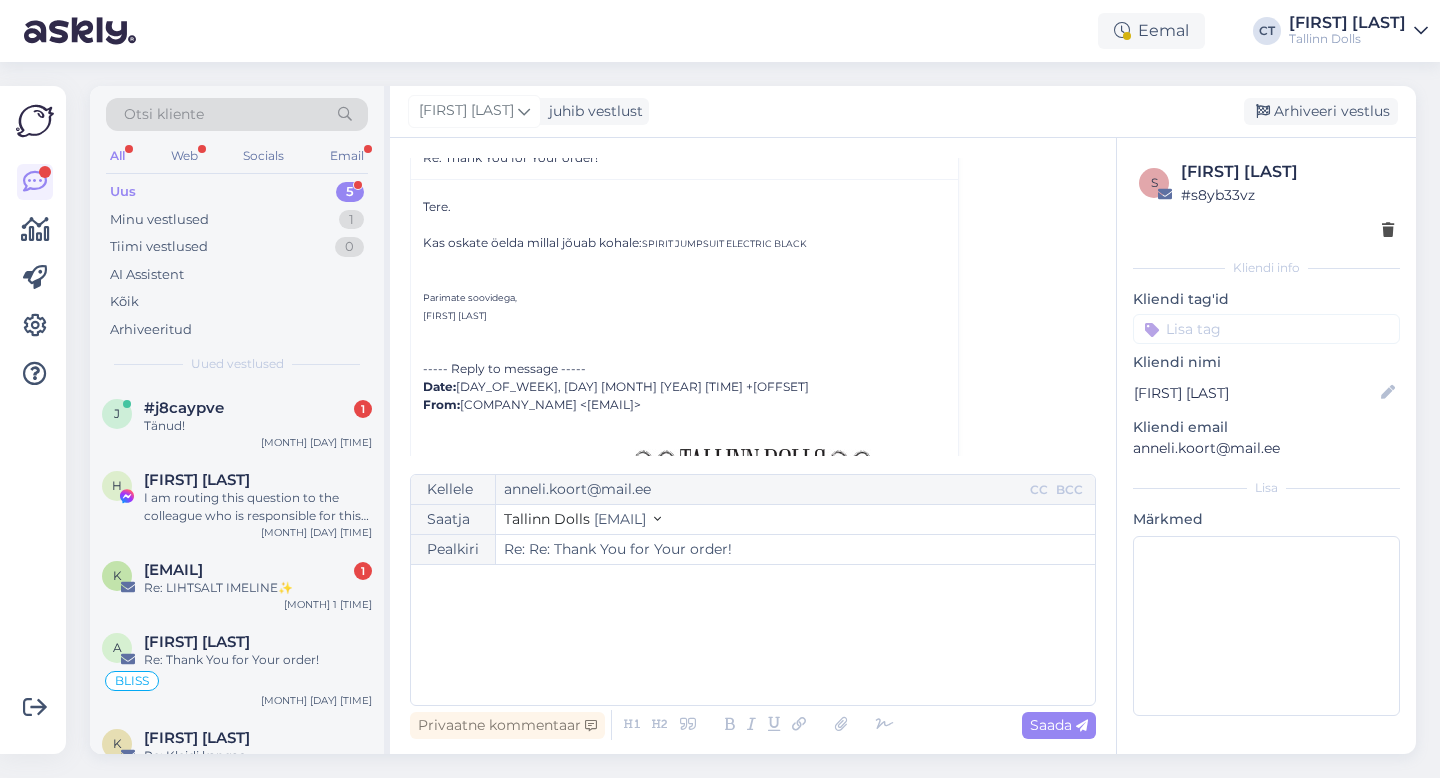 scroll, scrollTop: 1559, scrollLeft: 0, axis: vertical 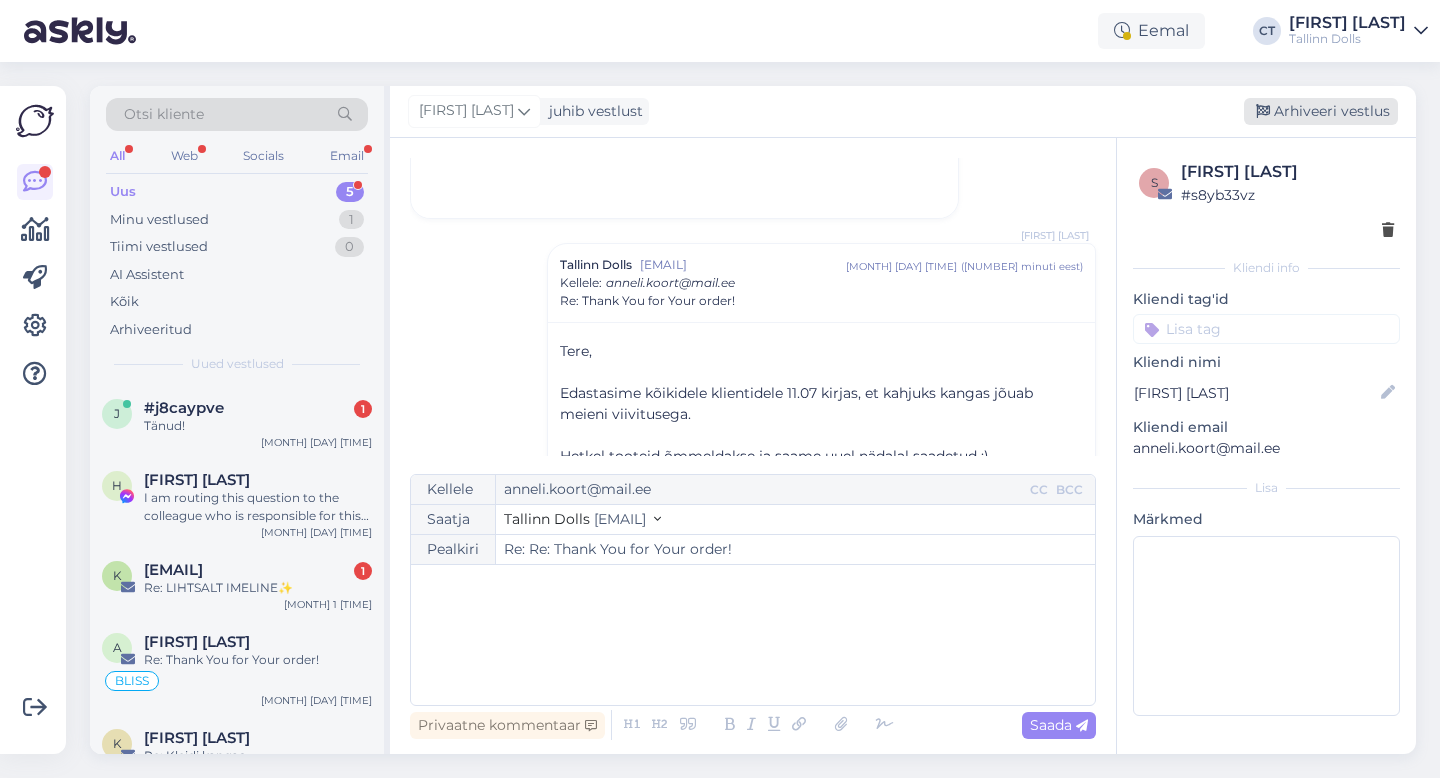 click on "Arhiveeri vestlus" at bounding box center [1321, 111] 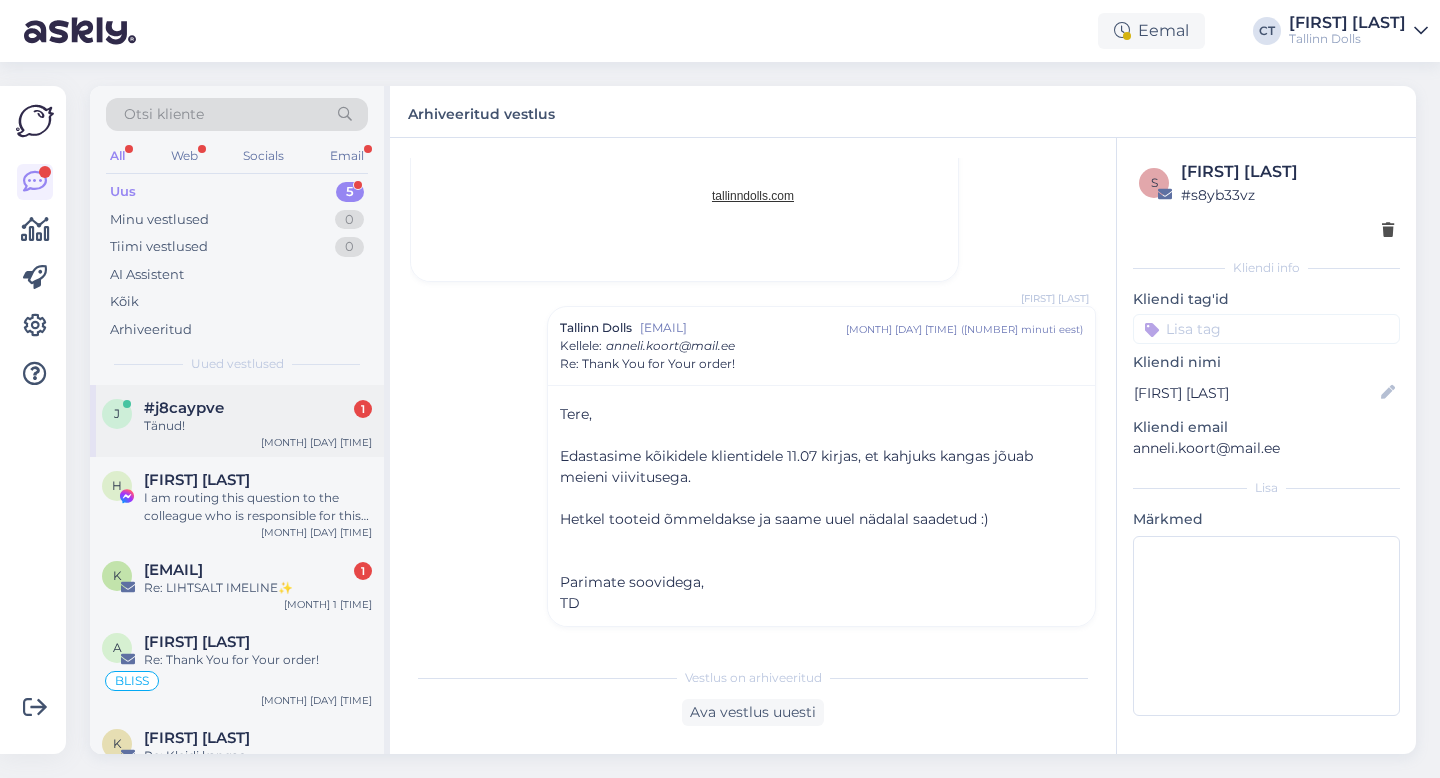 click on "#j8caypve 1" at bounding box center [258, 408] 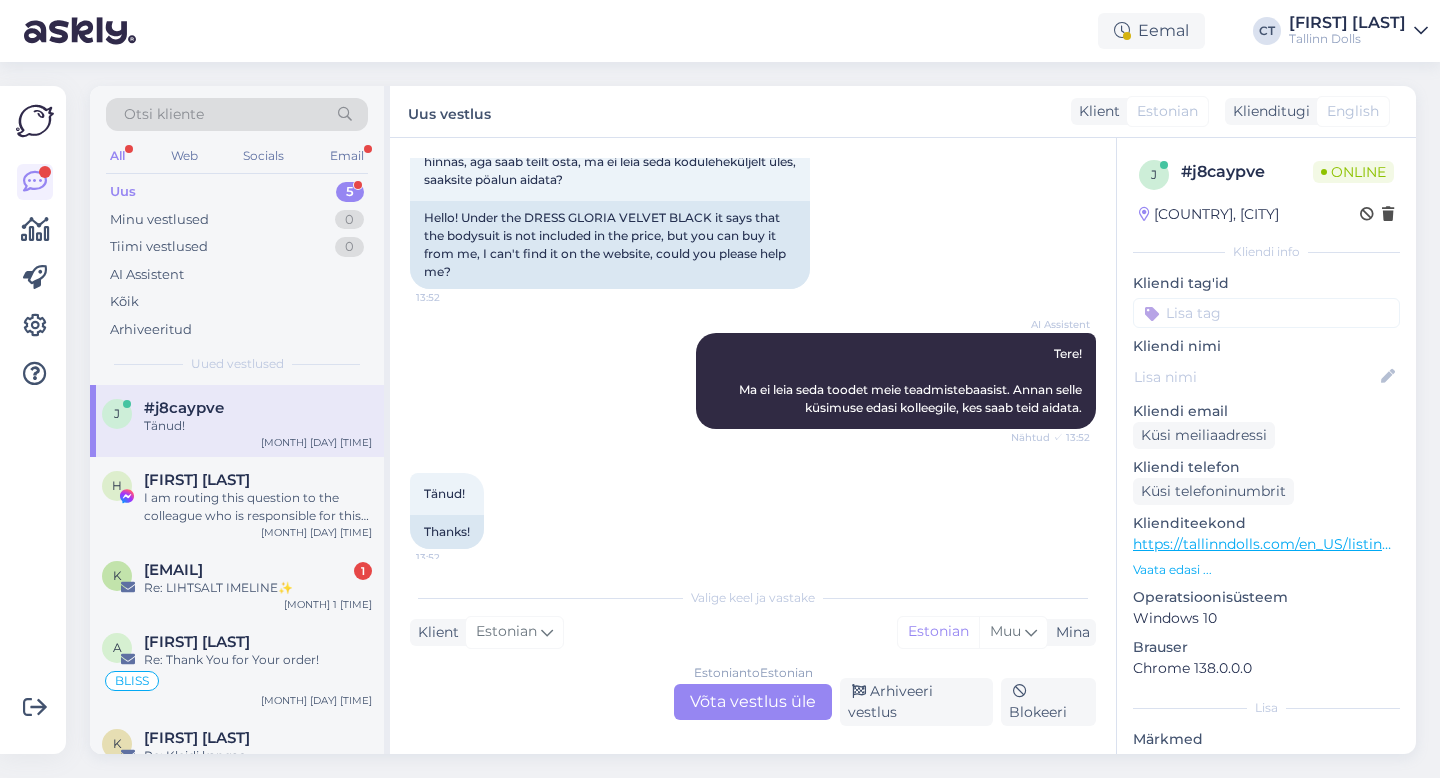 scroll, scrollTop: 0, scrollLeft: 0, axis: both 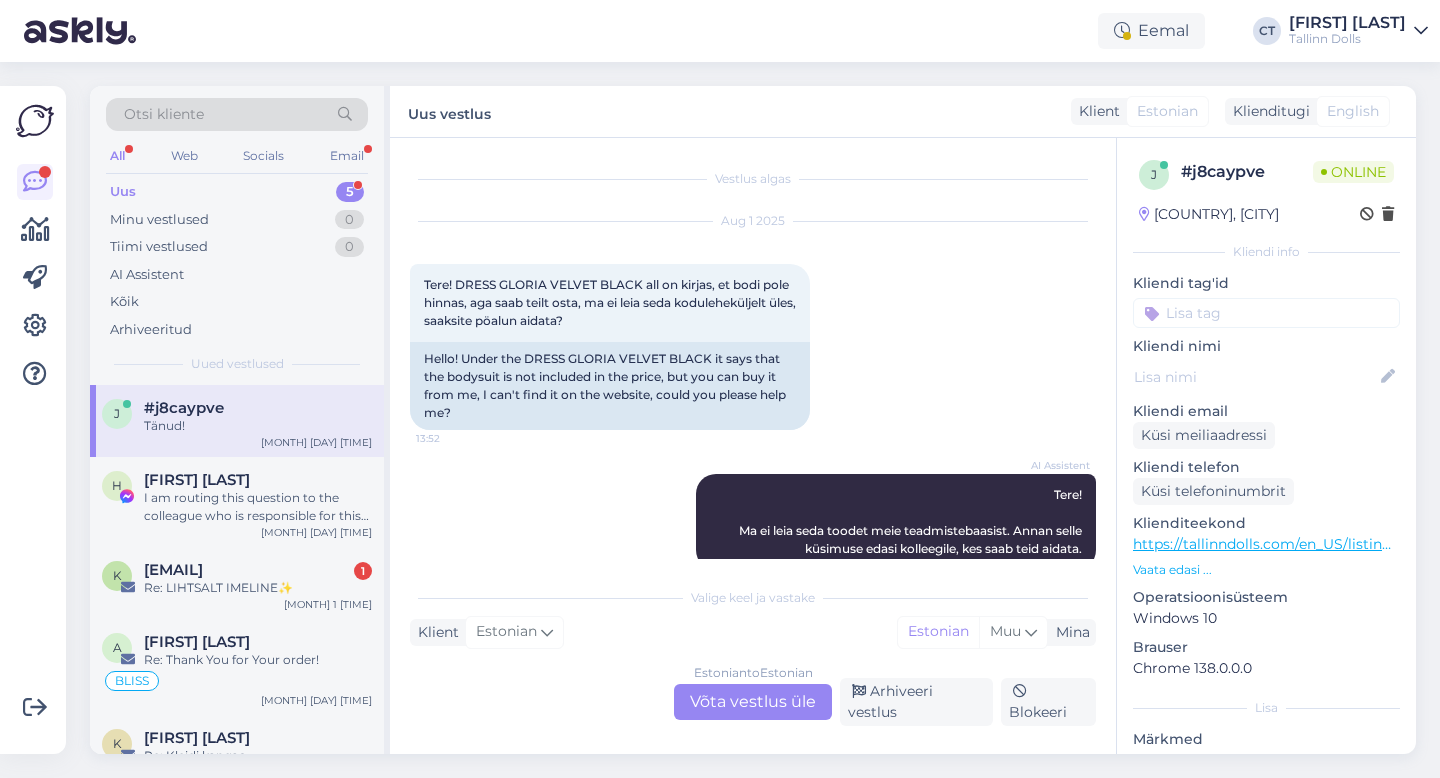 click on "Estonian  to  Estonian Võta vestlus üle" at bounding box center [753, 702] 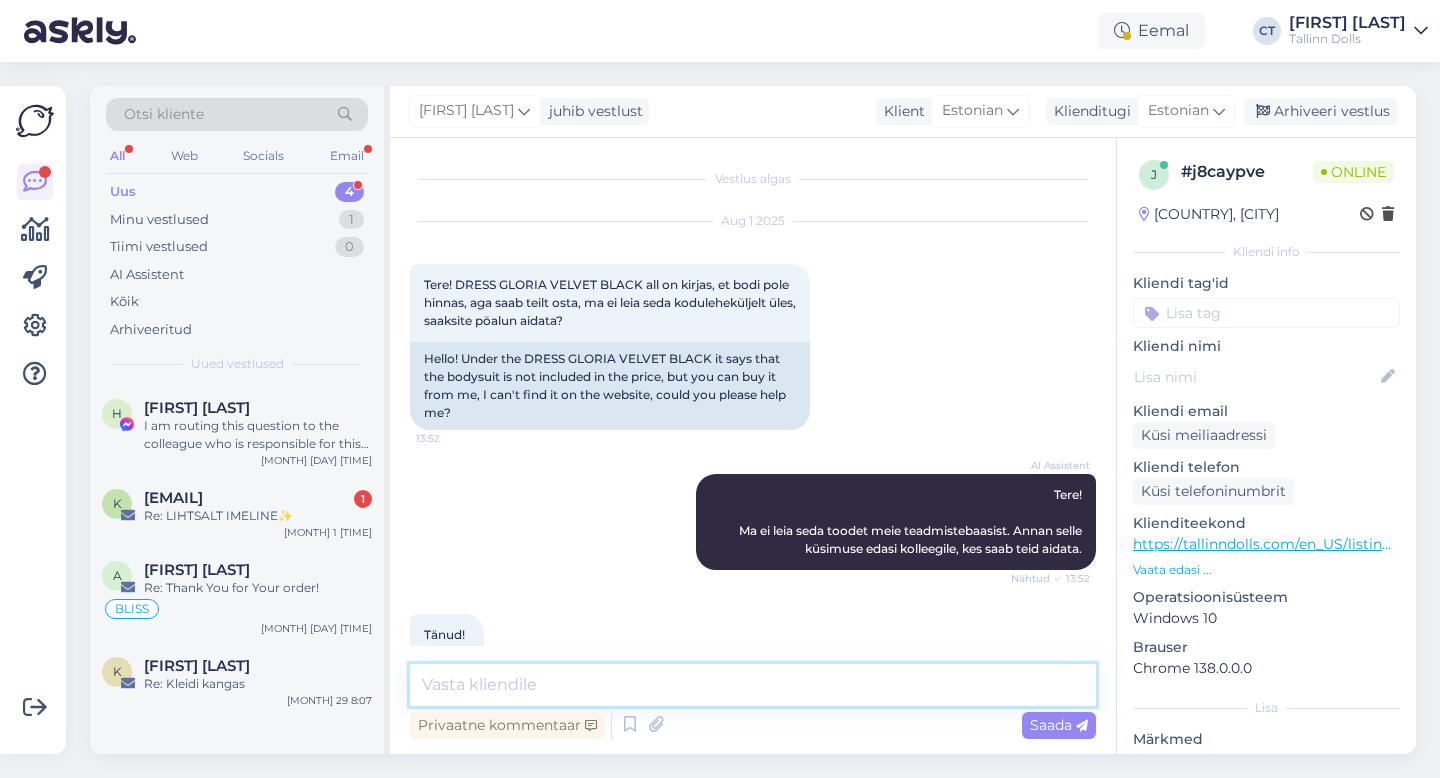 click at bounding box center [753, 685] 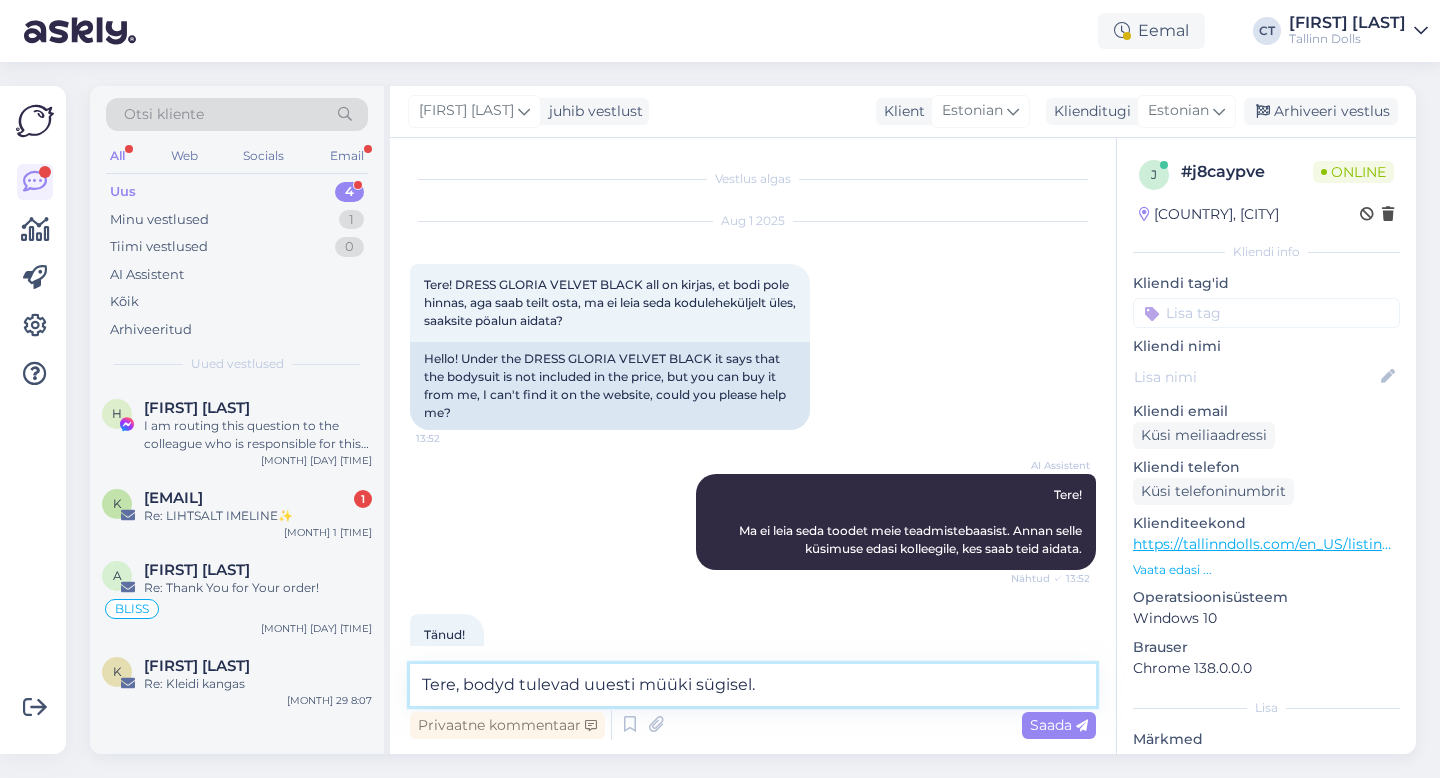 type on "Tere, bodyd tulevad uuesti müüki sügisel." 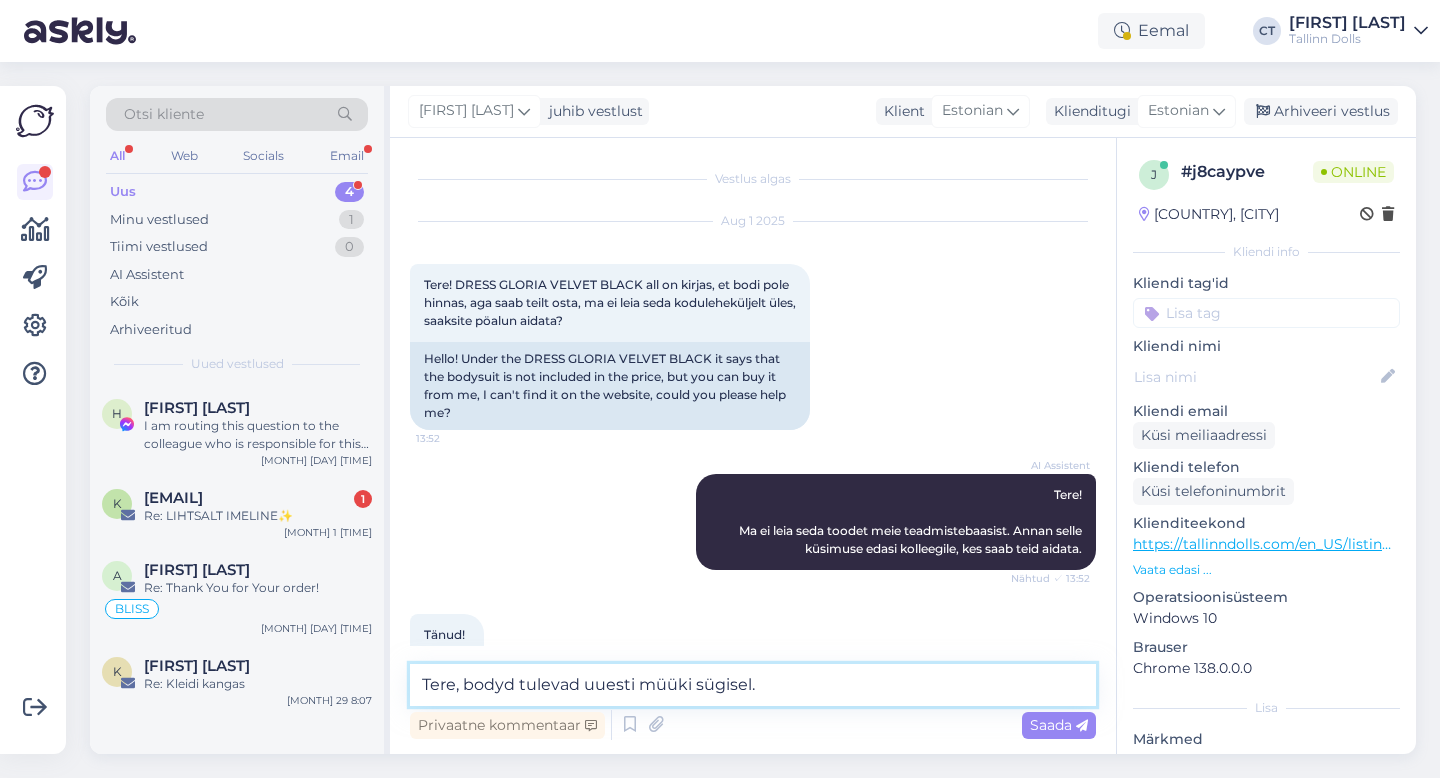 type 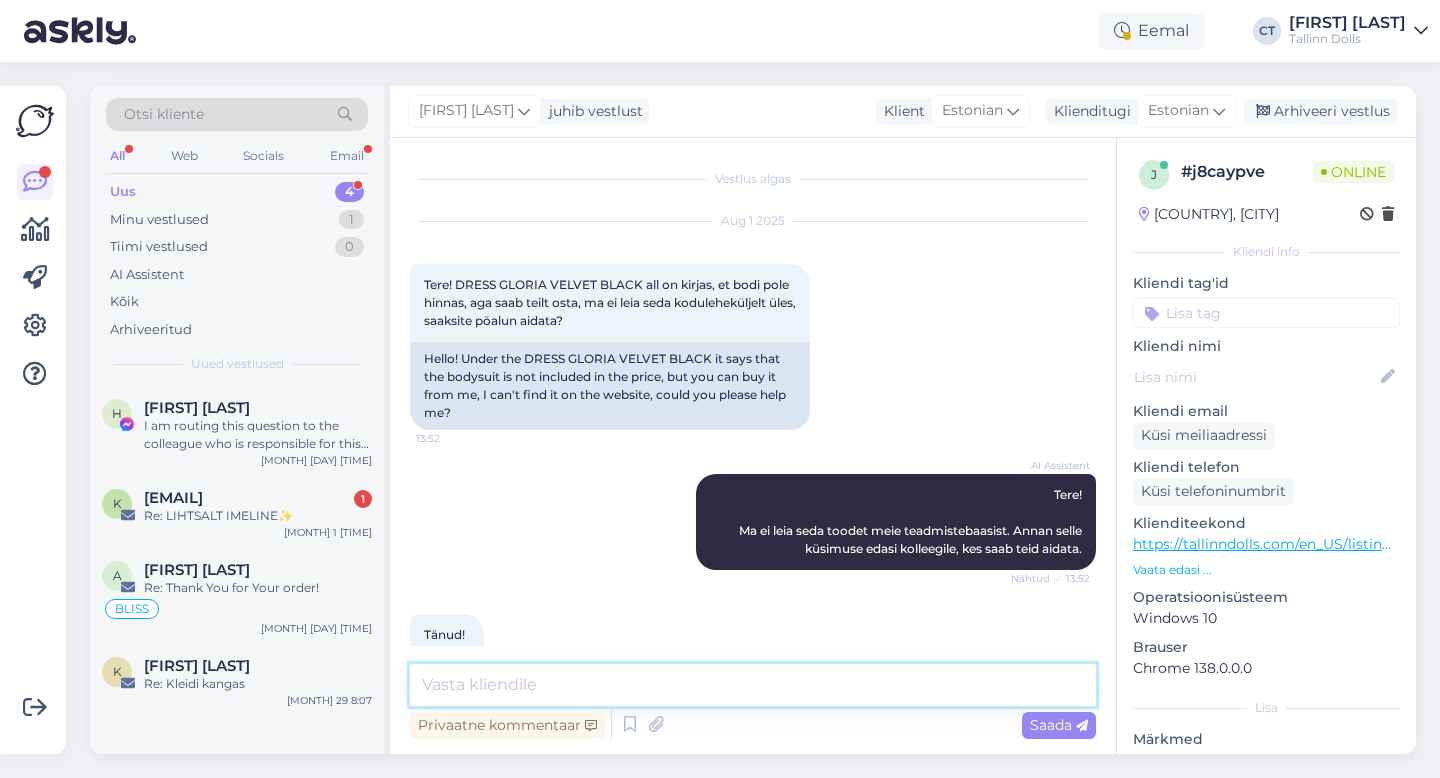 scroll, scrollTop: 152, scrollLeft: 0, axis: vertical 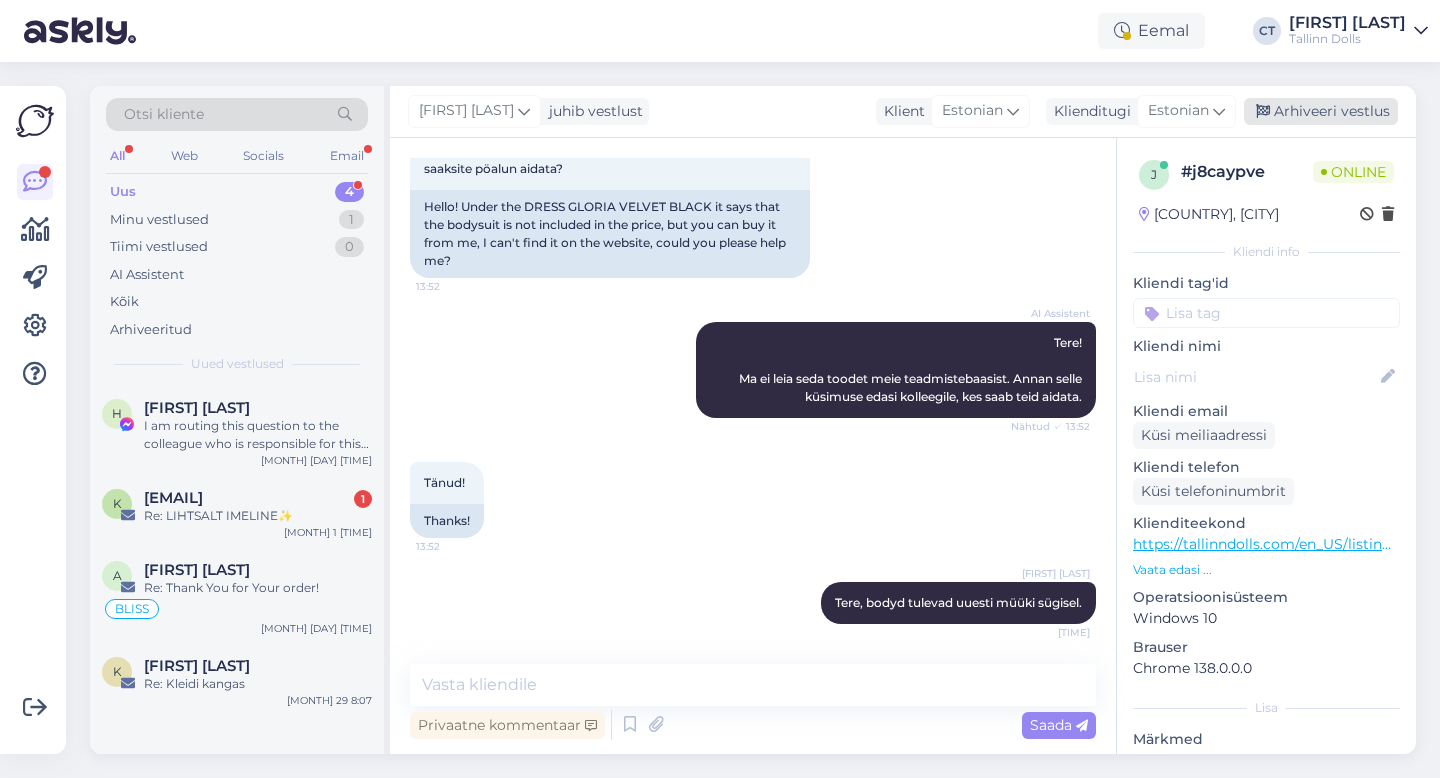 click on "Arhiveeri vestlus" at bounding box center [1321, 111] 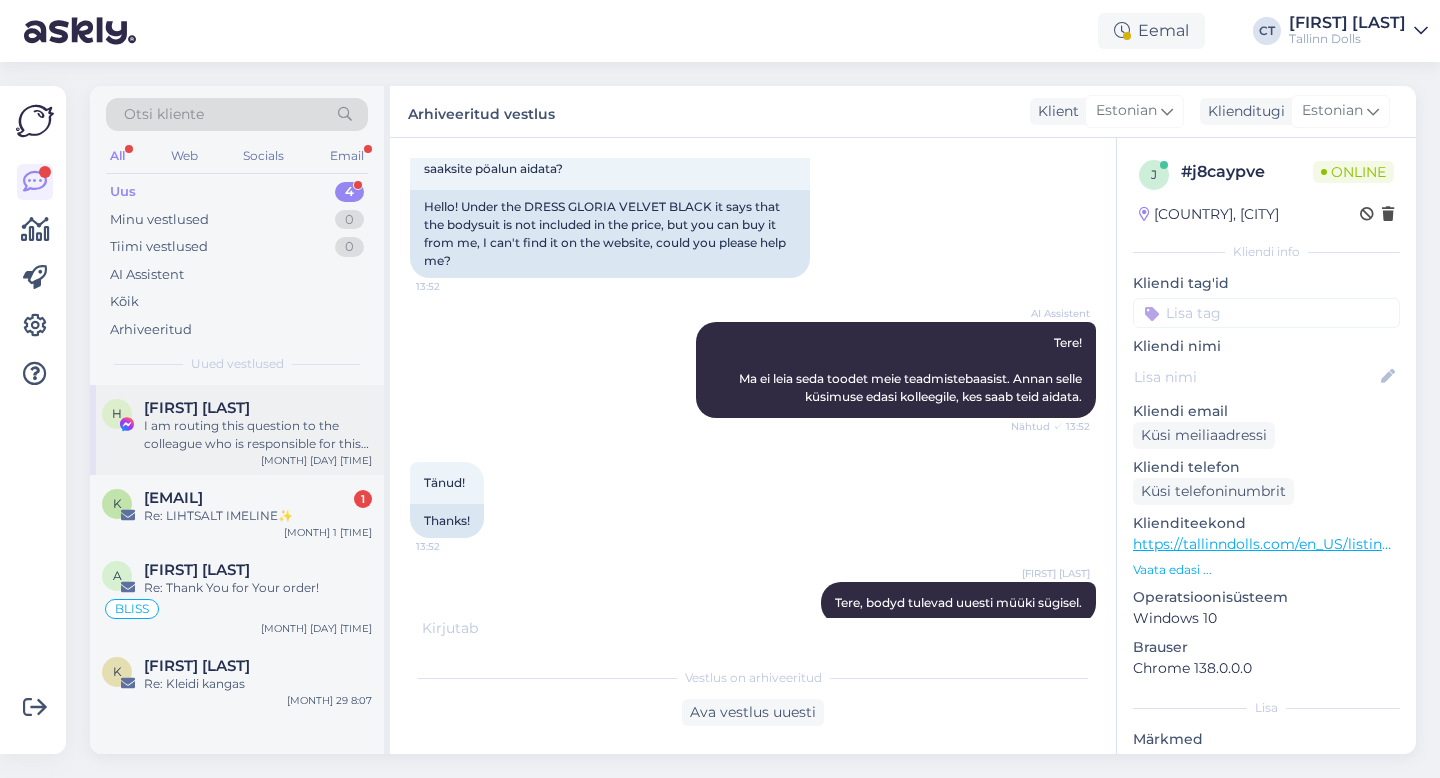 click on "I am routing this question to the colleague who is responsible for this topic. The reply might take a bit. But it’ll be saved here for you to read later." at bounding box center (258, 435) 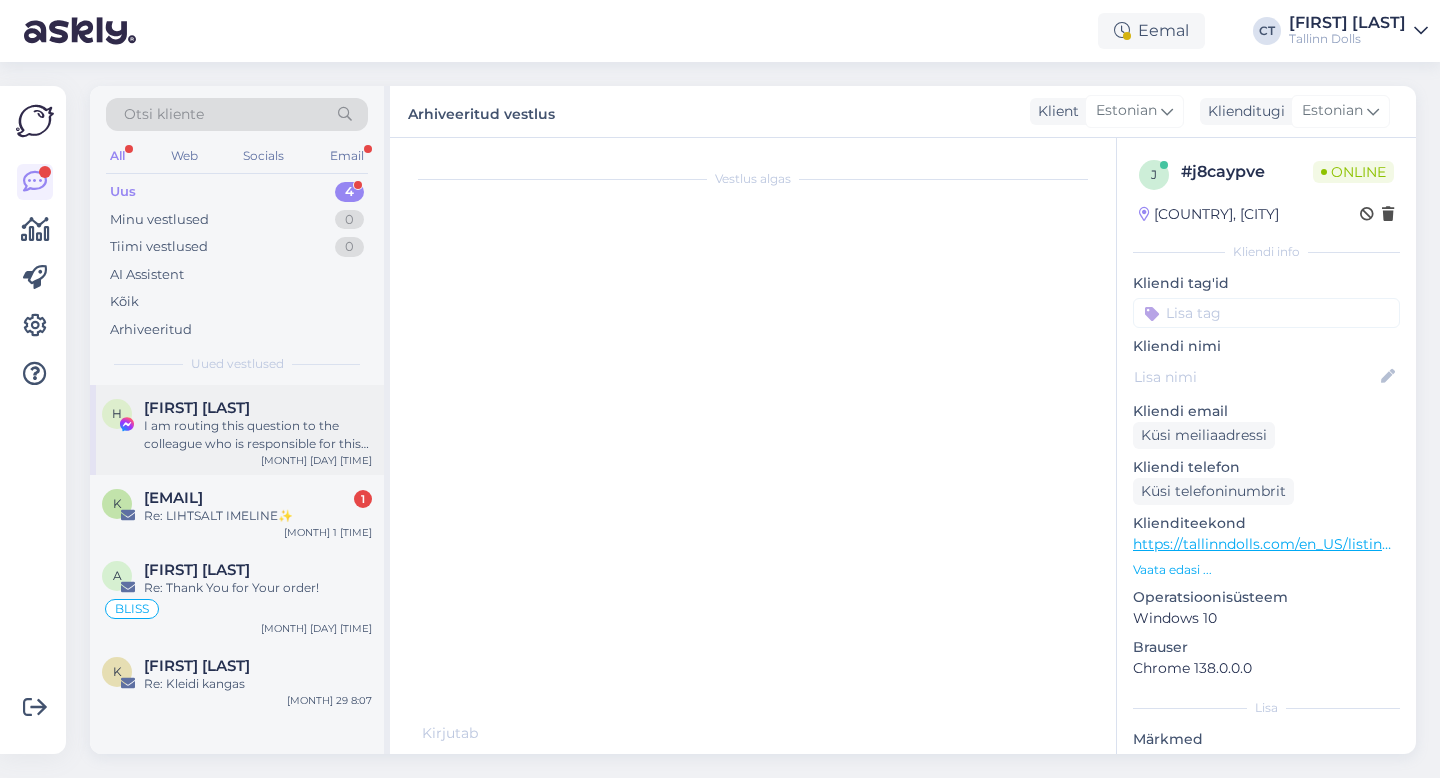 scroll, scrollTop: 0, scrollLeft: 0, axis: both 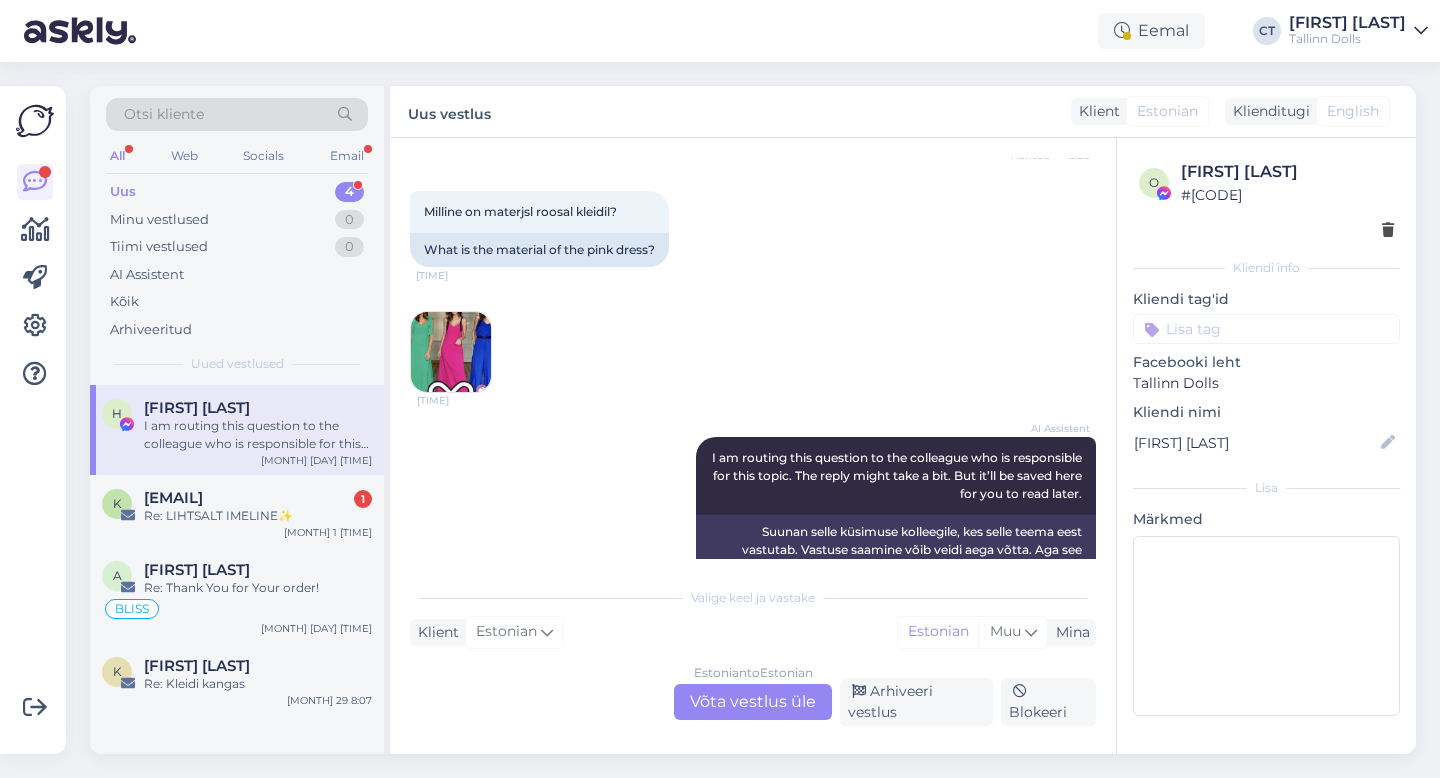 click on "Estonian  to  Estonian Võta vestlus üle" at bounding box center (753, 702) 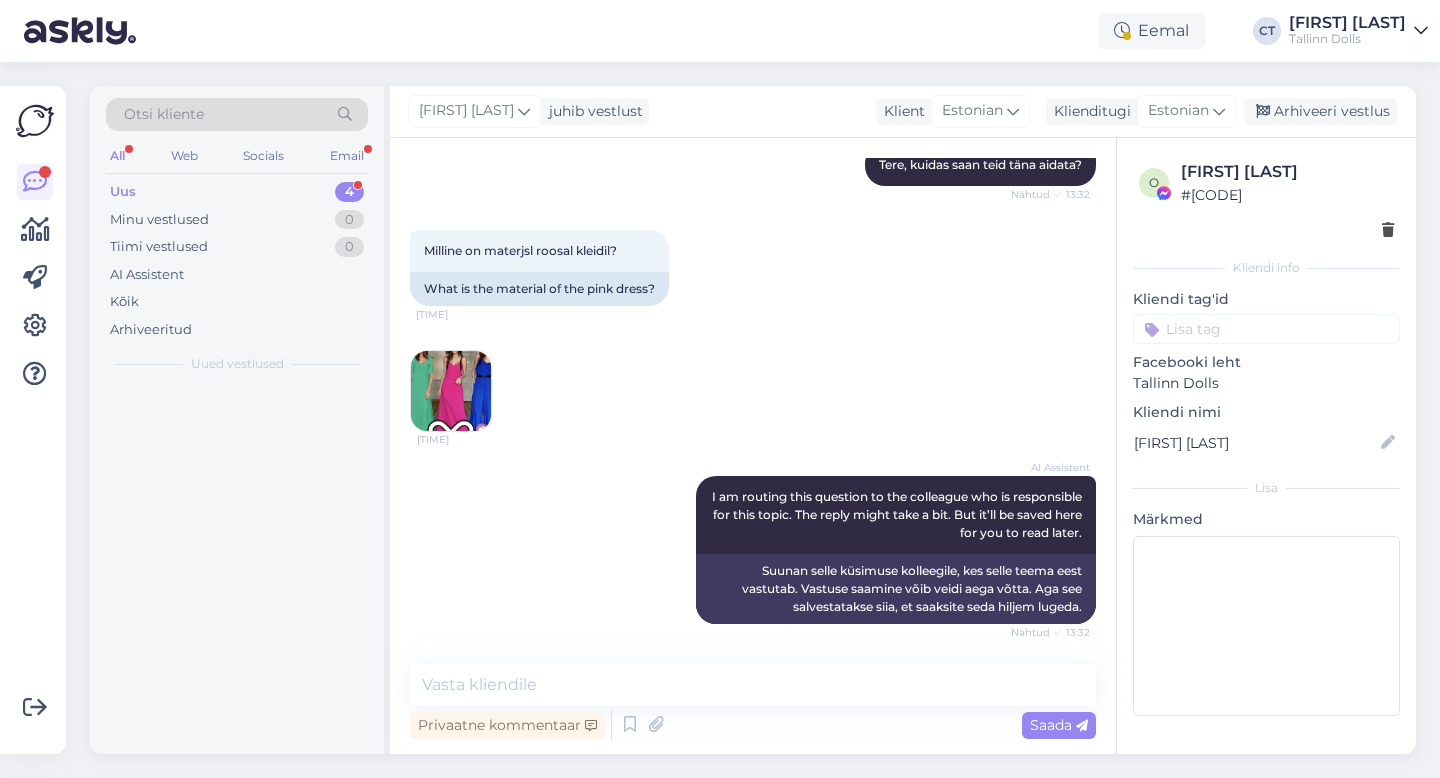 scroll, scrollTop: 8386, scrollLeft: 0, axis: vertical 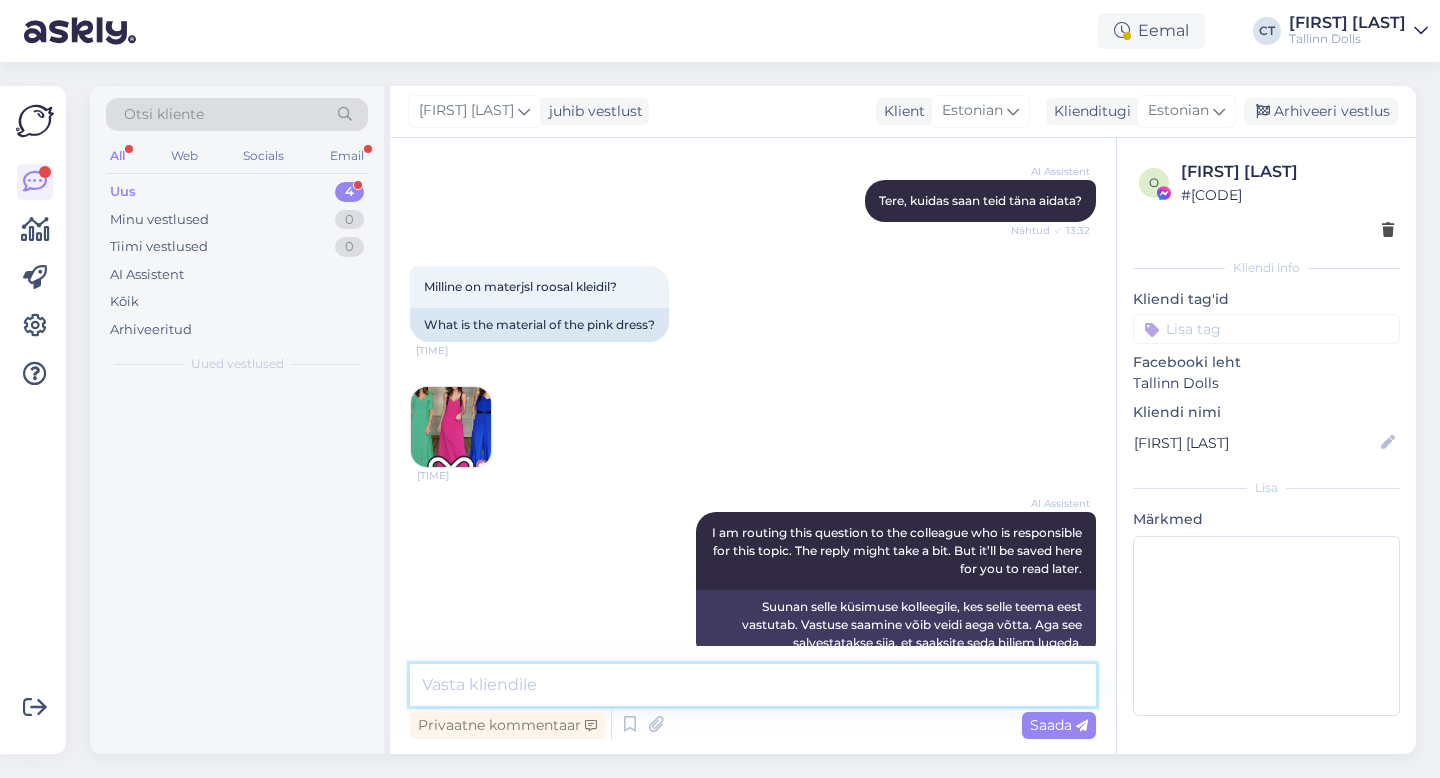 click at bounding box center (753, 685) 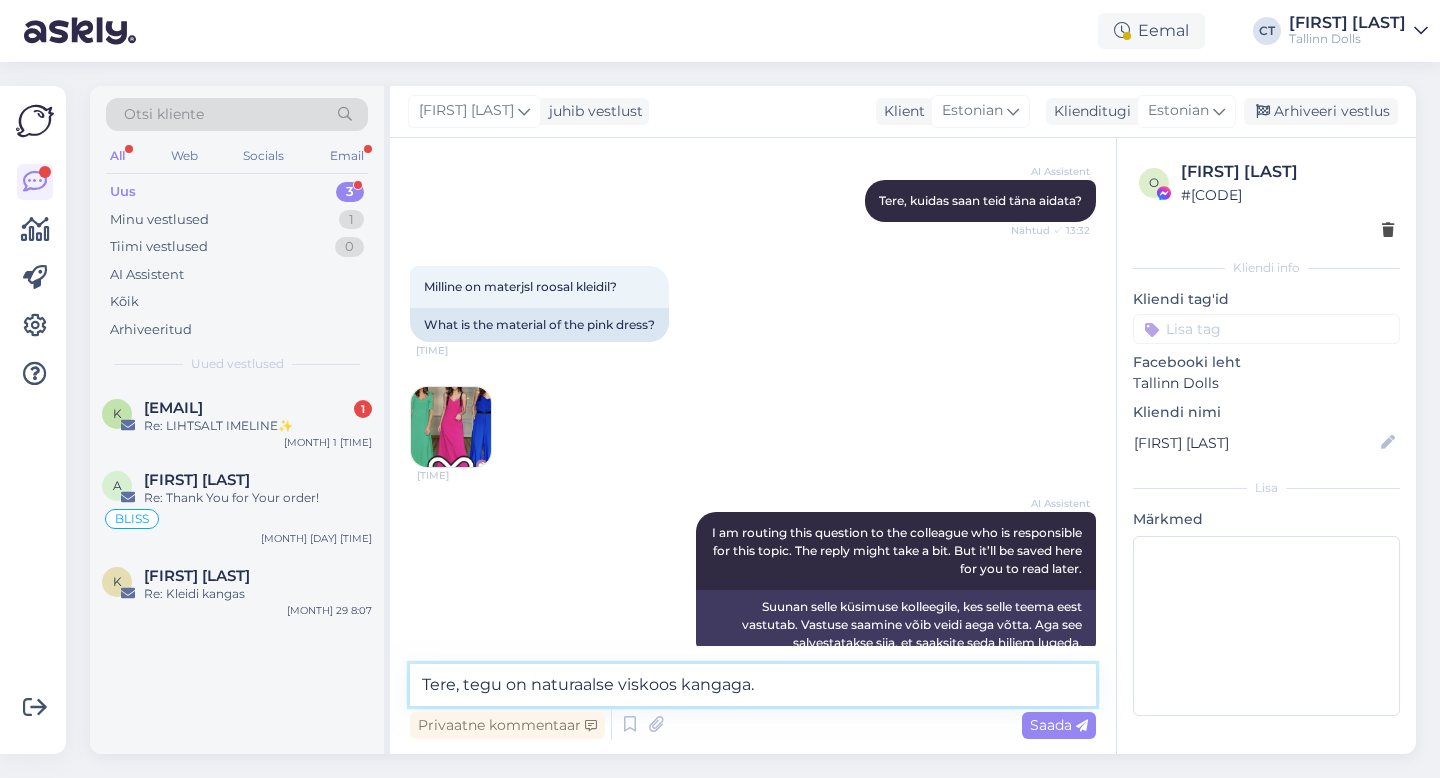 type on "Tere, tegu on naturaalse viskoos kangaga." 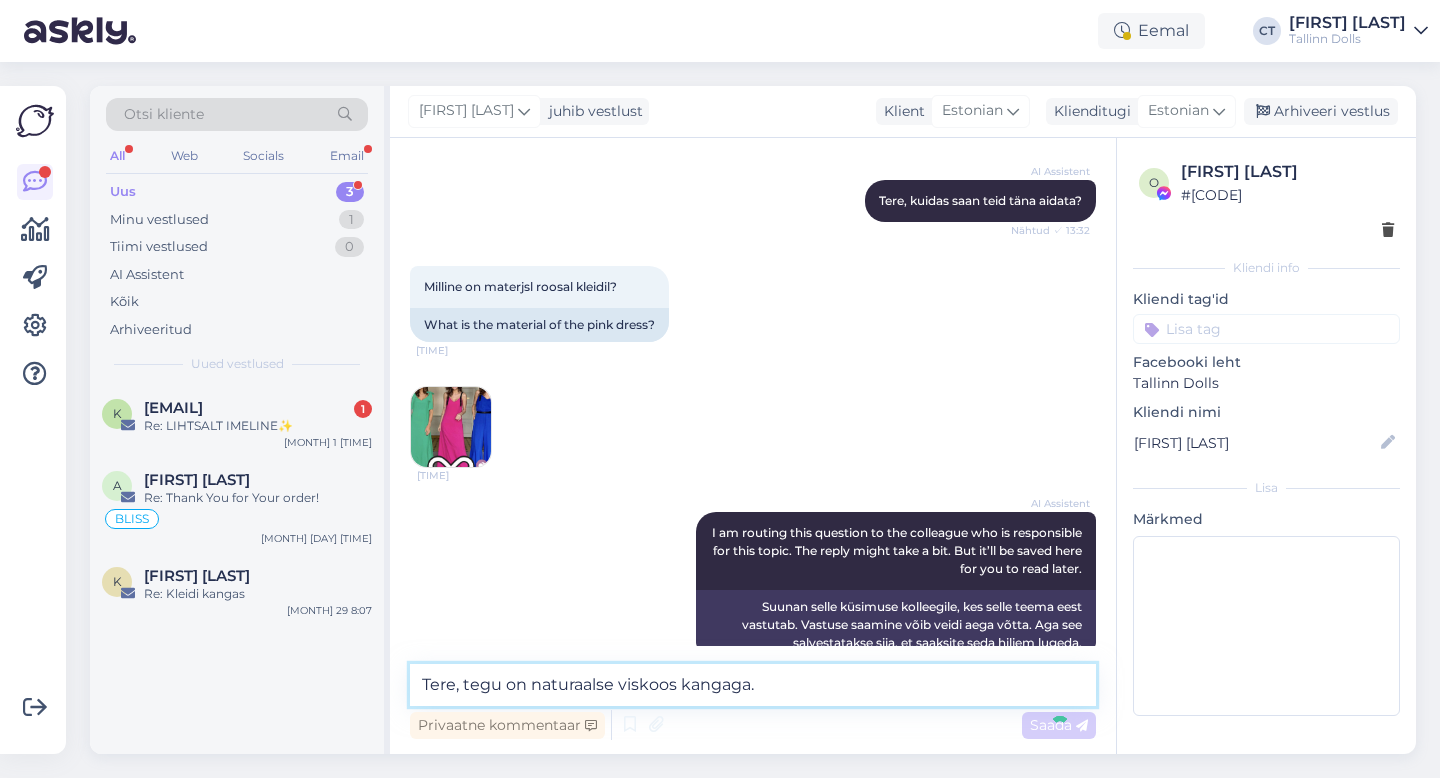 type 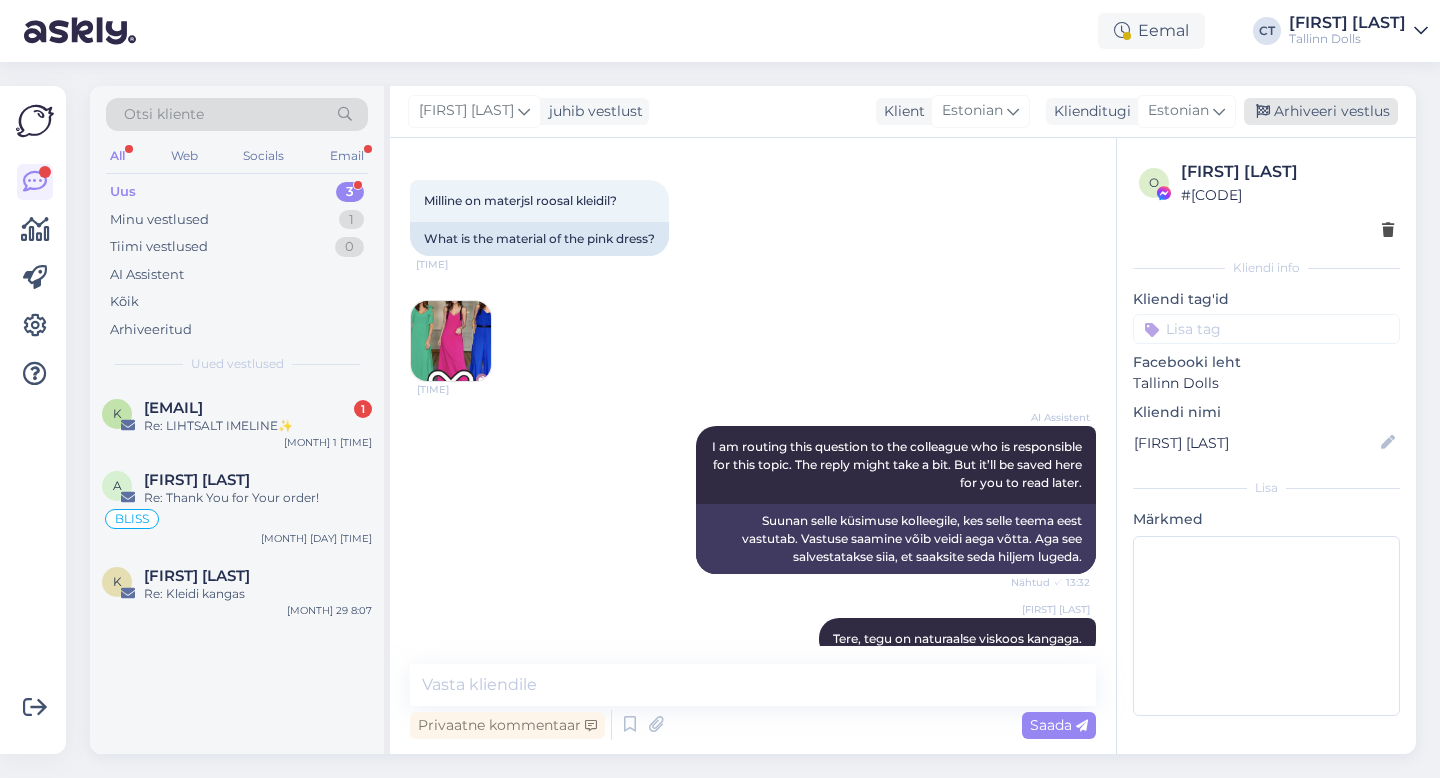 click on "Arhiveeri vestlus" at bounding box center (1321, 111) 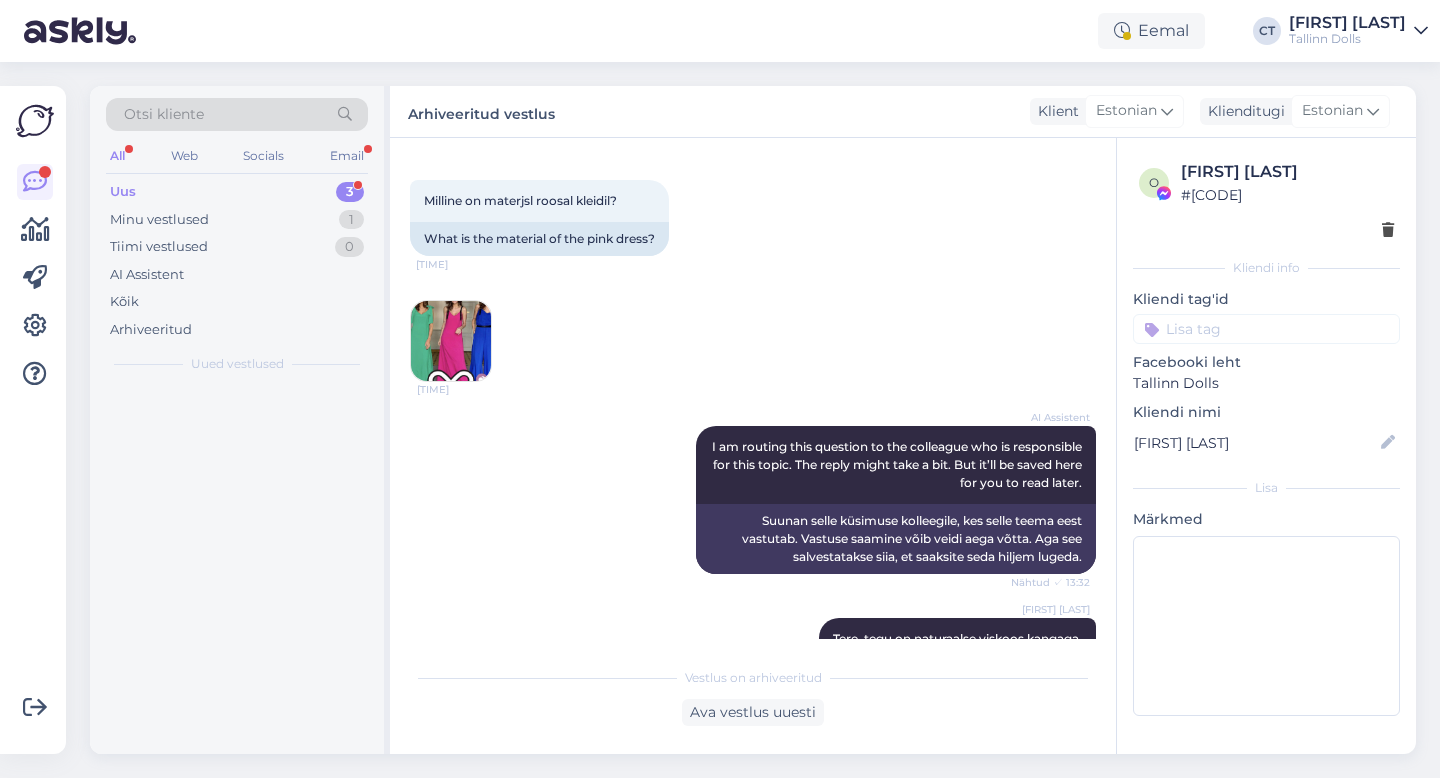 scroll, scrollTop: 8479, scrollLeft: 0, axis: vertical 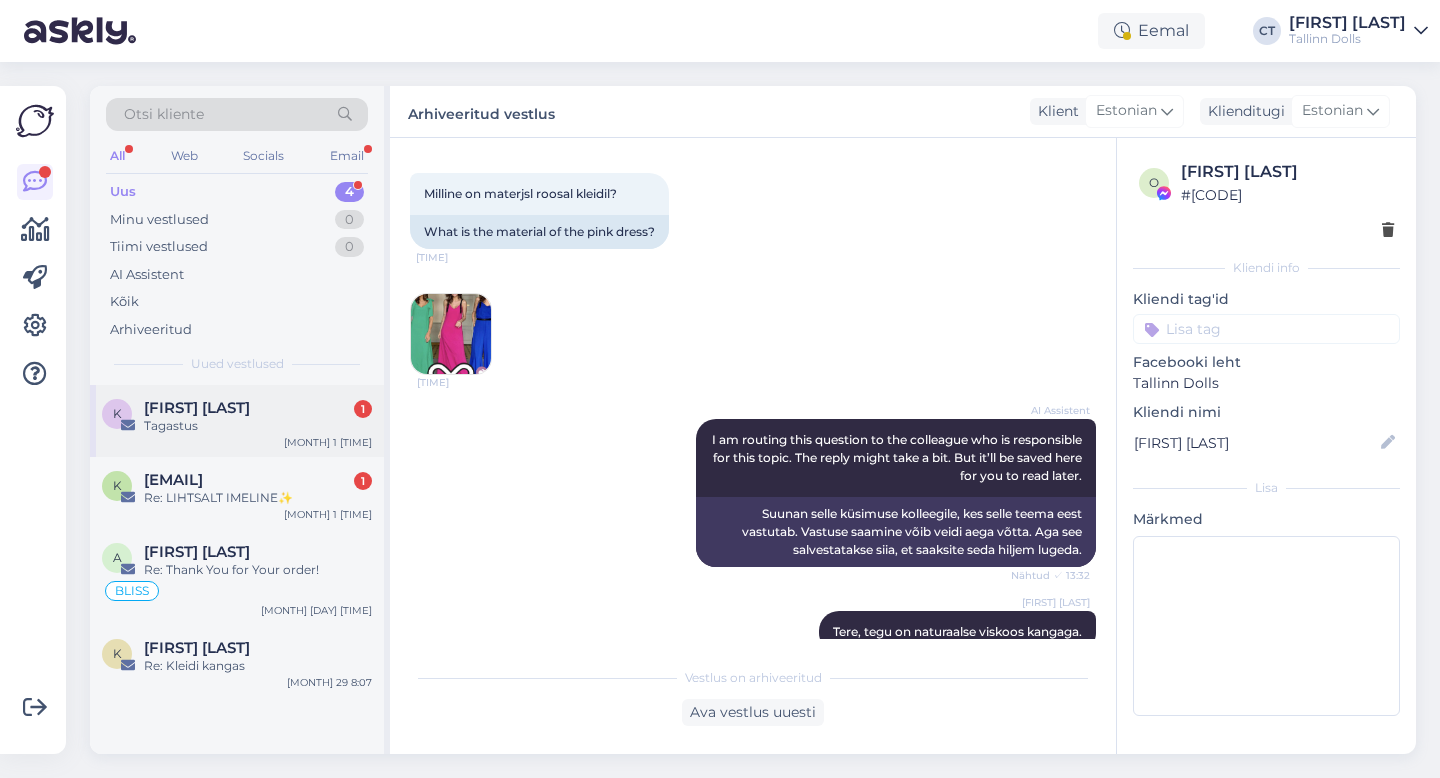 click on "Tagastus" at bounding box center [258, 426] 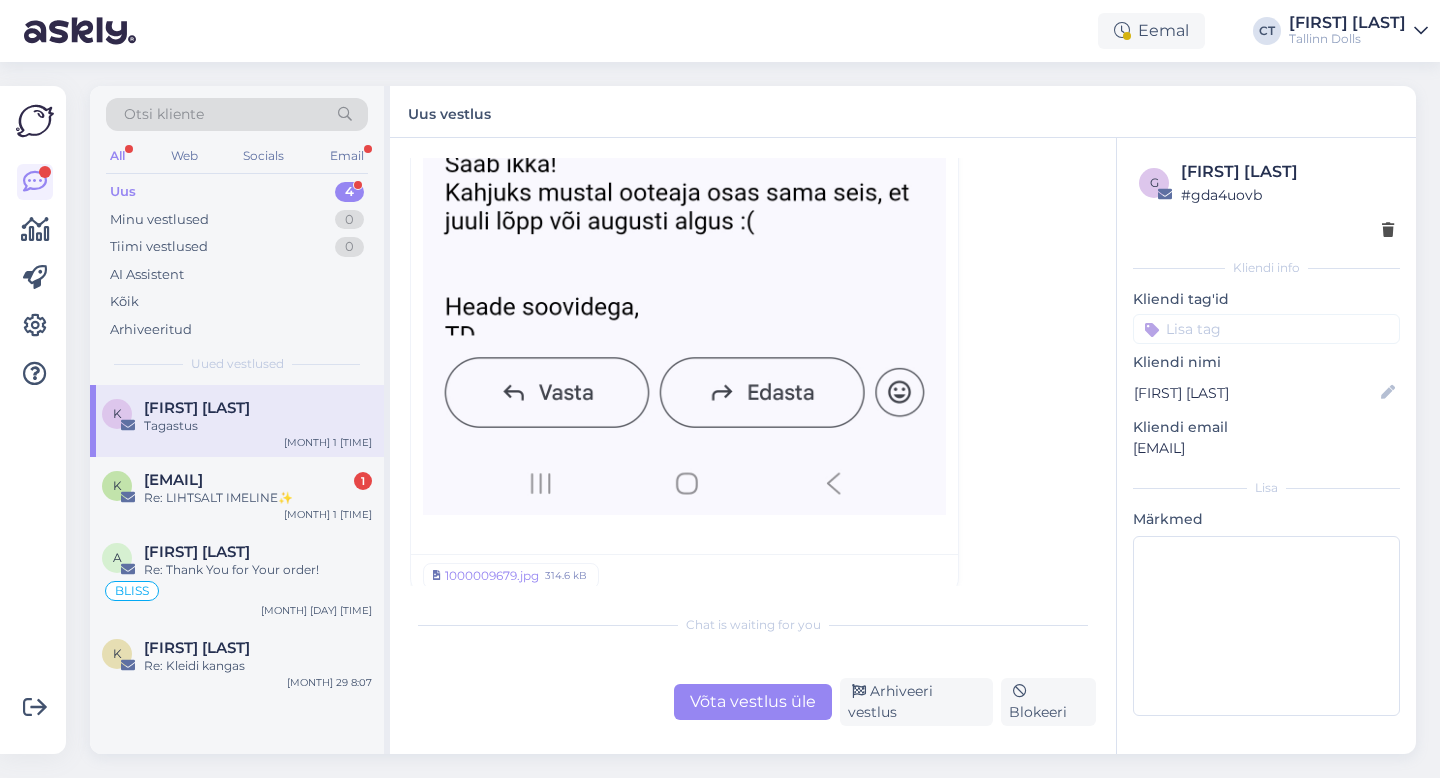 scroll, scrollTop: 9004, scrollLeft: 0, axis: vertical 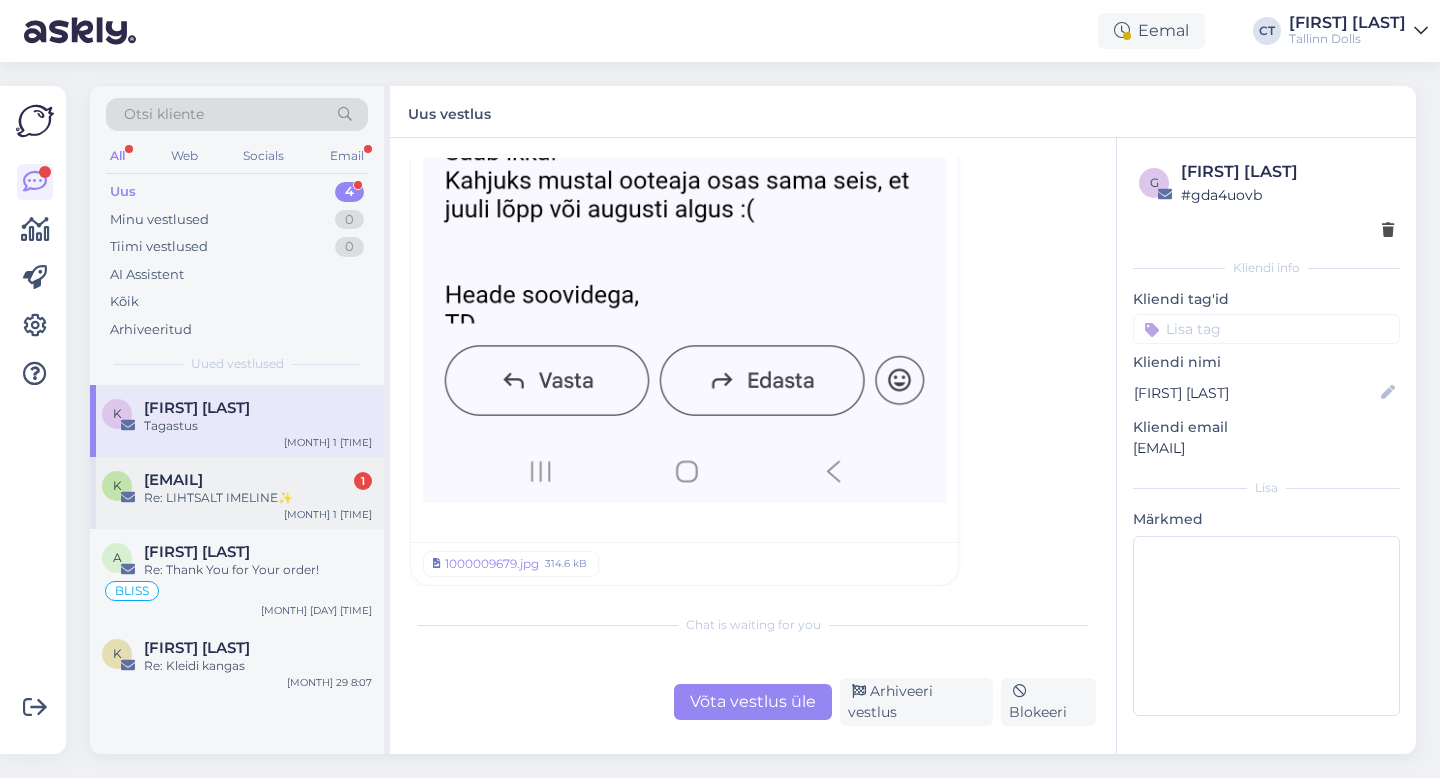 click on "Re: LIHTSALT IMELINE✨" at bounding box center (258, 498) 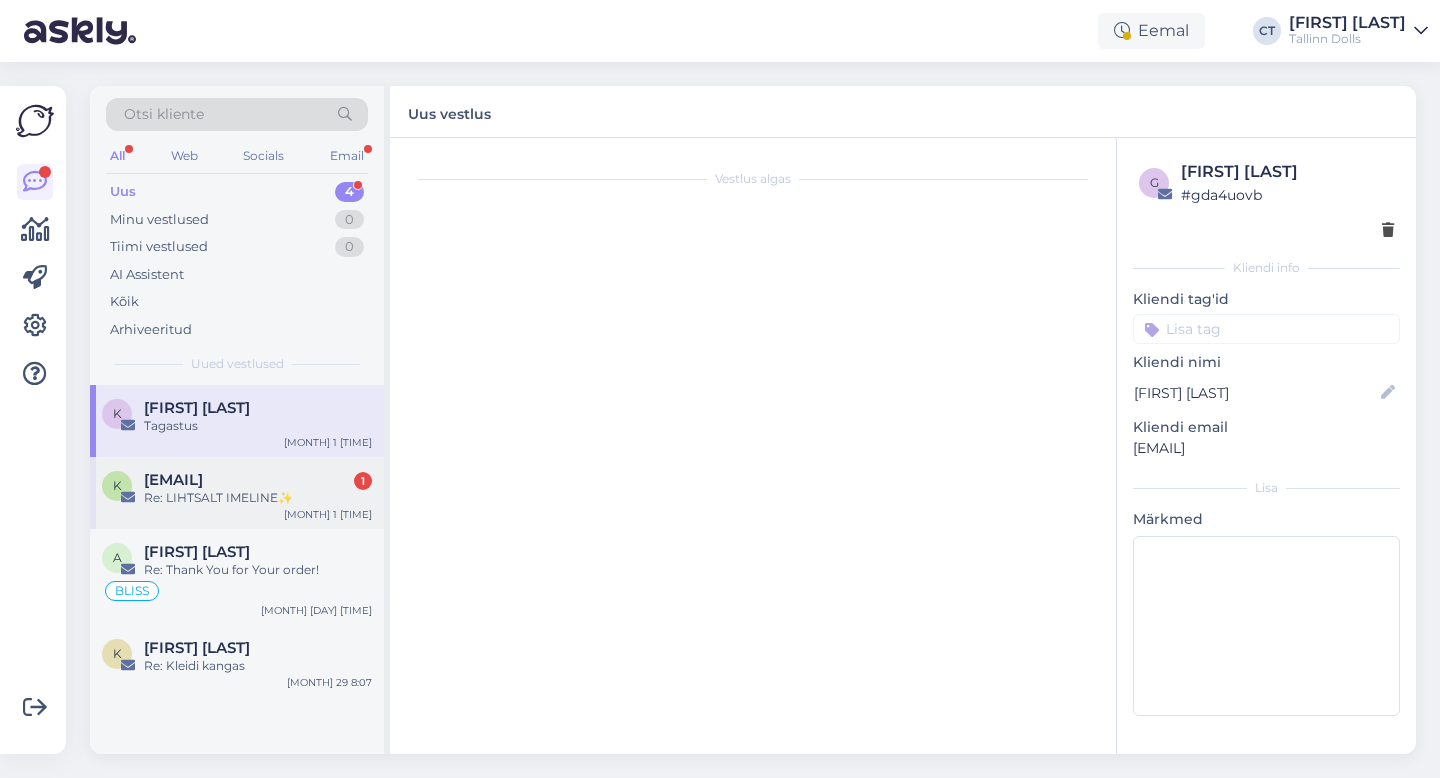 scroll, scrollTop: 0, scrollLeft: 0, axis: both 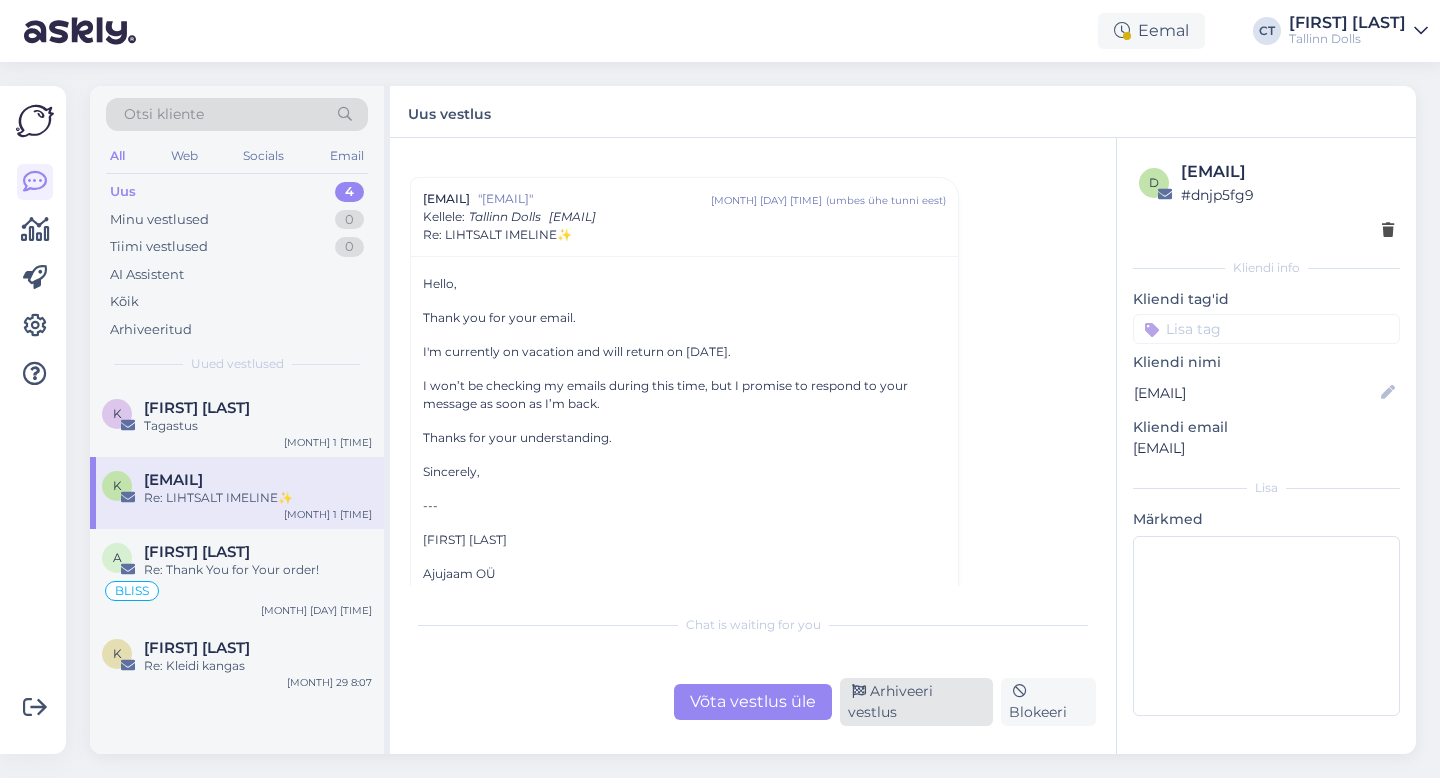 click on "Arhiveeri vestlus" at bounding box center [916, 702] 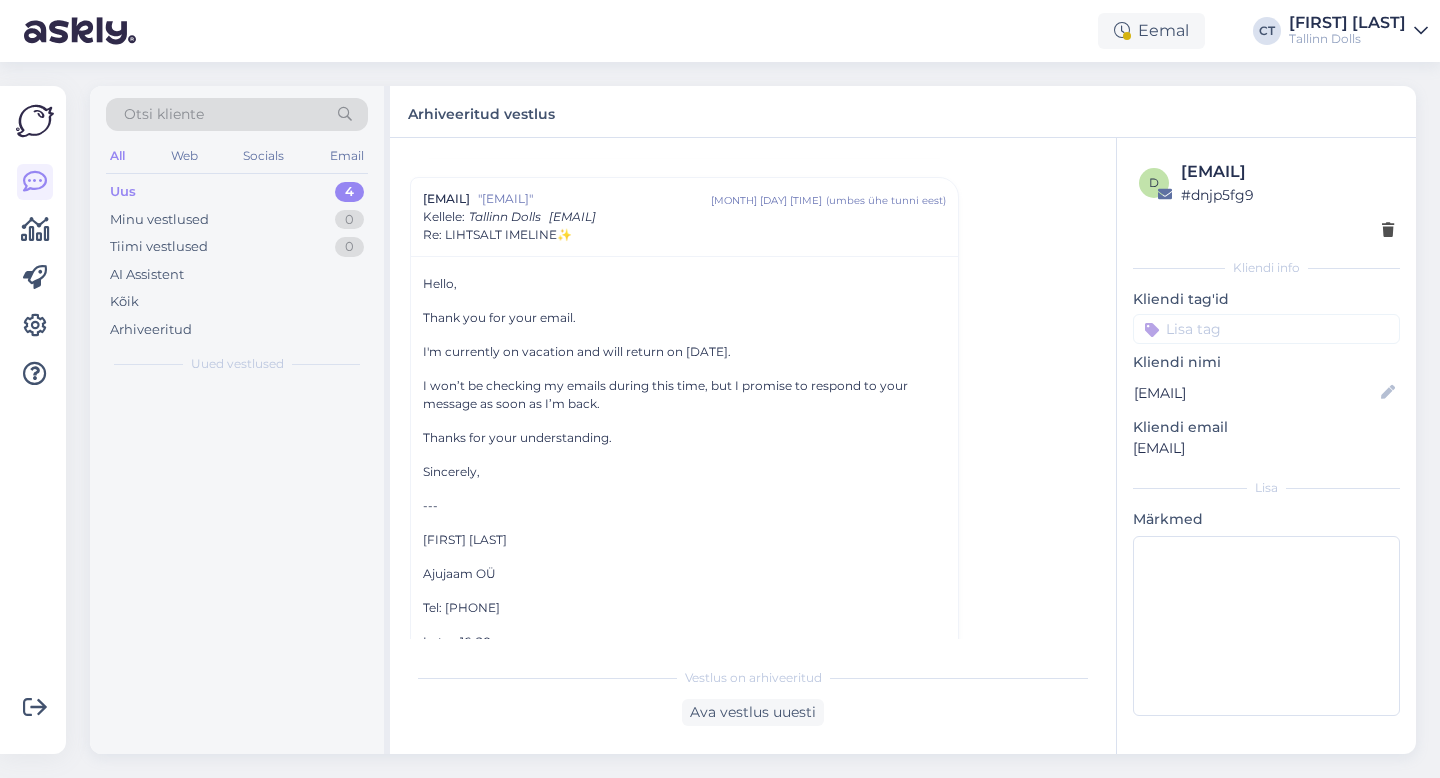 scroll, scrollTop: 312, scrollLeft: 0, axis: vertical 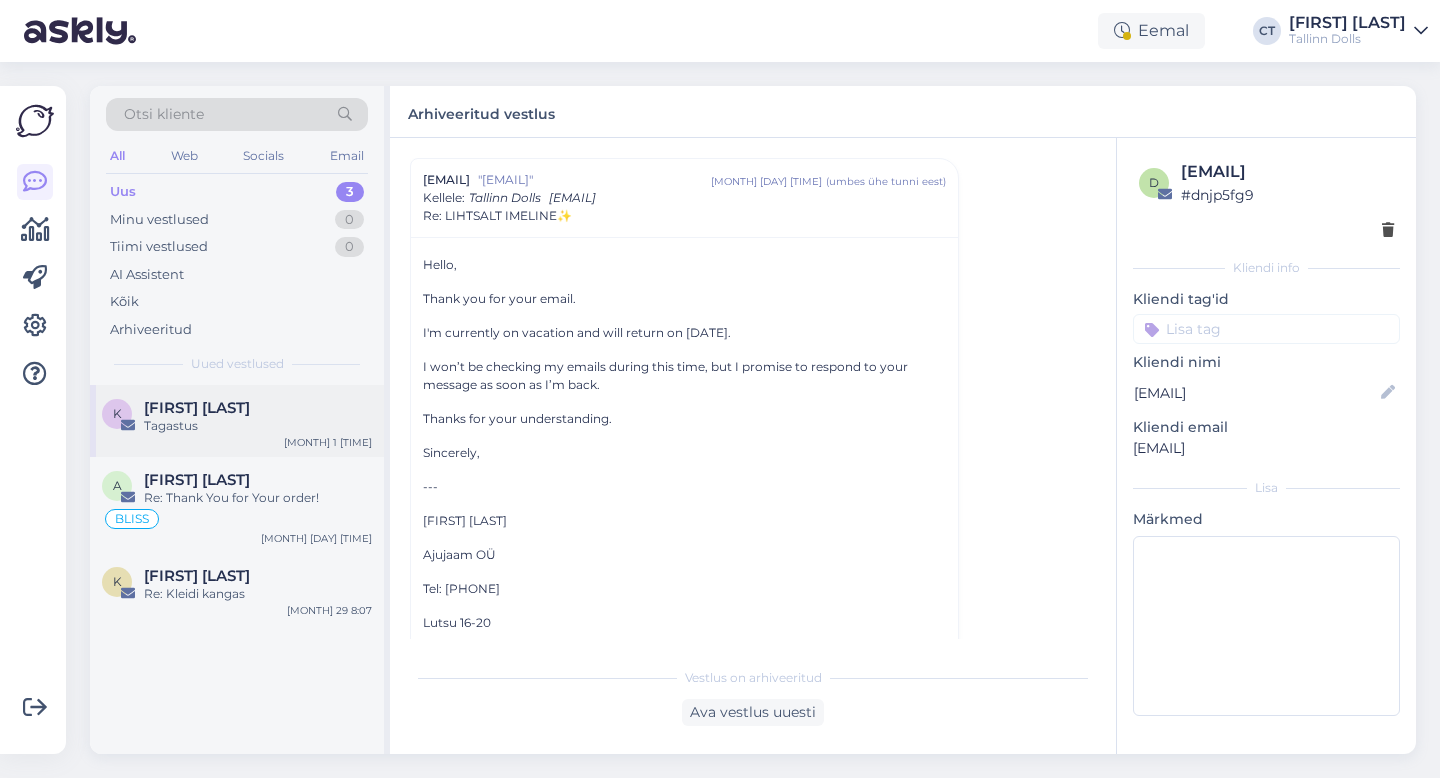 click on "[FIRST] [LAST]" at bounding box center [258, 408] 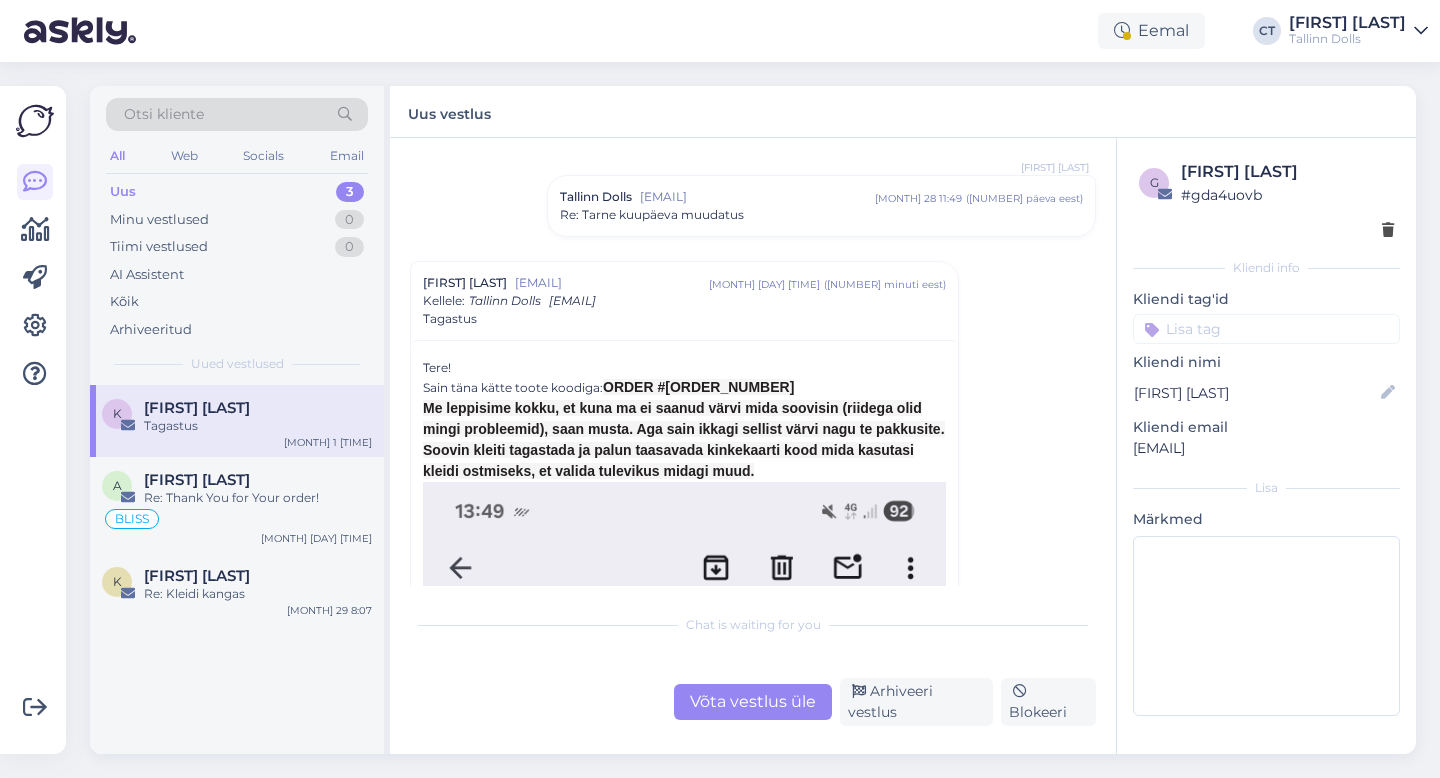 click on "Võta vestlus üle" at bounding box center (753, 702) 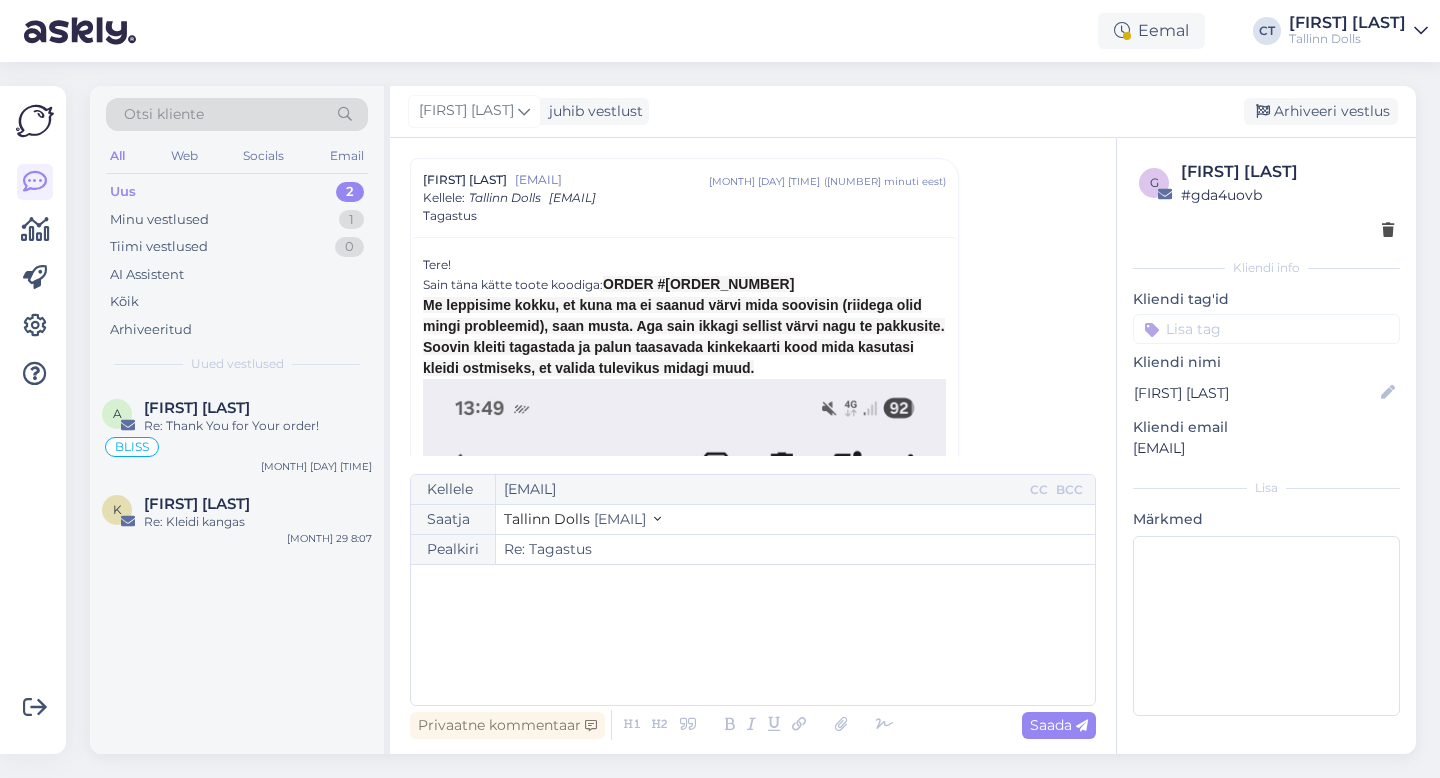 click on "﻿" at bounding box center (753, 635) 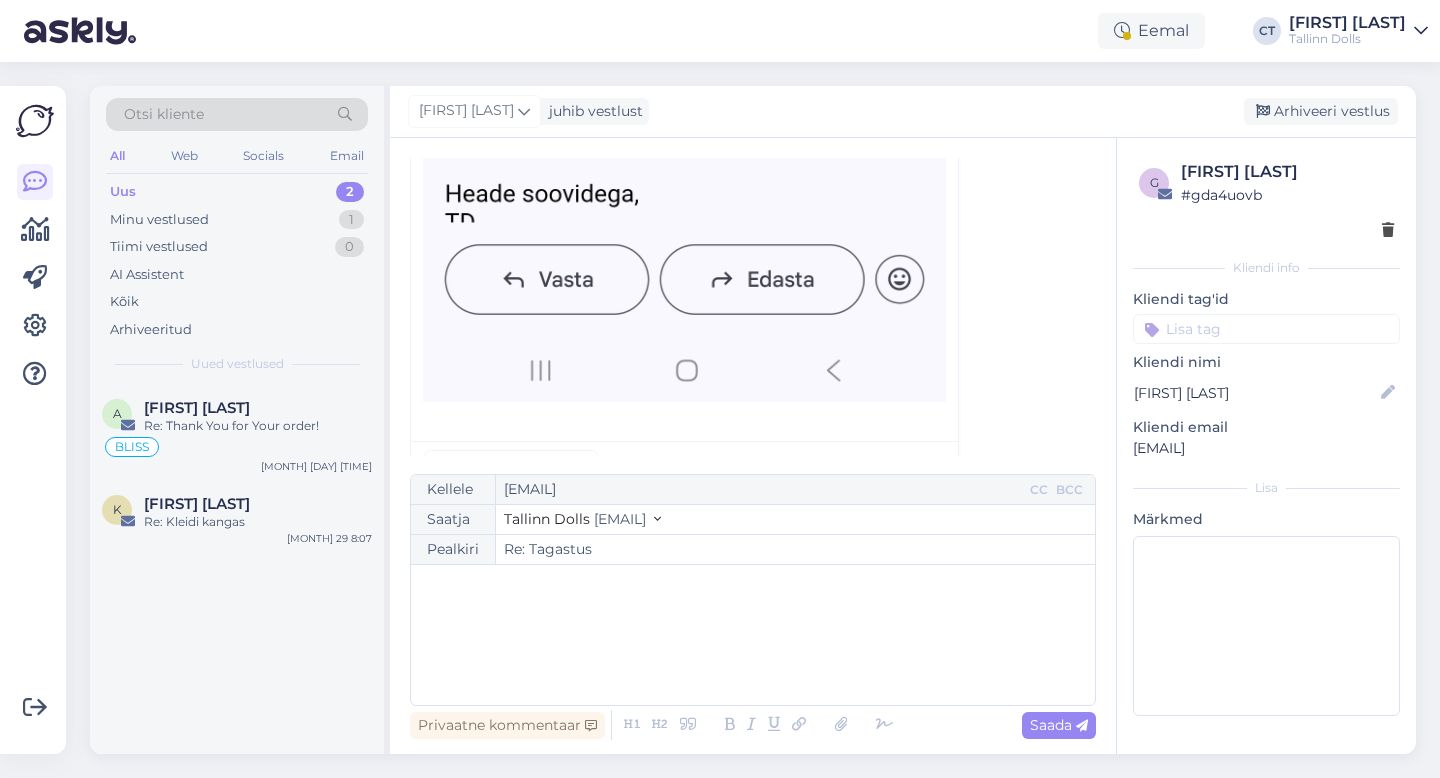 scroll, scrollTop: 9146, scrollLeft: 0, axis: vertical 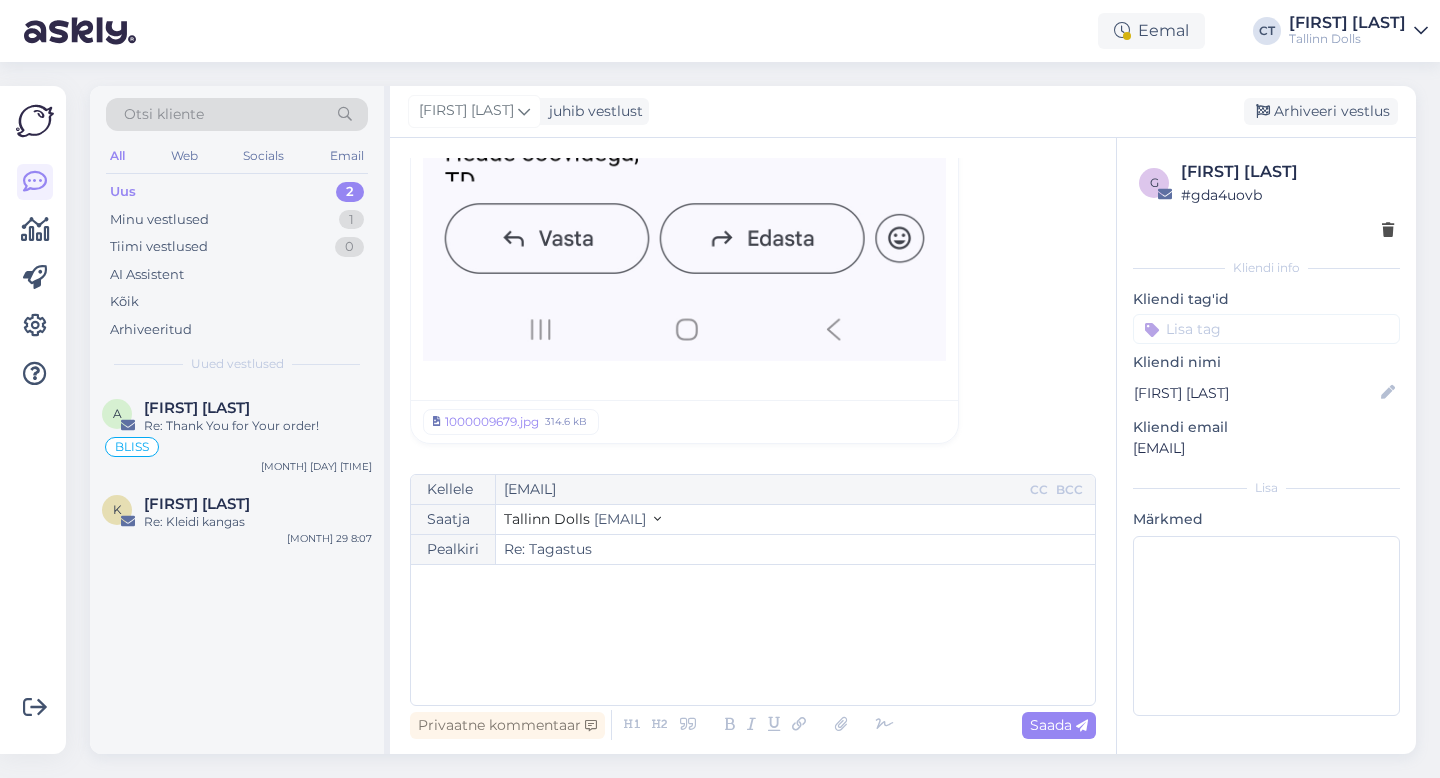 click on "Vestlus algas Kaisa Sau [EMAIL] dets 9 14:27 ( 8 kuu eest ) Vahetus/tagastus Screenshot_20241209_142330_Chrome.jpg 945.7 kB Cärol-Laura Tenso Tallinn Dolls [EMAIL] dets 9 15:13 ( 8 kuu eest ) Re: Vahetus/tagastus Kaisa Sau [EMAIL] dets 9 15:18 ( 8 kuu eest ) Re: Vahetus/tagastus Cärol-Laura Tenso Tallinn Dolls [EMAIL] dets 9 15:24 ( 8 kuu eest ) Re: Vahetus/tagastus Cärol-Laura Tenso Tallinn Dolls [EMAIL] dets 9 15:25 ( 8 kuu eest ) Re: Vahetus/tagastus Kaisa Sau [EMAIL] dets 9 15:34 ( 8 kuu eest ) Re: Vahetus/tagastus Cärol-Laura Tenso Tallinn Dolls [EMAIL] dets 9 15:49 ( 8 kuu eest ) Re: Vahetus/tagastus Kaisa Sau [EMAIL] dets 11 13:22 ( 8 kuu eest ) Re: Vahetus/tagastus 20241211_132157.jpg 3.3 MB Cärol-Laura Tenso ( )" at bounding box center (762, 307) 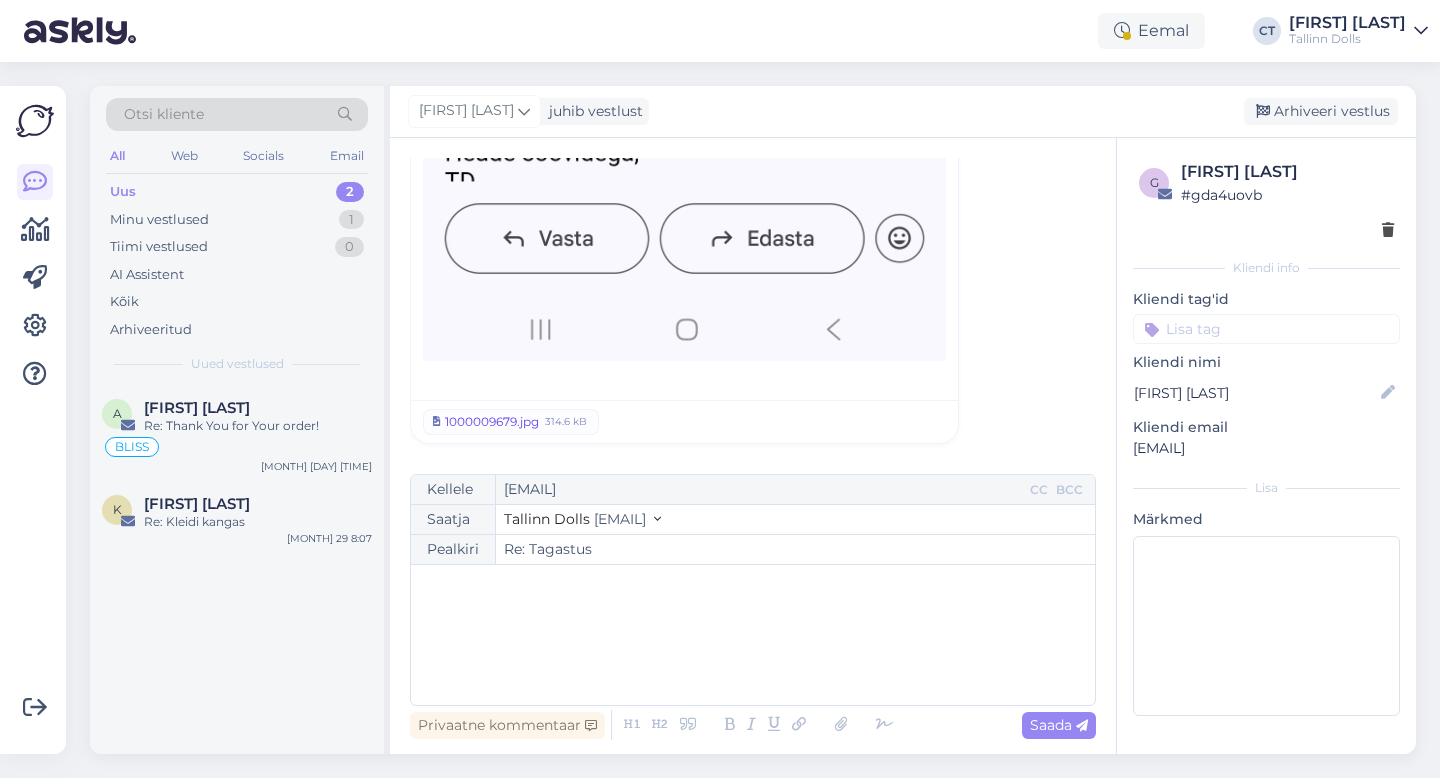 click on "1000009679.jpg" at bounding box center (492, 422) 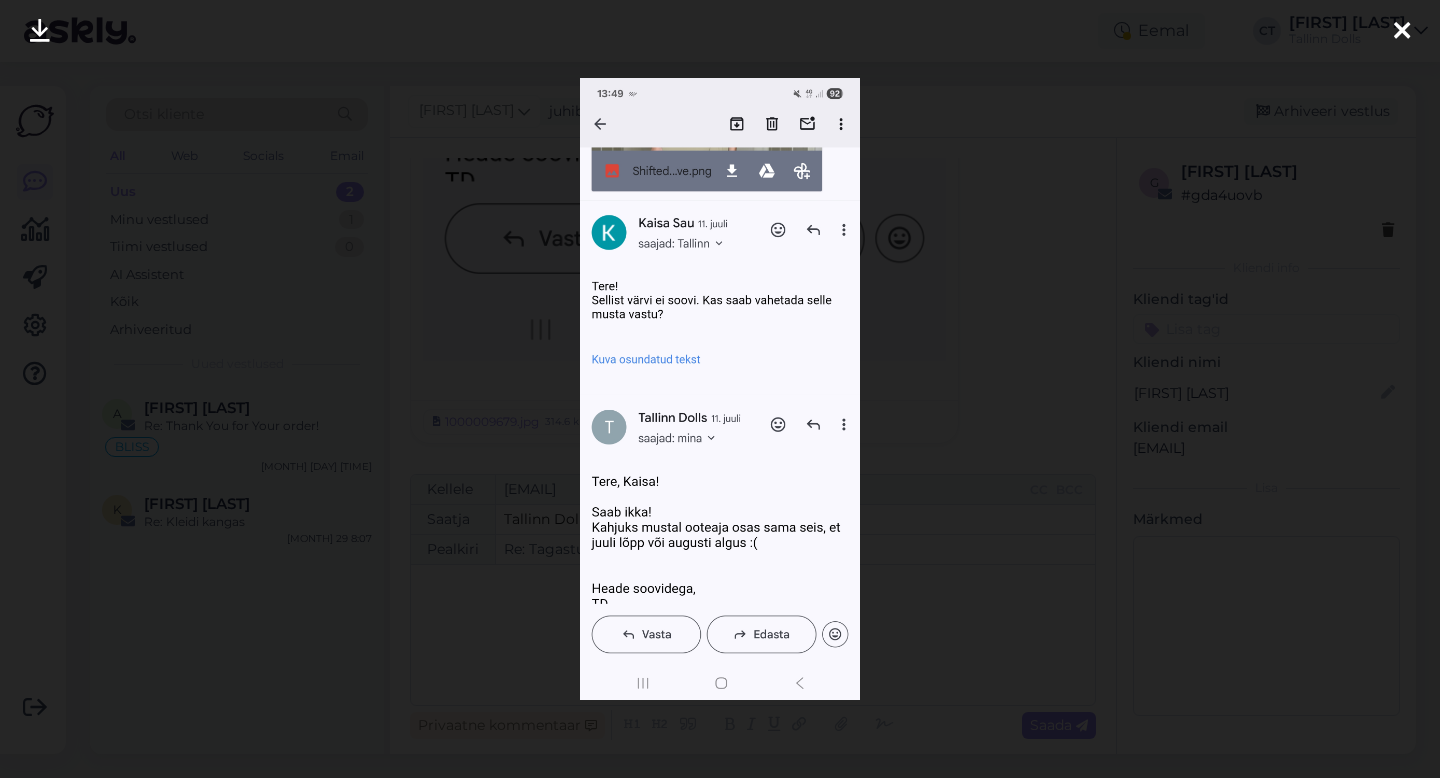 click at bounding box center (1402, 32) 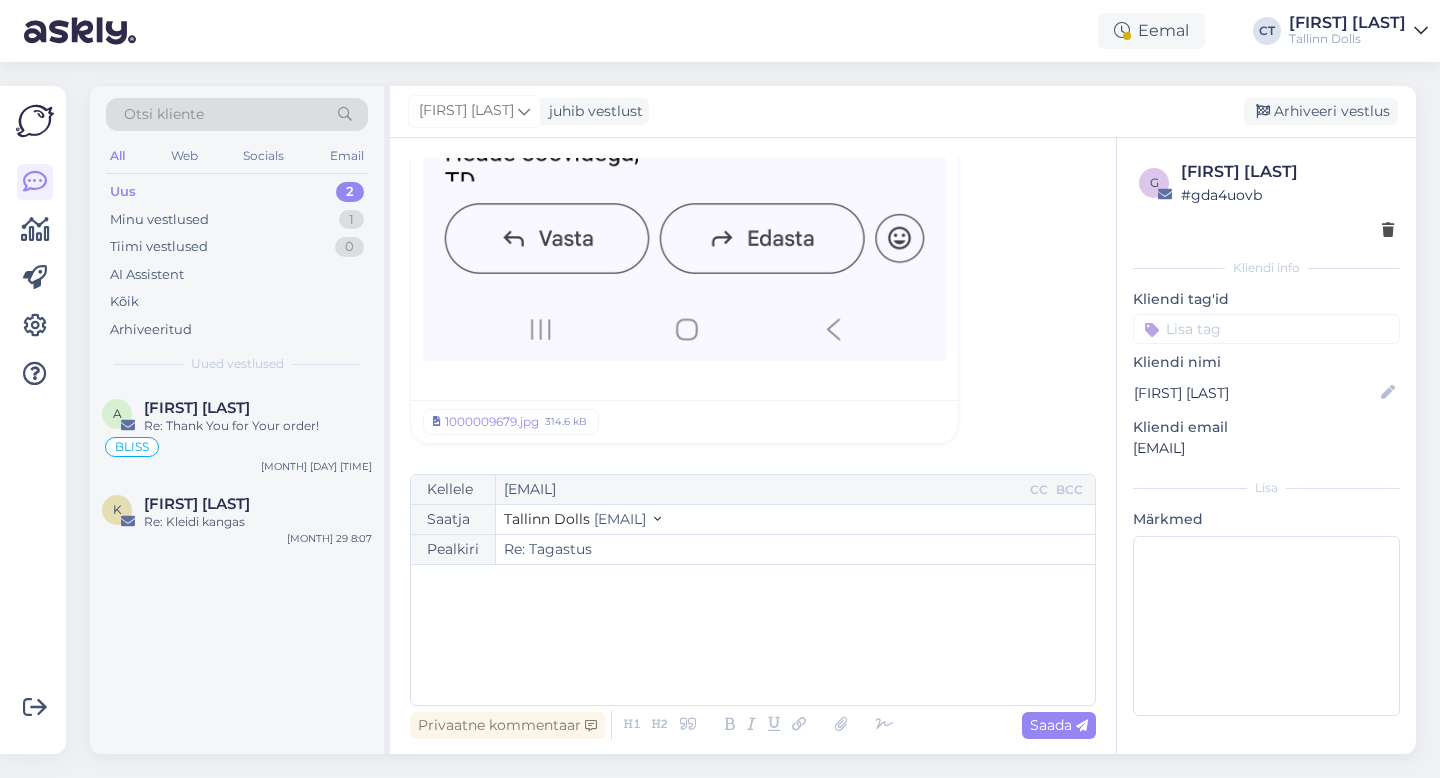 click on "﻿" at bounding box center (753, 635) 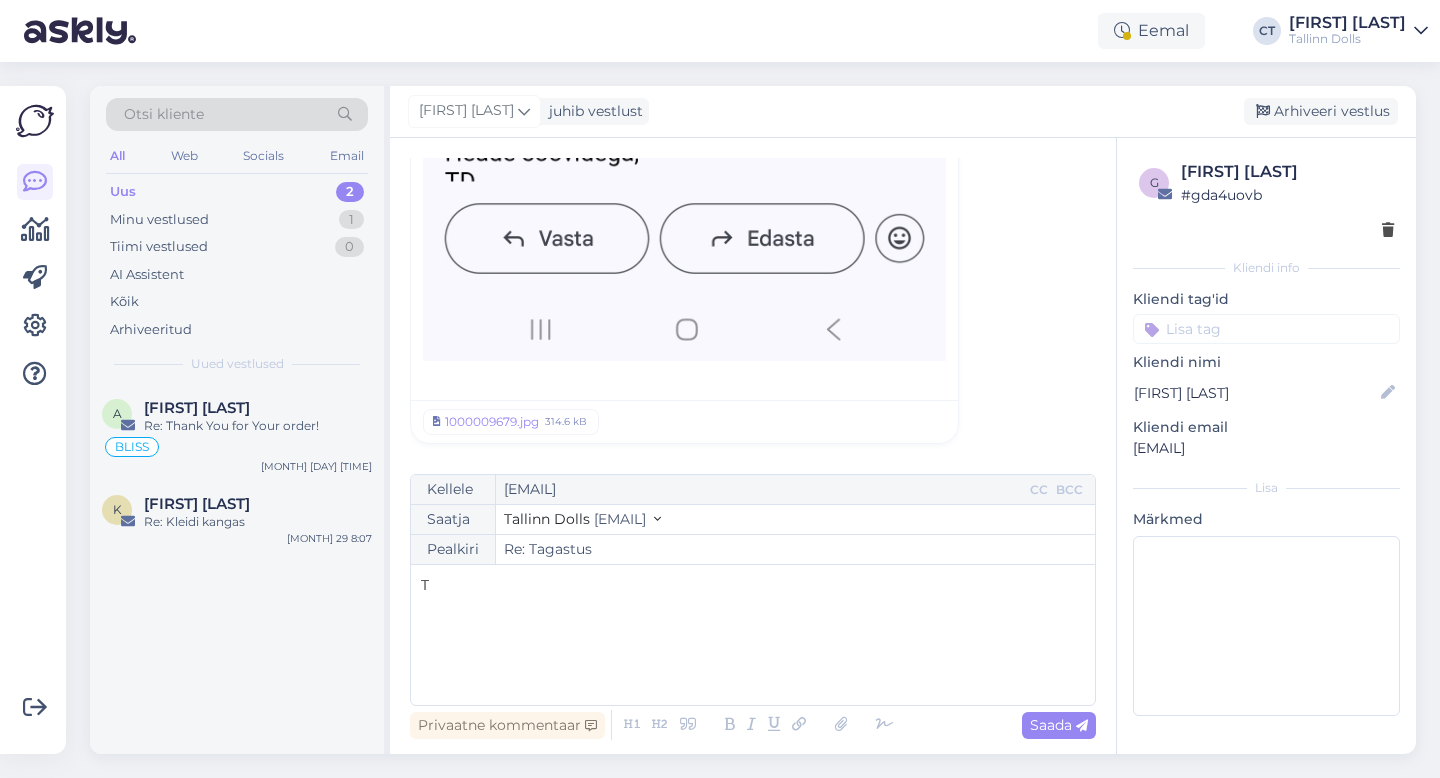 type 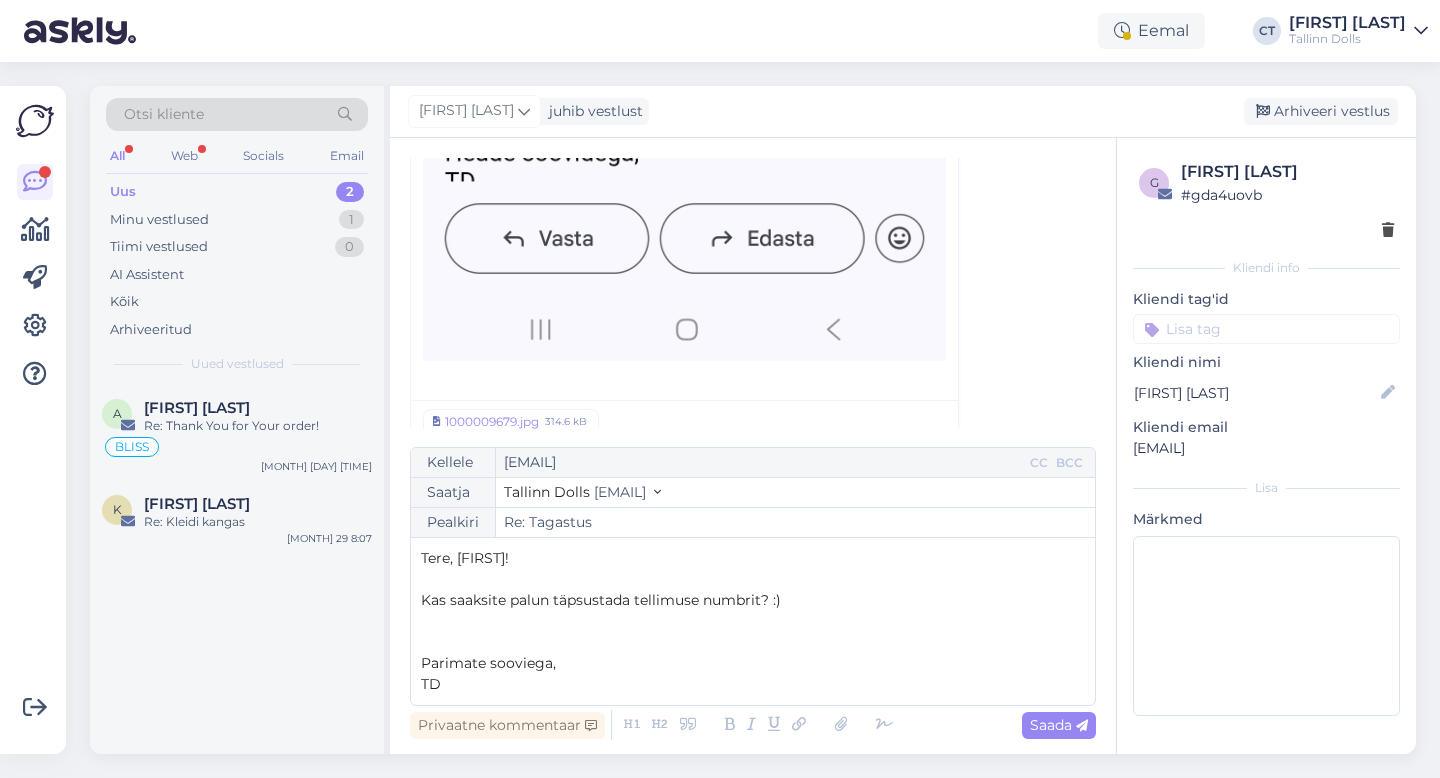 click on "Parimate sooviega," at bounding box center [488, 663] 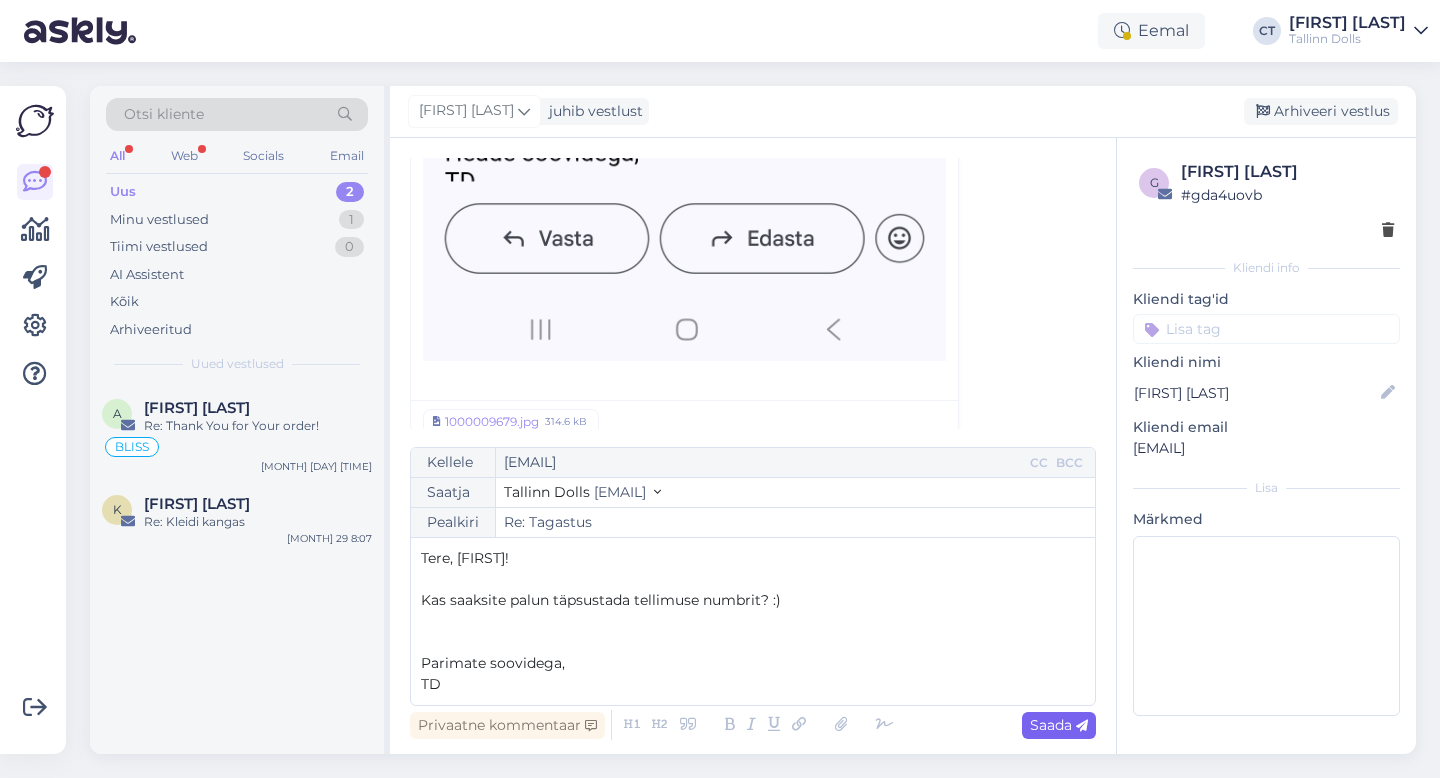 click on "Saada" at bounding box center (1059, 725) 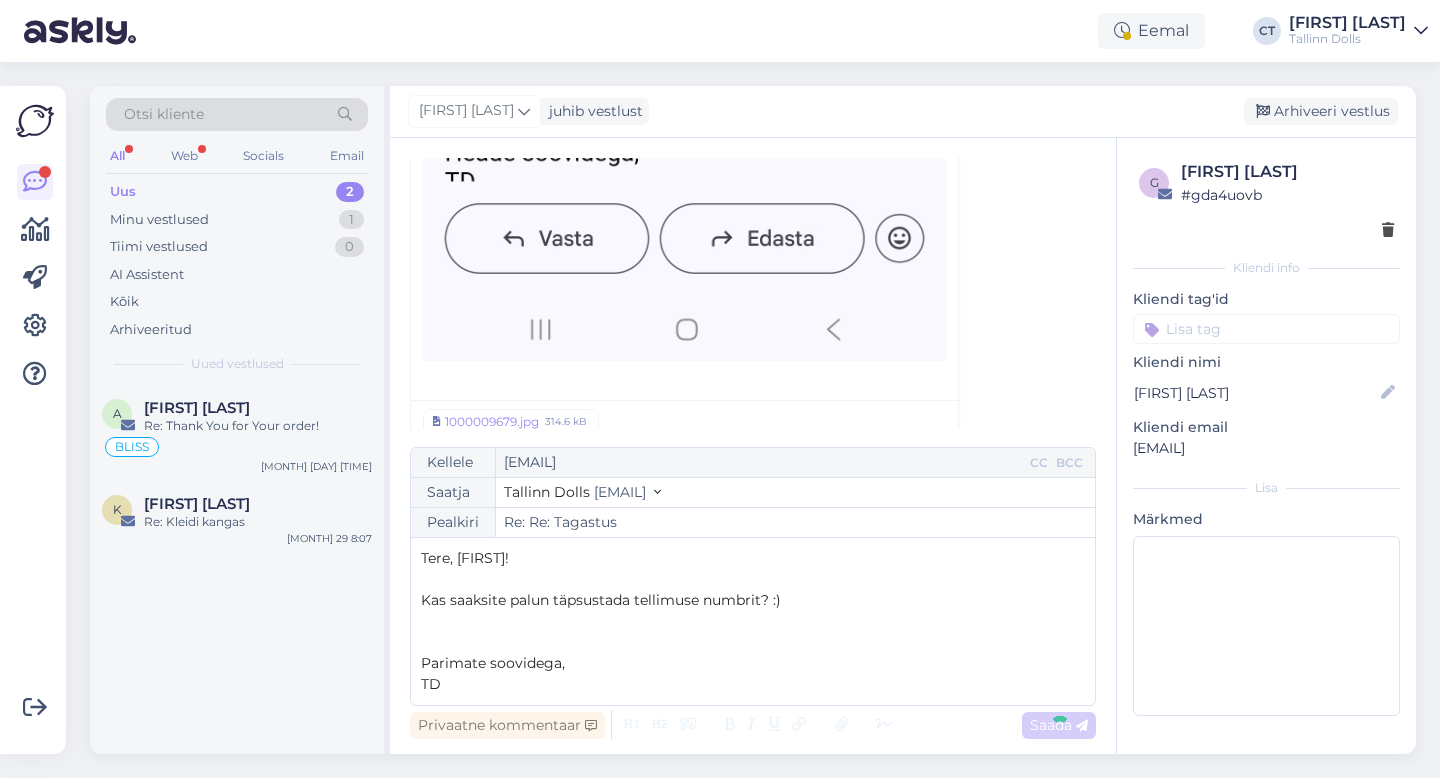 type on "Re: Tagastus" 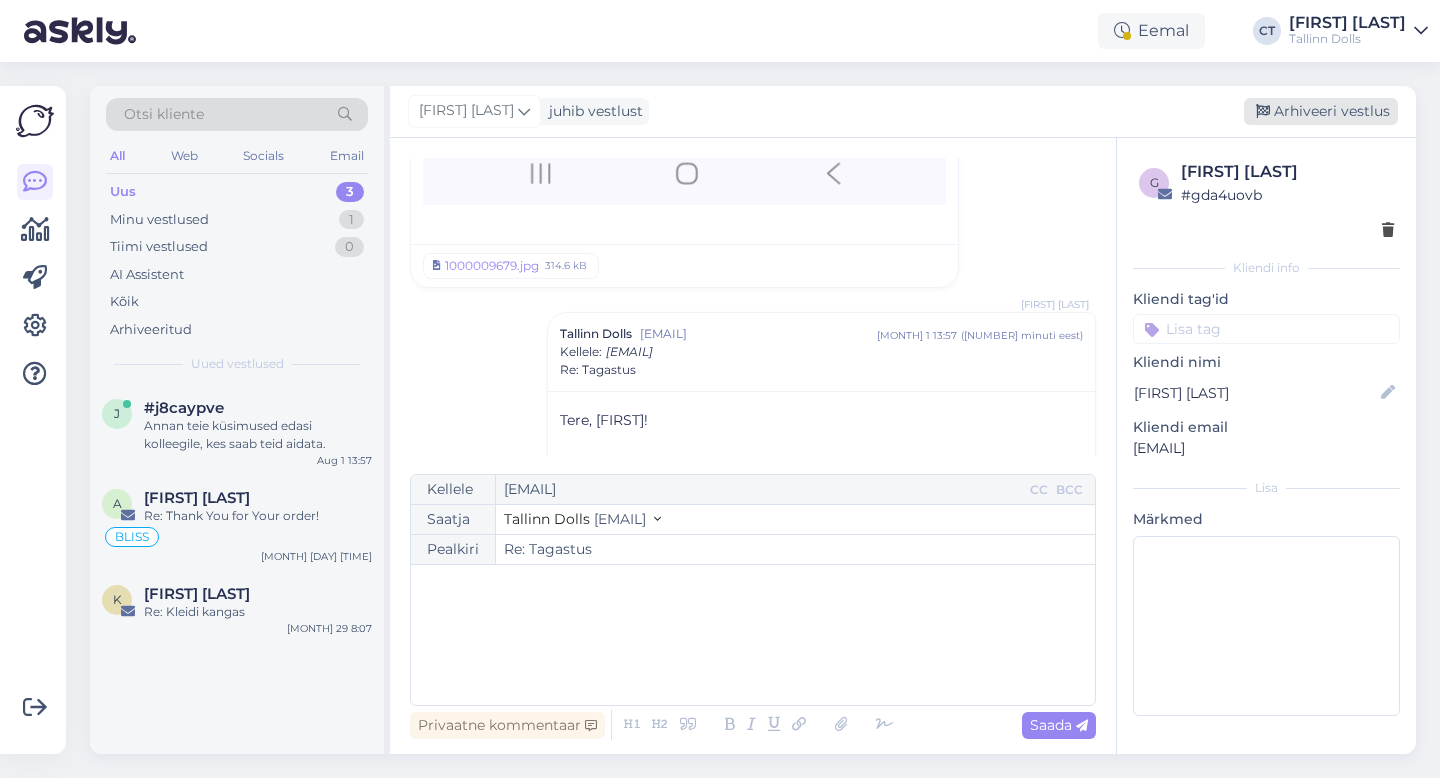 click on "Arhiveeri vestlus" at bounding box center (1321, 111) 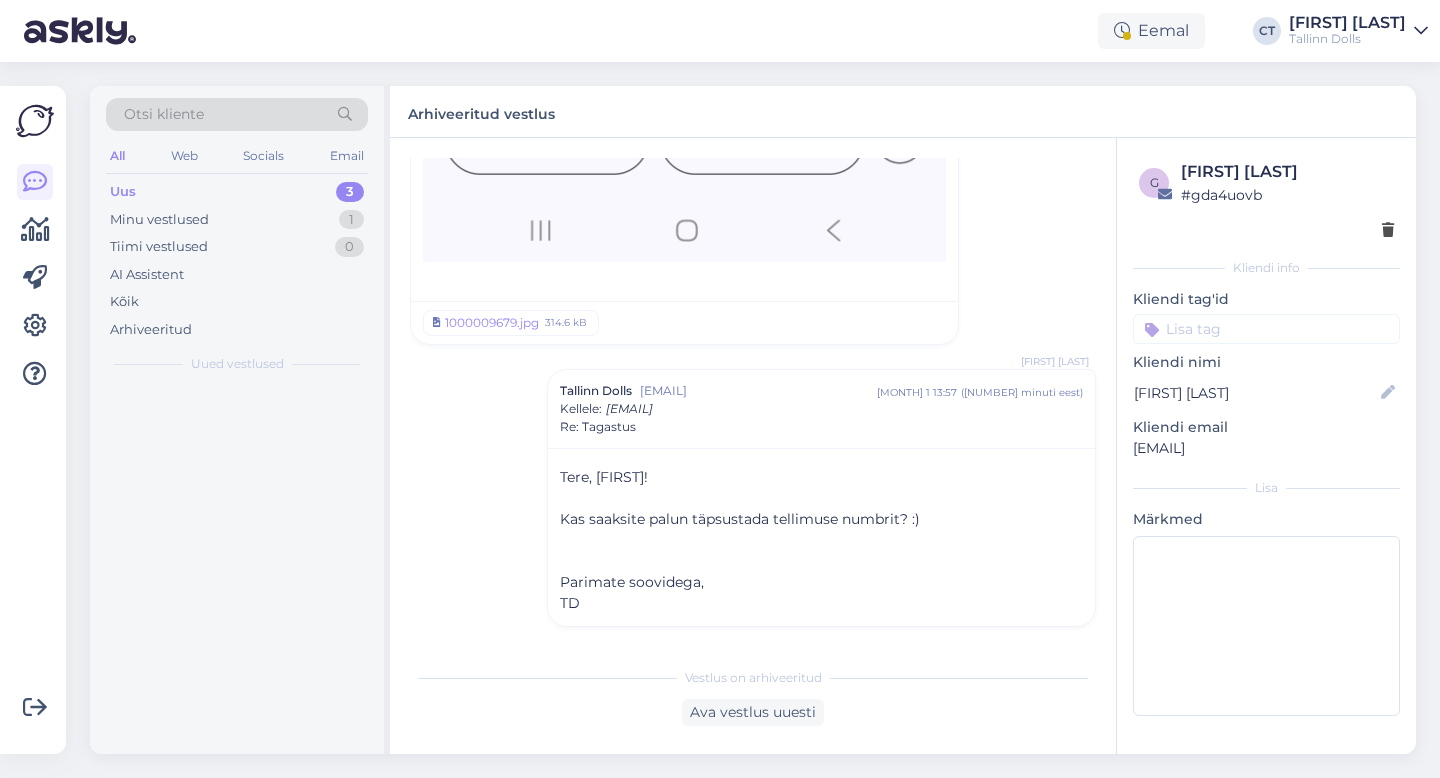 scroll, scrollTop: 9245, scrollLeft: 0, axis: vertical 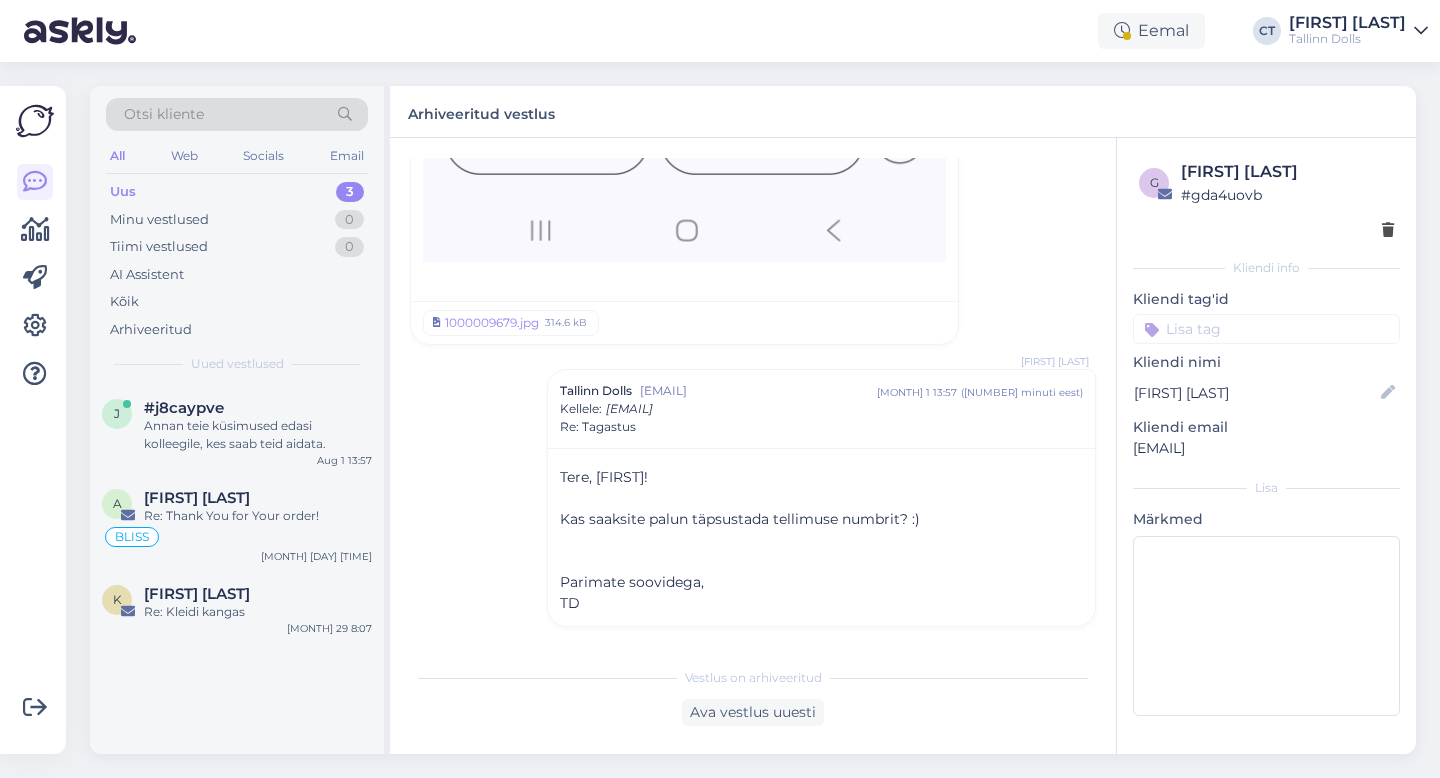 click on "Uus 3" at bounding box center (237, 192) 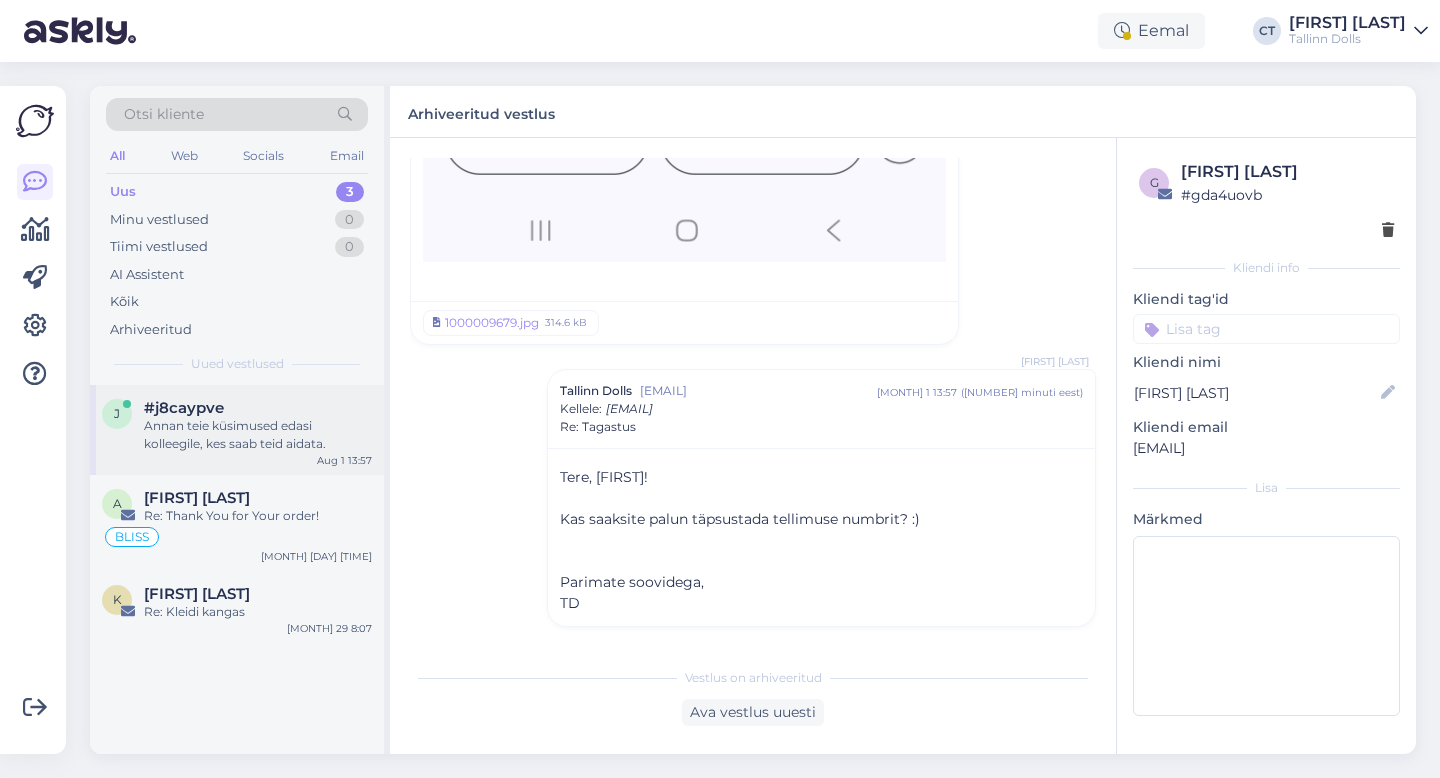 click on "j #[ID] Annan teie küsimused edasi kolleegile, kes saab teid aidata. [MONTH] [DAY] [TIME]" at bounding box center [237, 430] 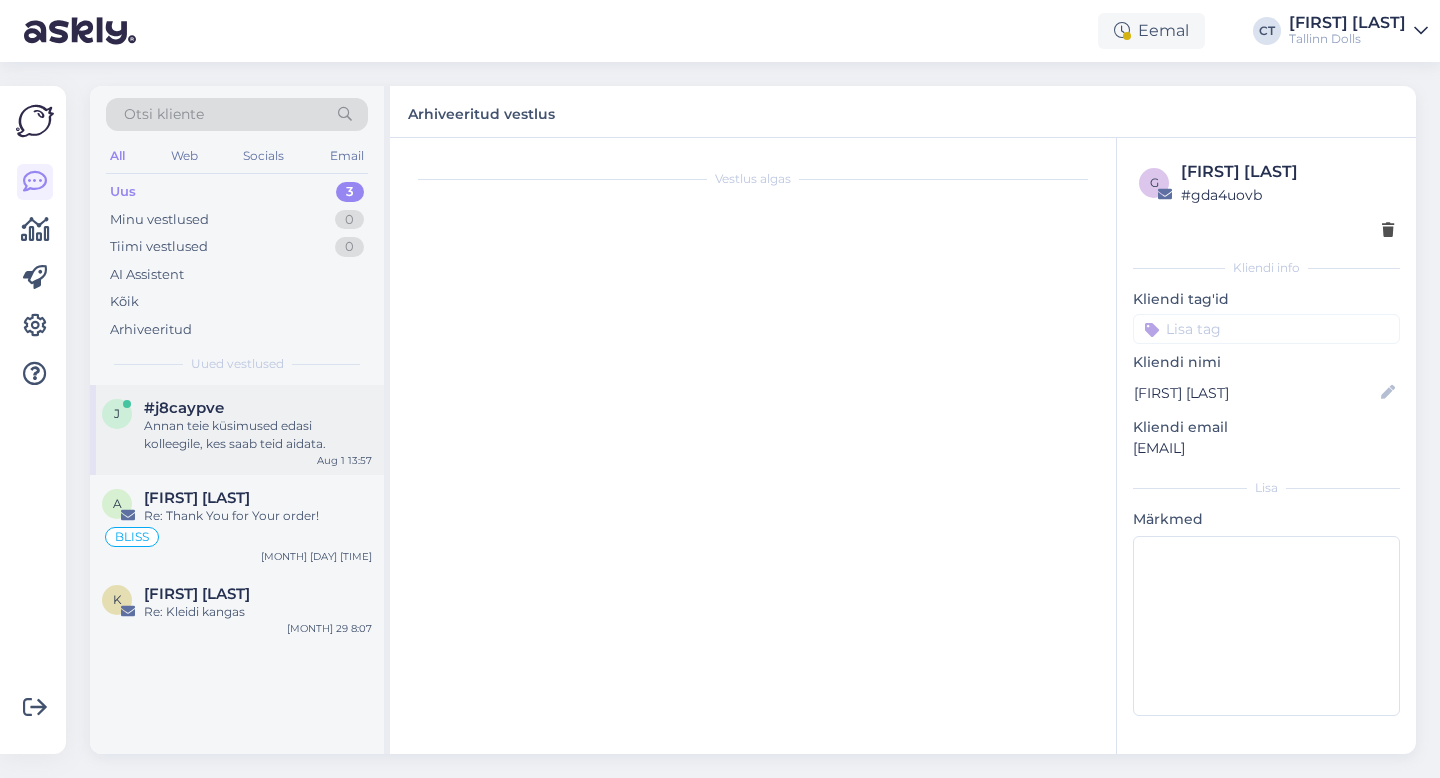 scroll, scrollTop: 505, scrollLeft: 0, axis: vertical 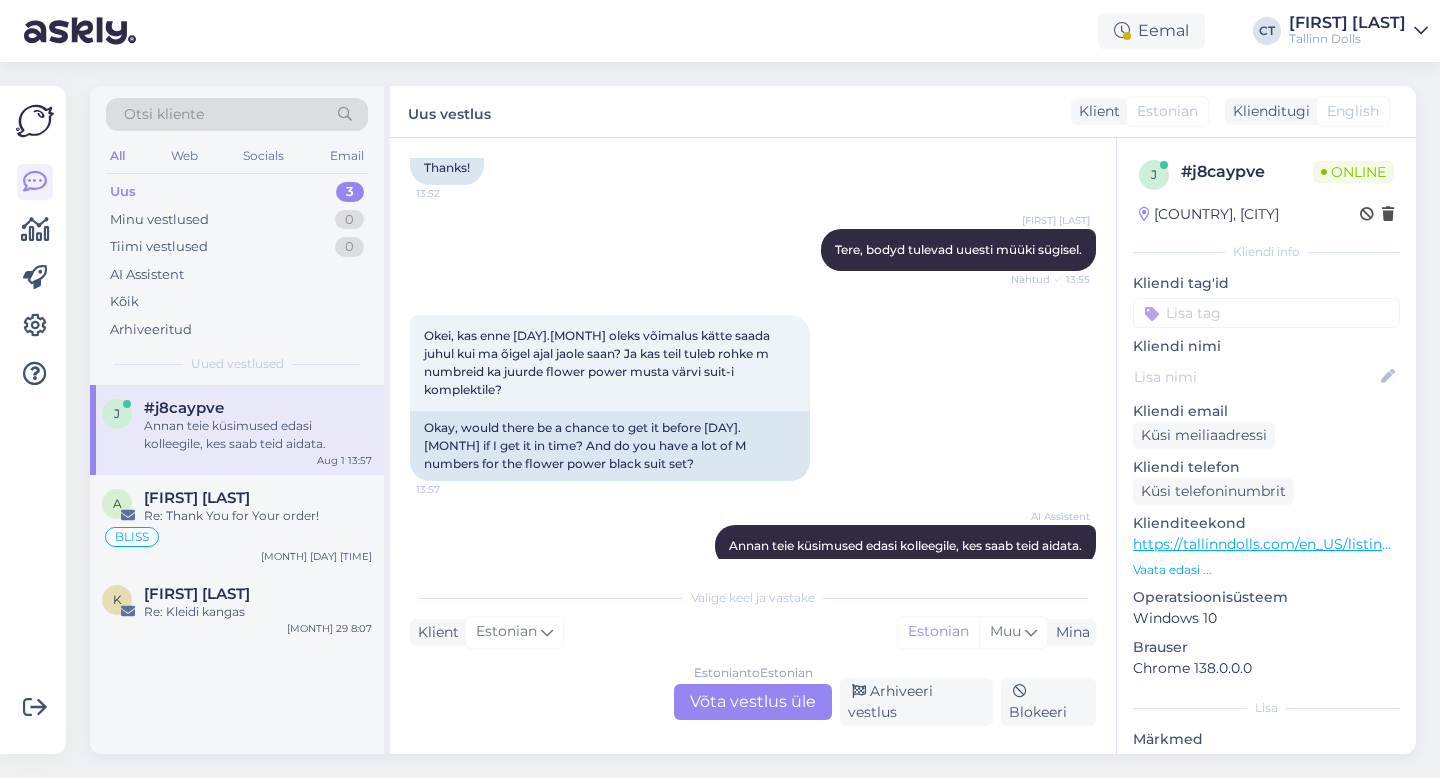 click on "Estonian  to  Estonian Võta vestlus üle" at bounding box center [753, 702] 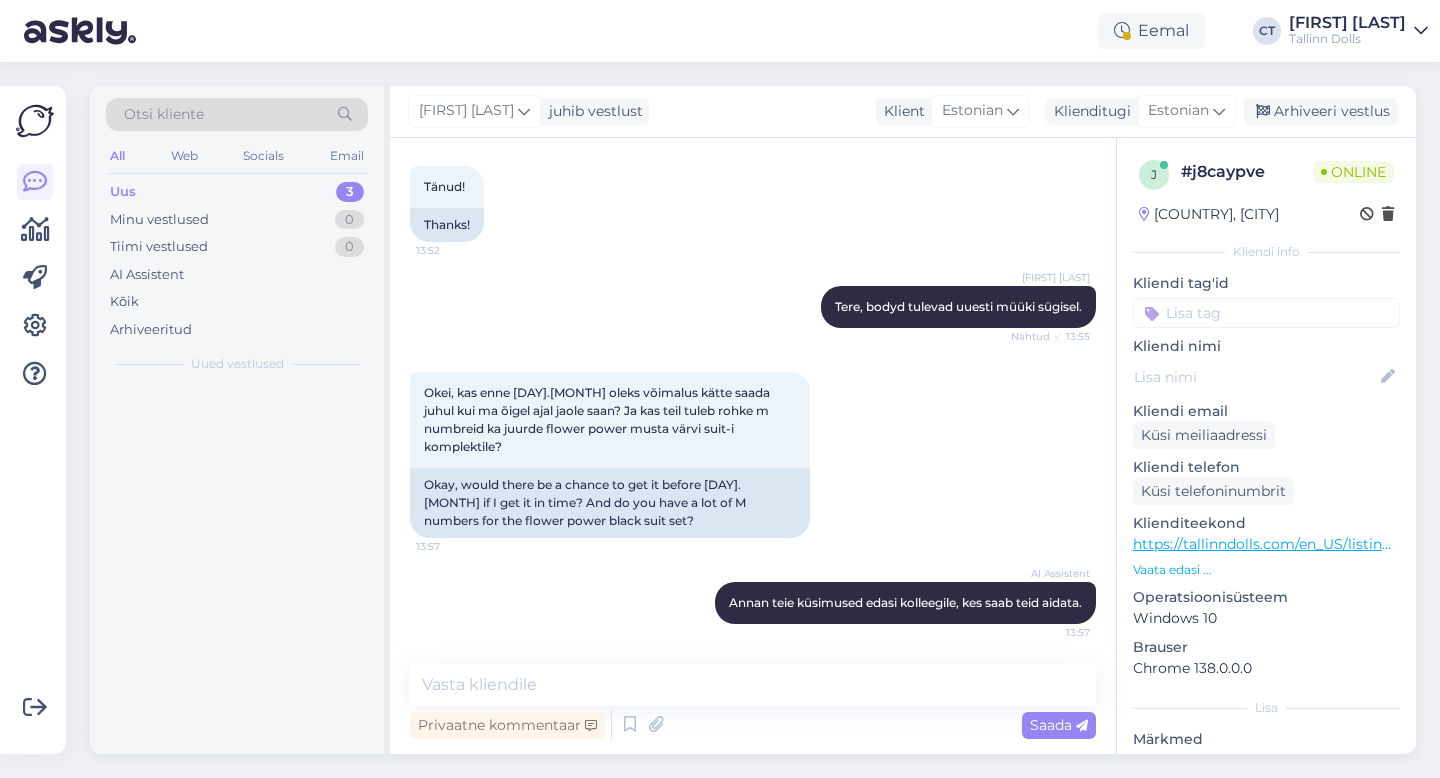 scroll, scrollTop: 430, scrollLeft: 0, axis: vertical 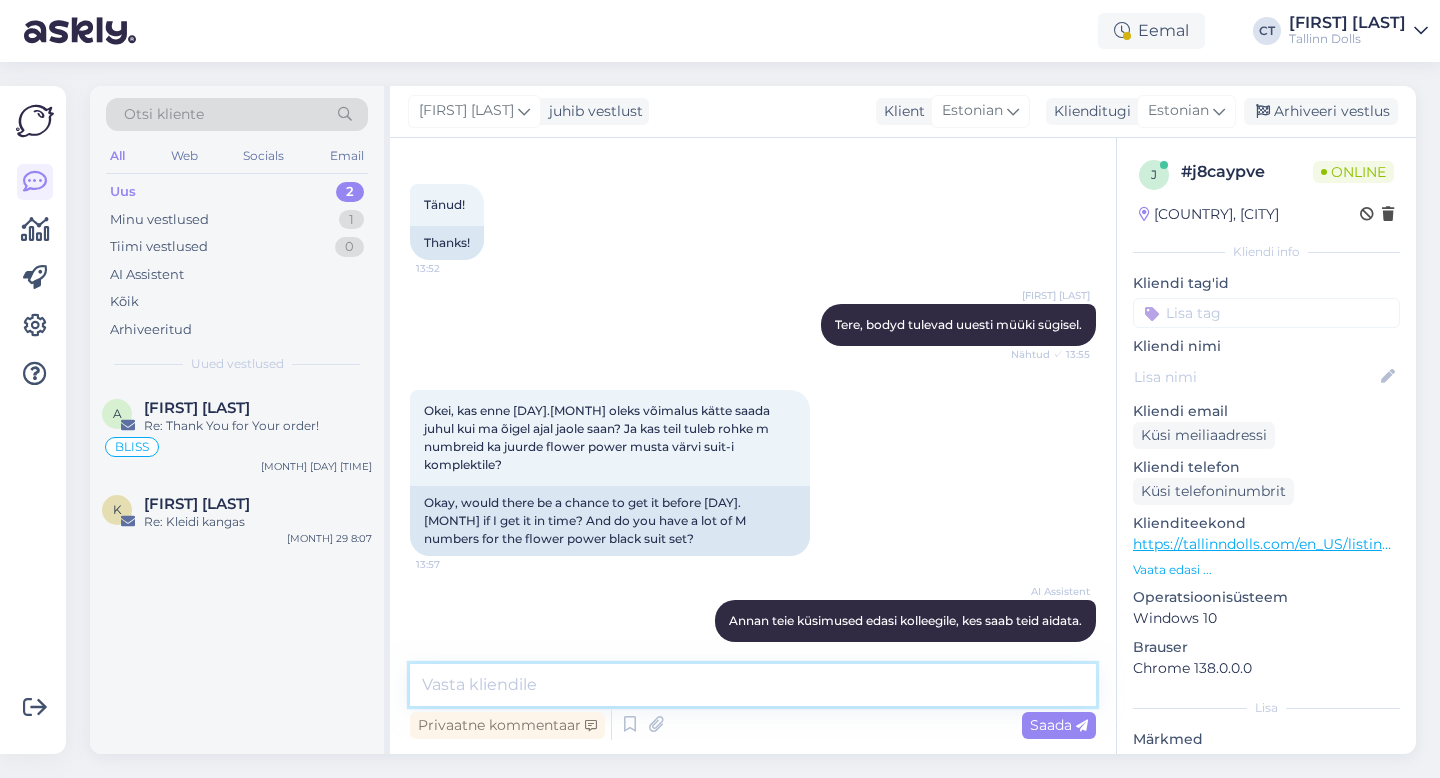 click at bounding box center (753, 685) 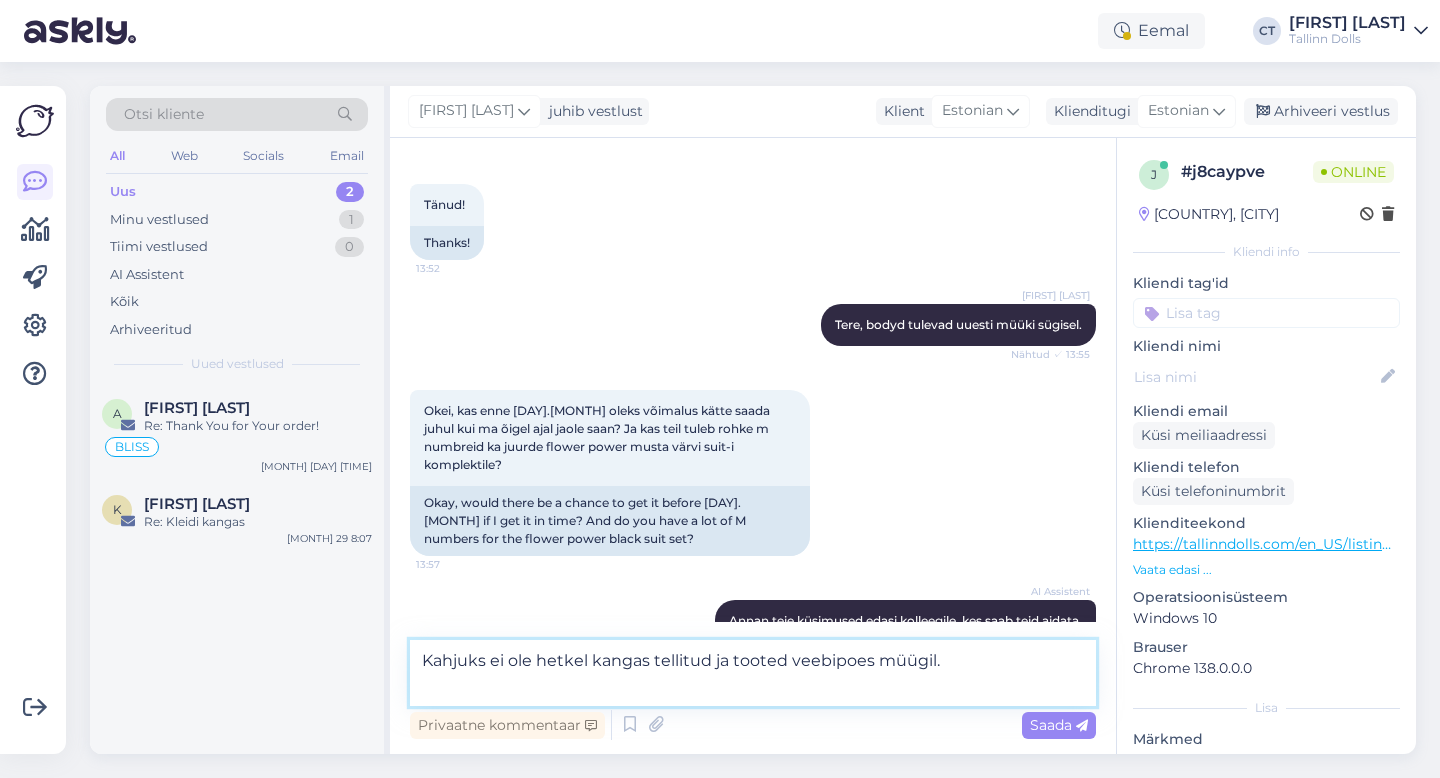 scroll, scrollTop: 454, scrollLeft: 0, axis: vertical 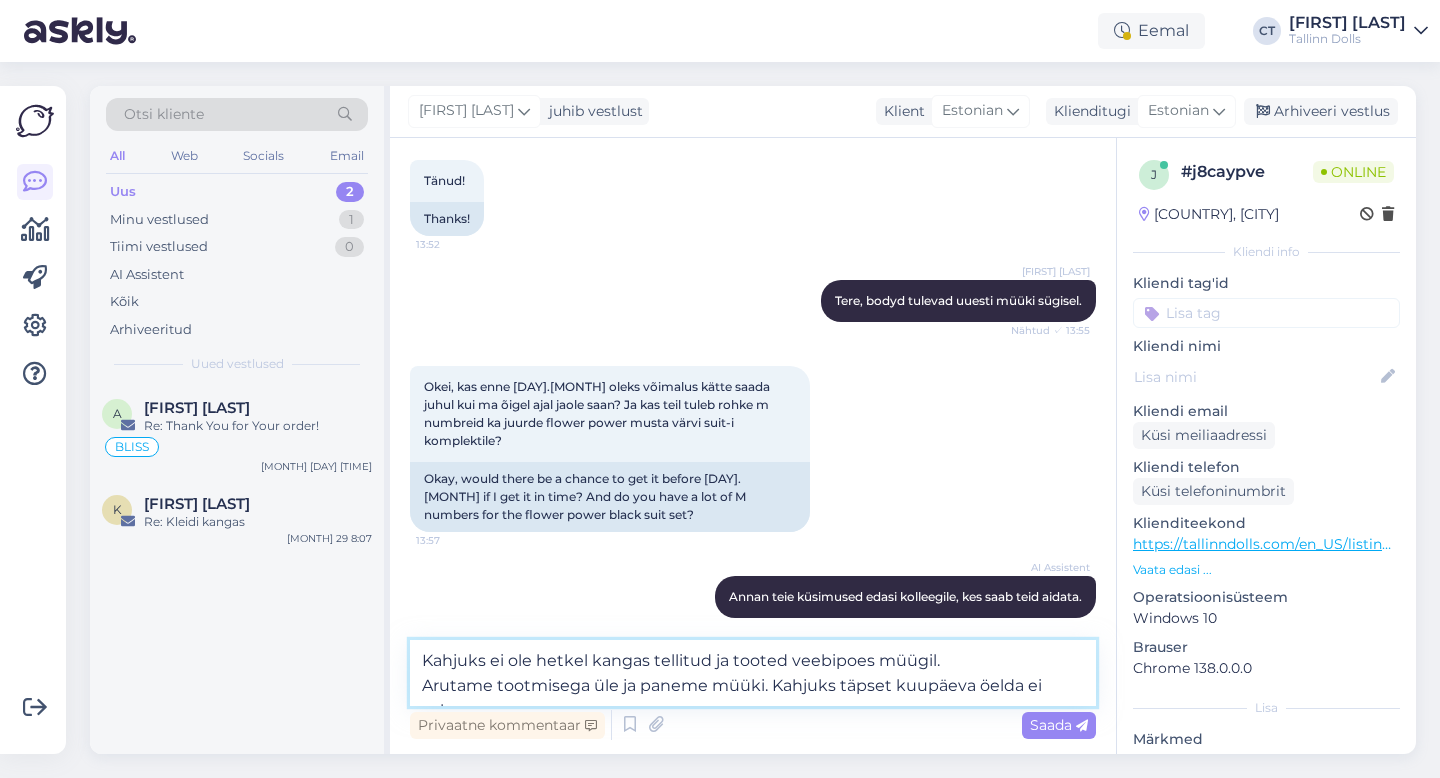 type on "Kahjuks ei ole hetkel kangas tellitud ja tooted veebipoes müügil.
Arutame tootmisega üle ja paneme müüki. Kahjuks täpset kuupäeva öelda ei oska." 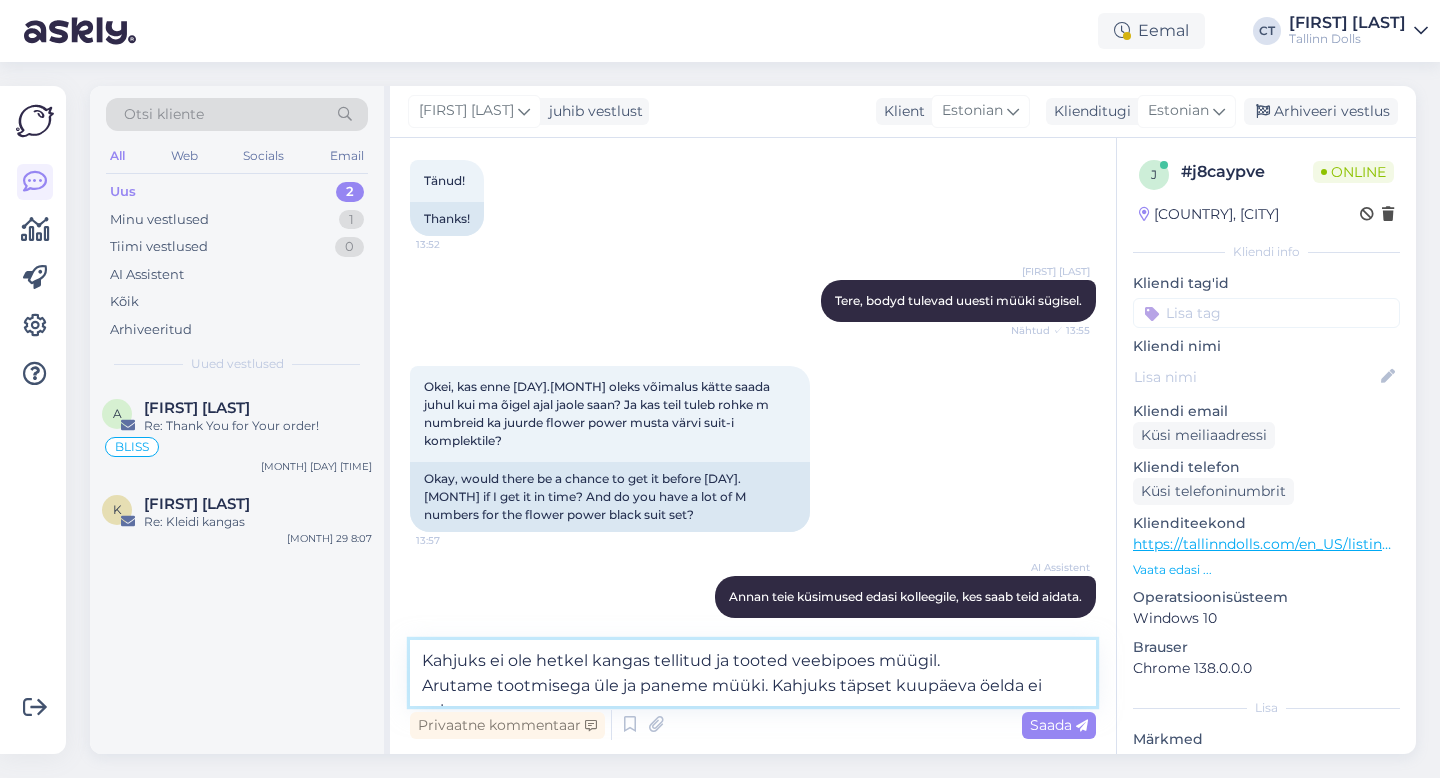 type 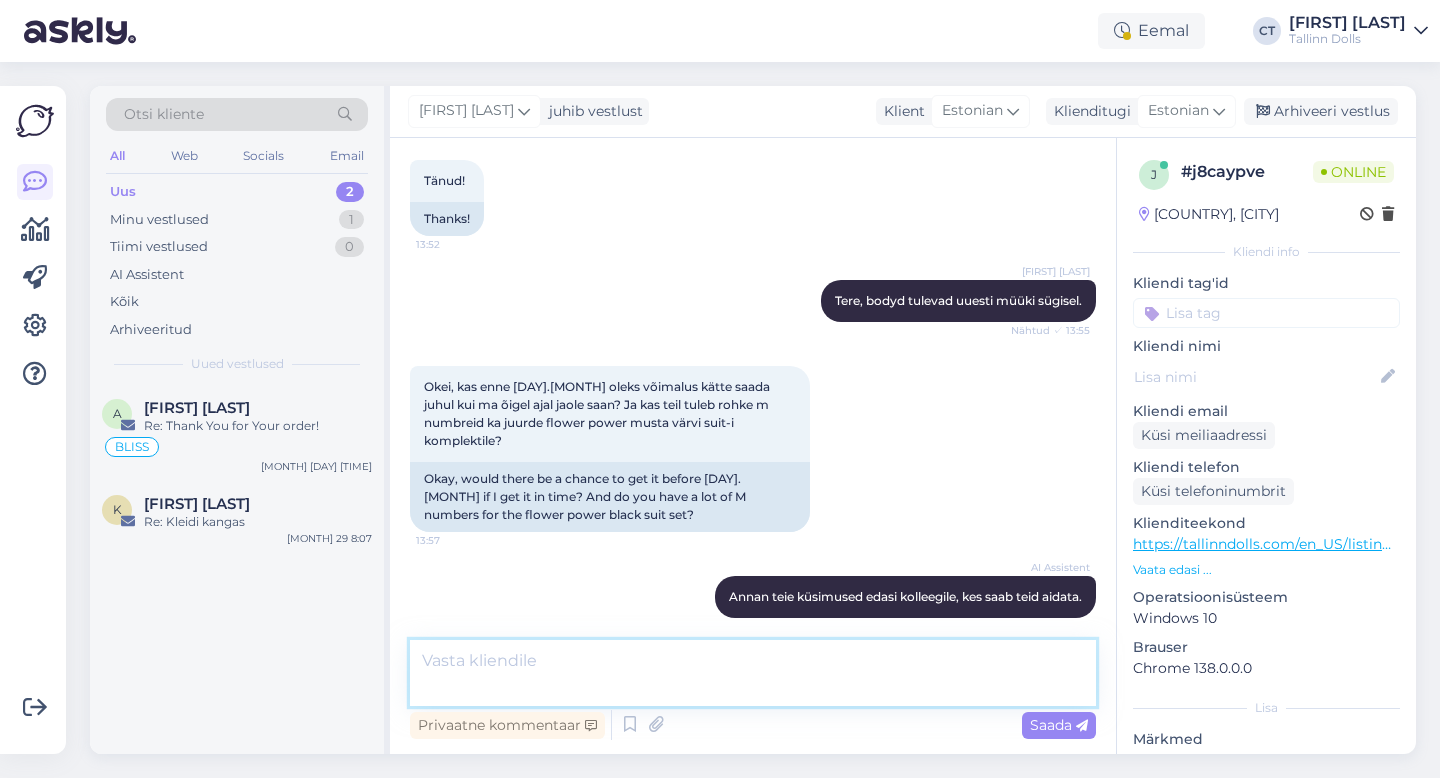 scroll, scrollTop: 570, scrollLeft: 0, axis: vertical 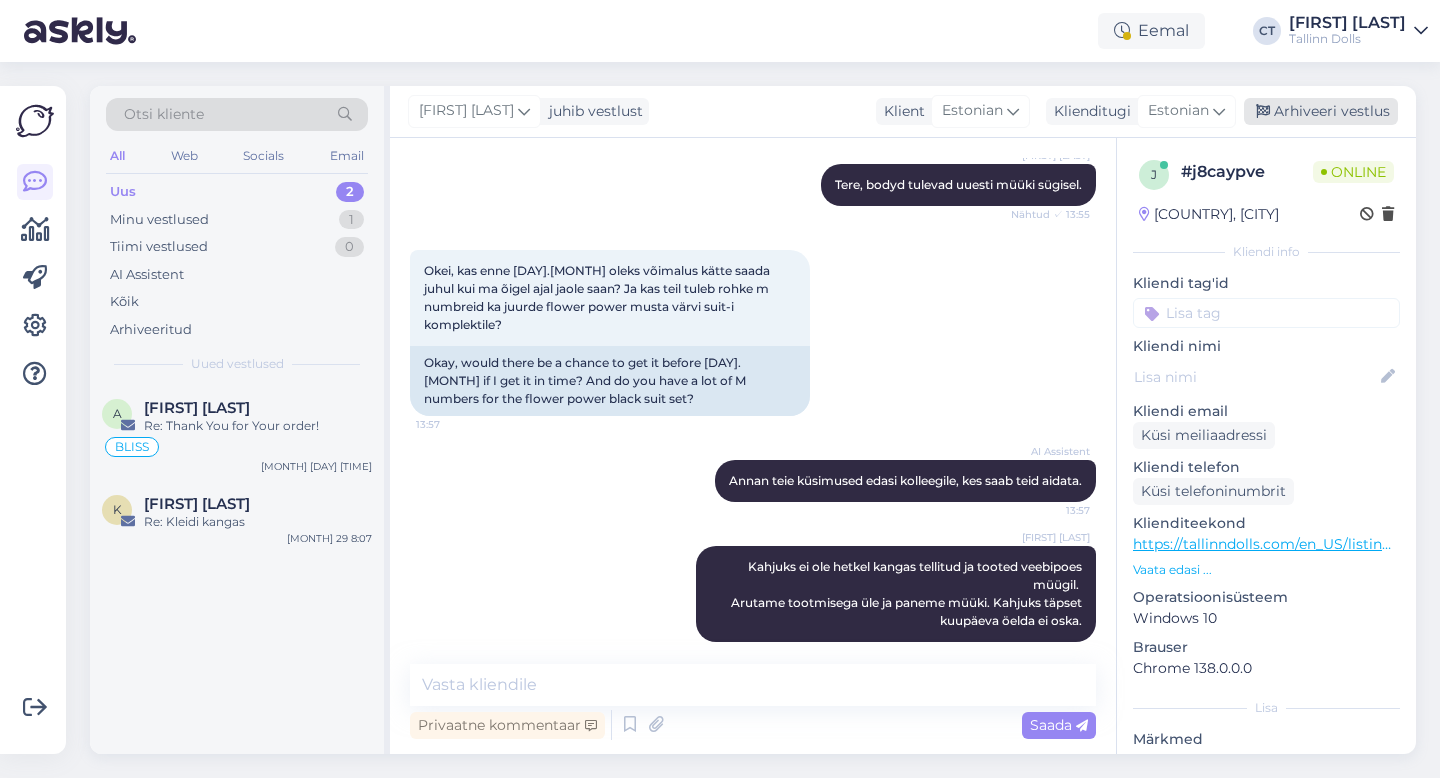 click on "Arhiveeri vestlus" at bounding box center [1321, 111] 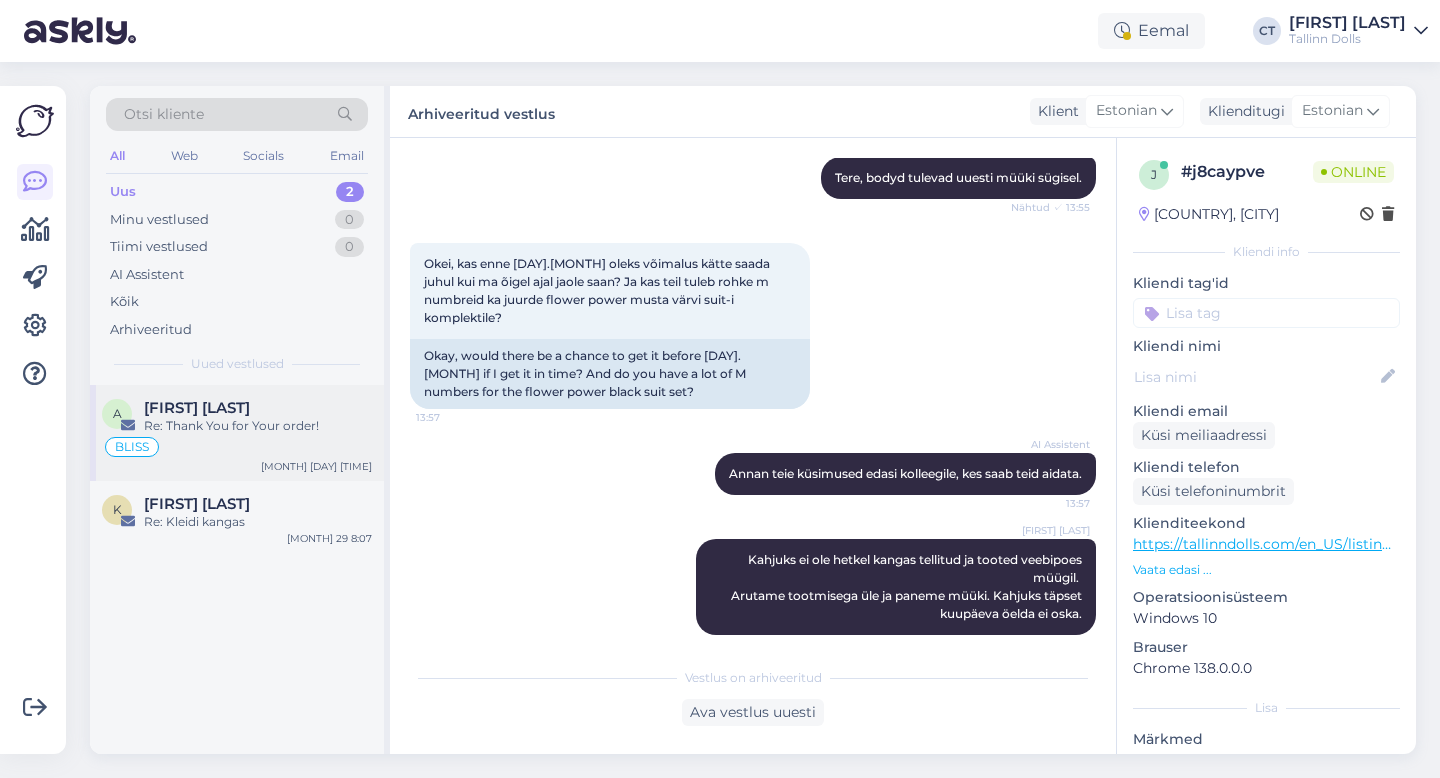 click on "Re: Thank You for Your order!" at bounding box center (258, 426) 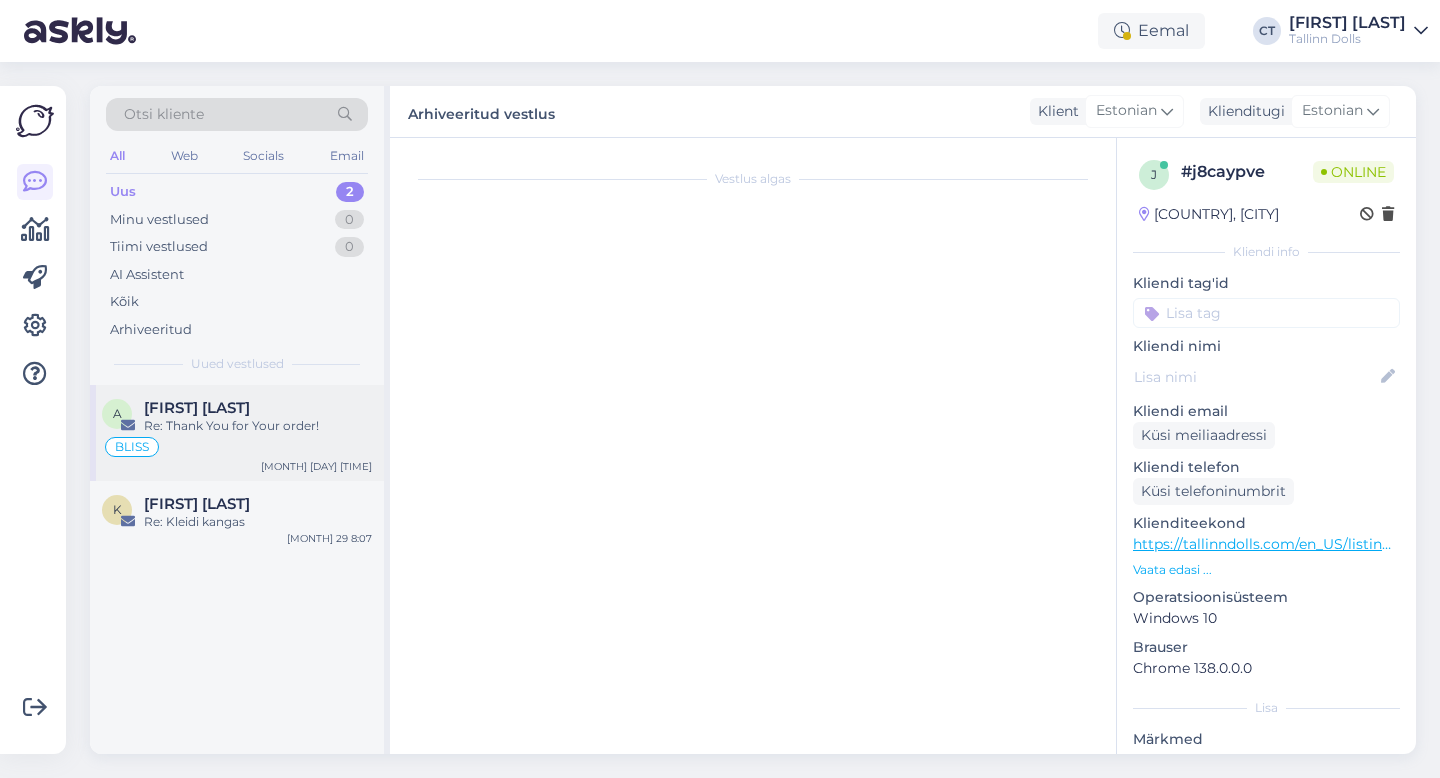scroll, scrollTop: 0, scrollLeft: 0, axis: both 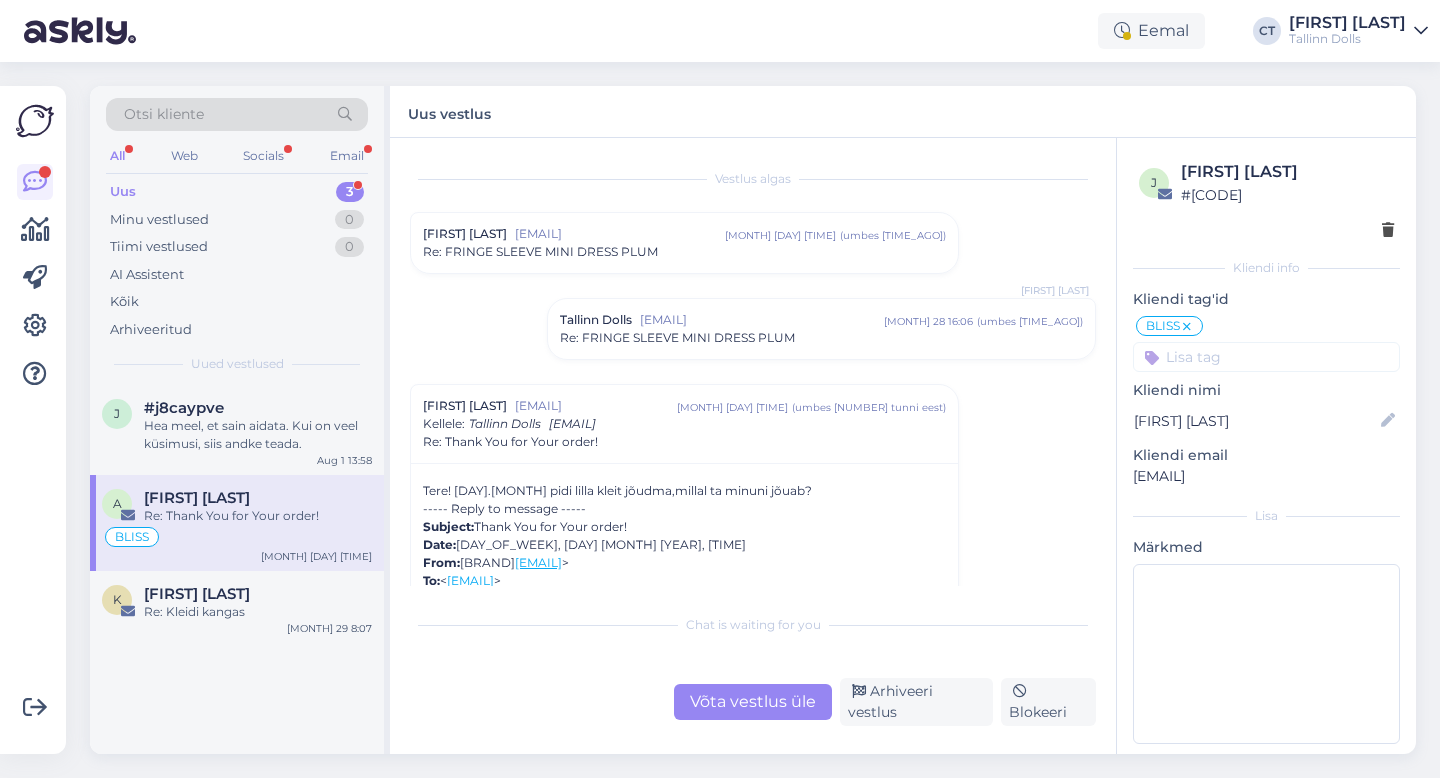 click on "Uus 3" at bounding box center (237, 192) 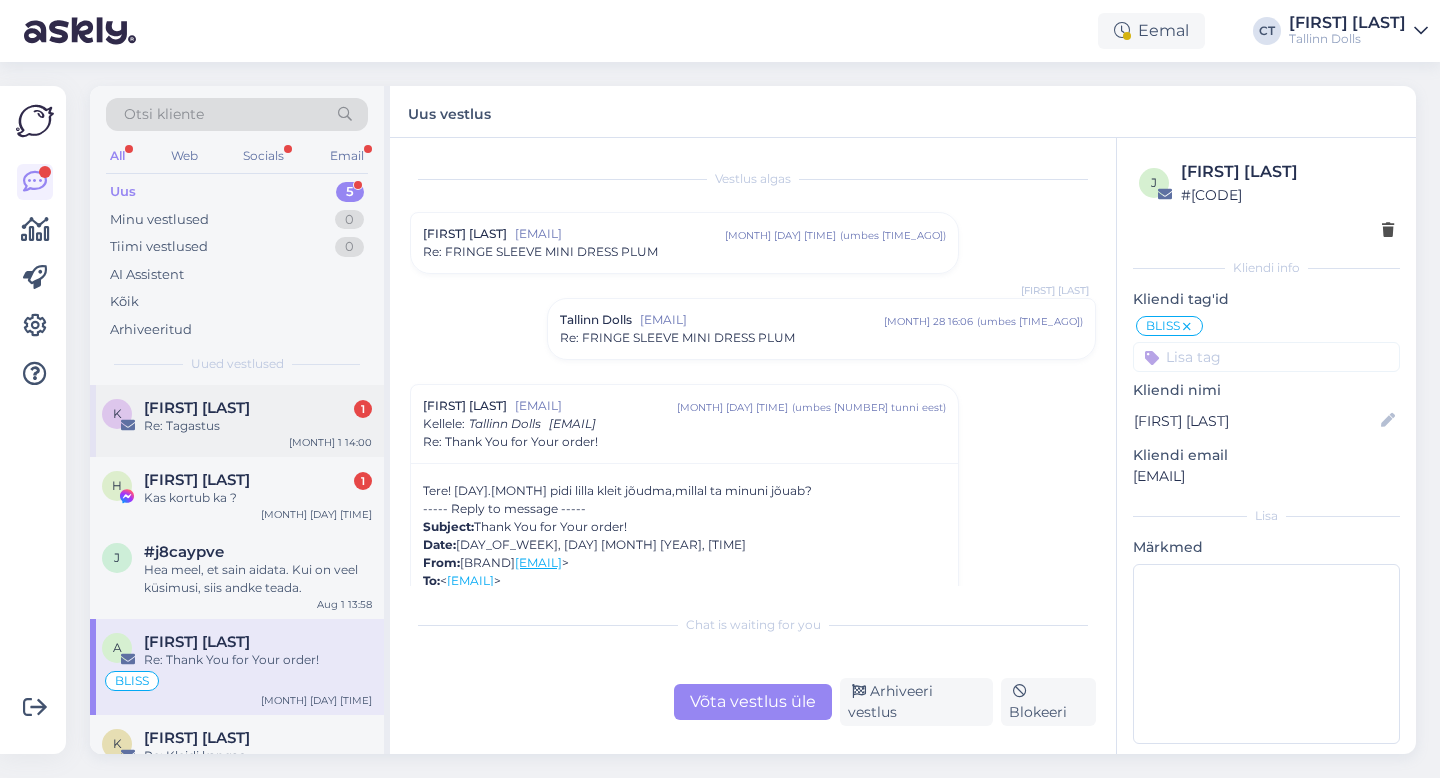 click on "[FIRST] [LAST] [MONTH] [DAY] [TIME]" at bounding box center (237, 421) 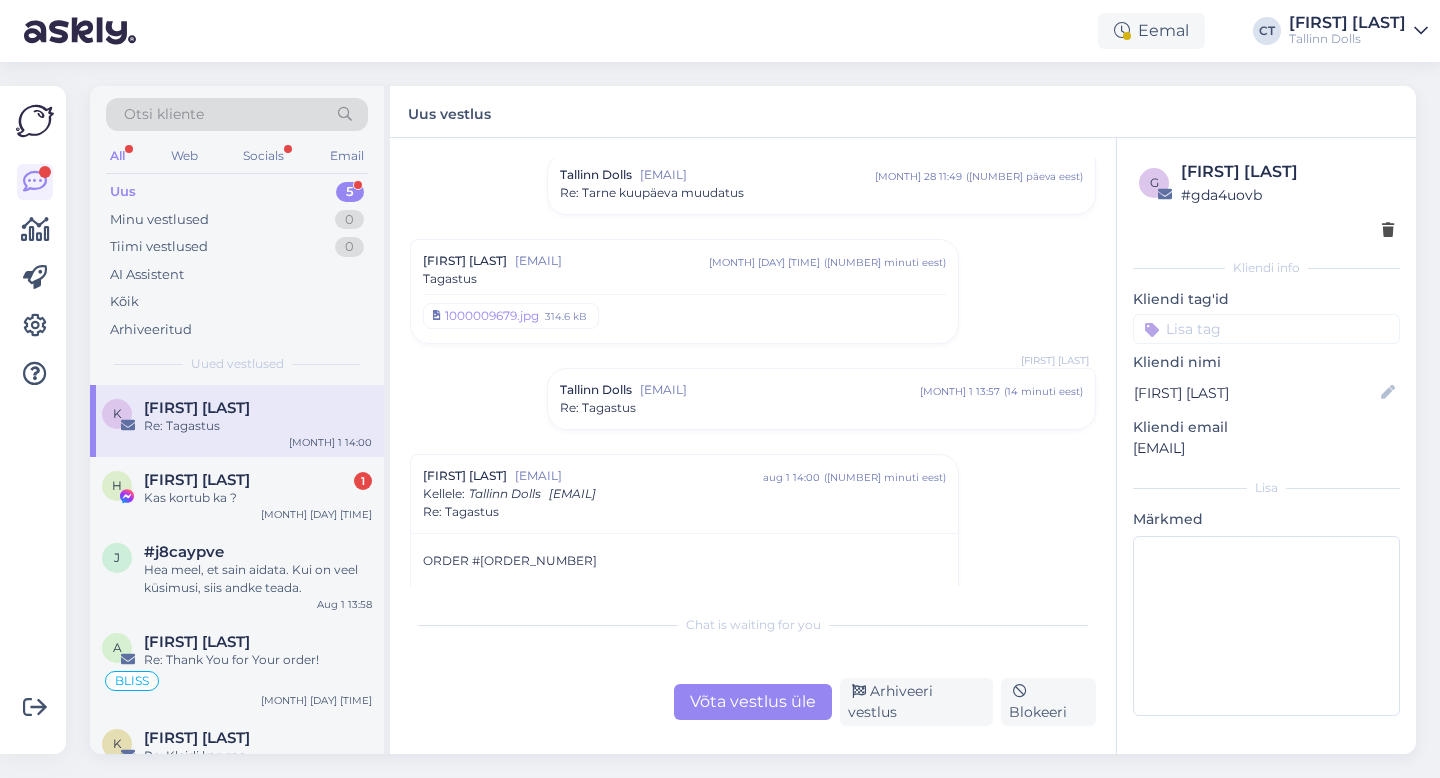 scroll, scrollTop: 8065, scrollLeft: 0, axis: vertical 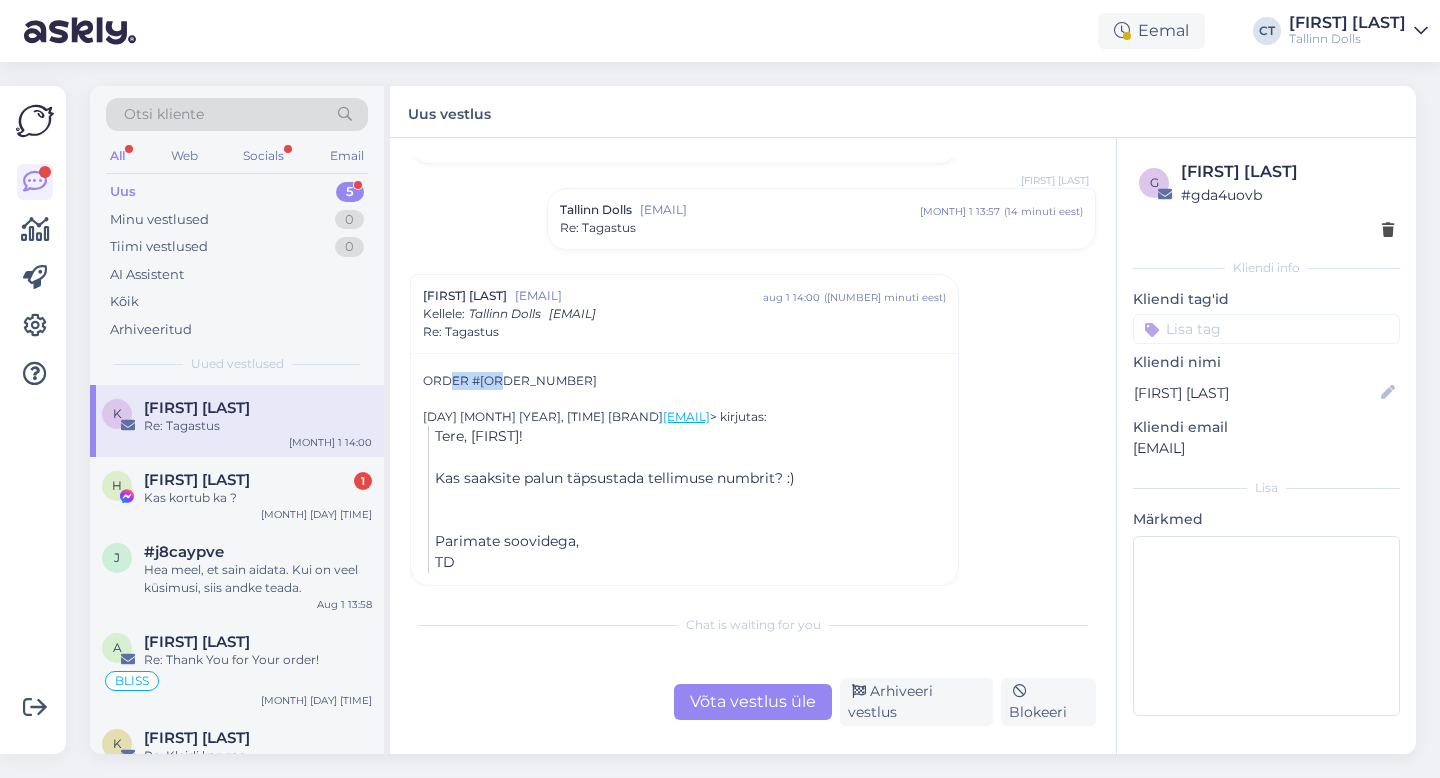 drag, startPoint x: 506, startPoint y: 380, endPoint x: 452, endPoint y: 374, distance: 54.33231 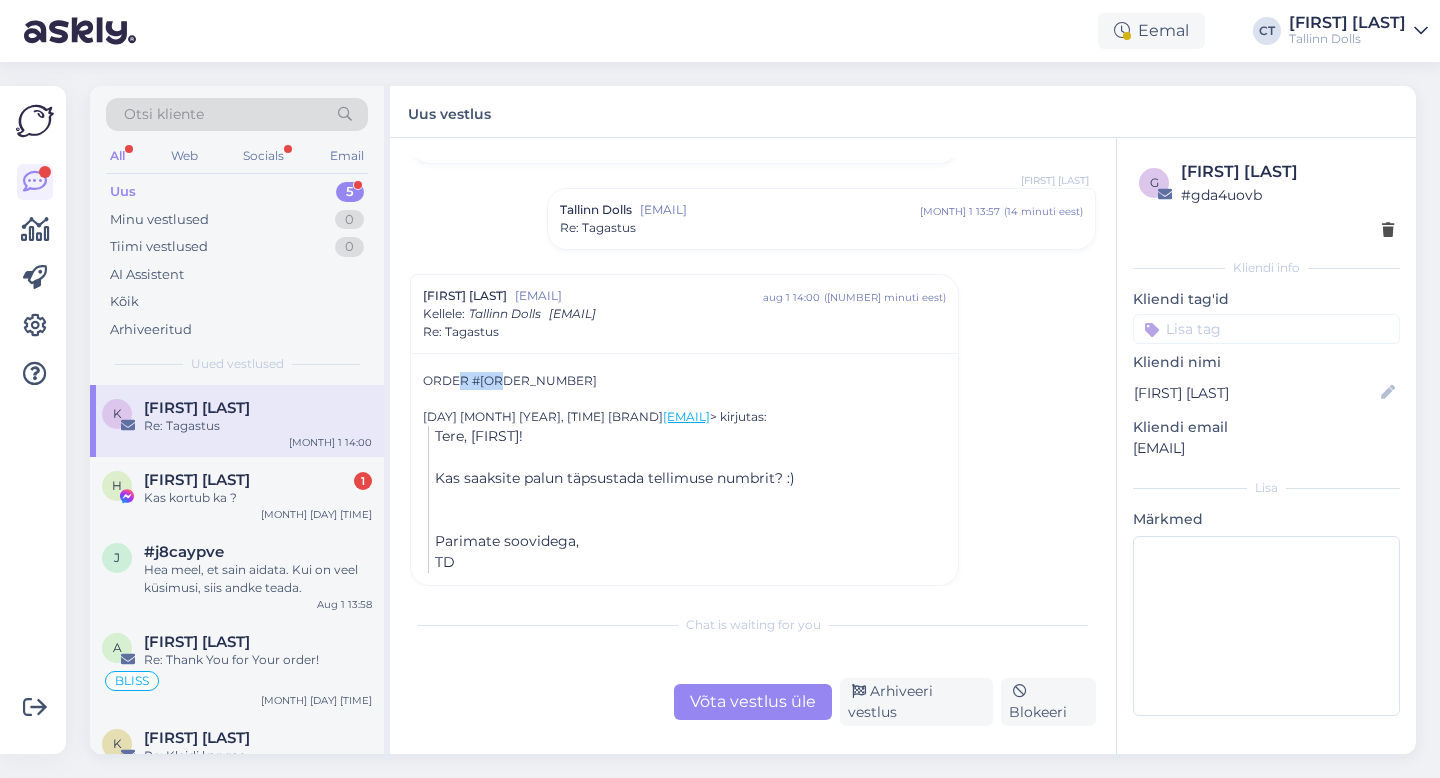 copy on "[NUMBER]" 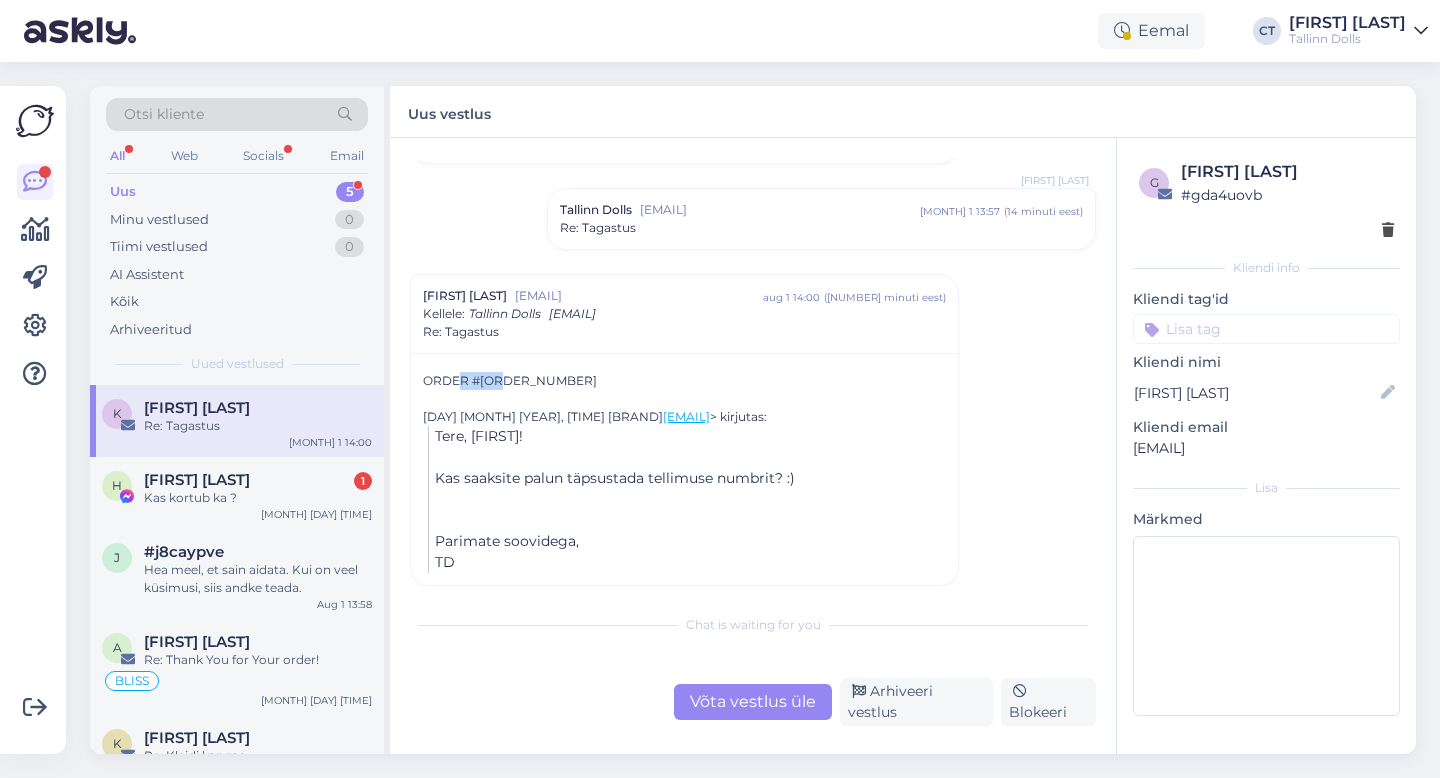 scroll, scrollTop: 7939, scrollLeft: 0, axis: vertical 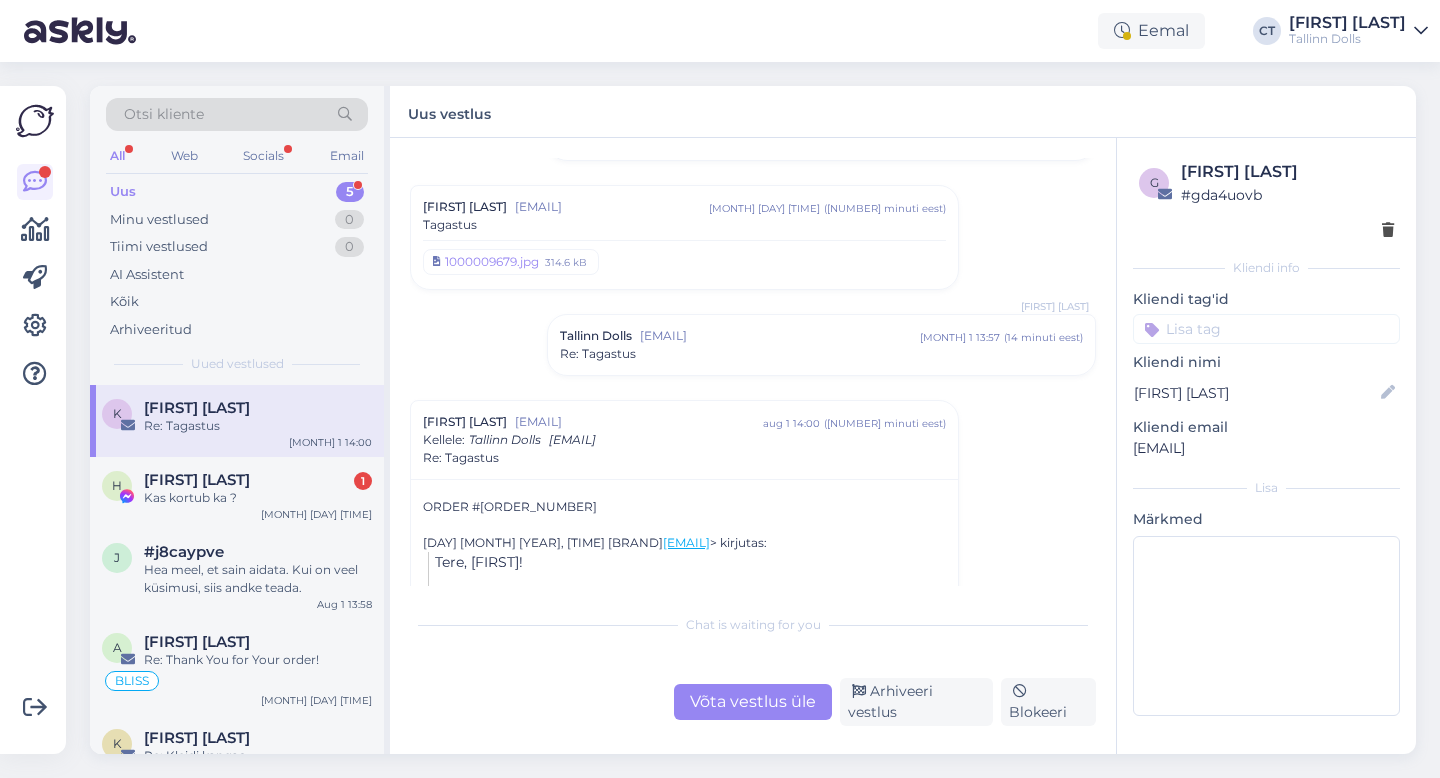 click on "[FIRST] [LAST] [EMAIL] [MONTH] [DAY] [TIME] ( [NUMBER] minuti eest ) [FILENAME] [FILESIZE]" at bounding box center (684, 237) 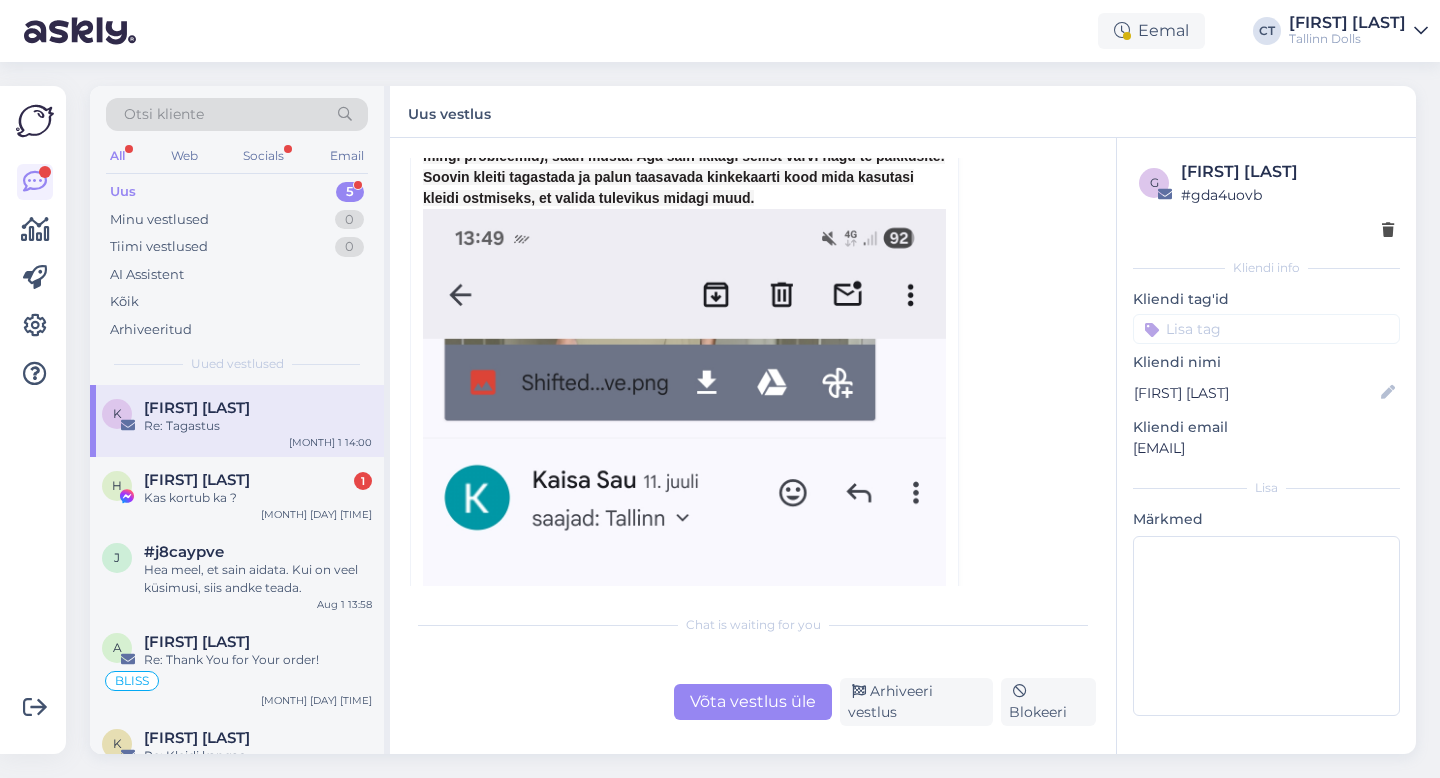 scroll, scrollTop: 8082, scrollLeft: 0, axis: vertical 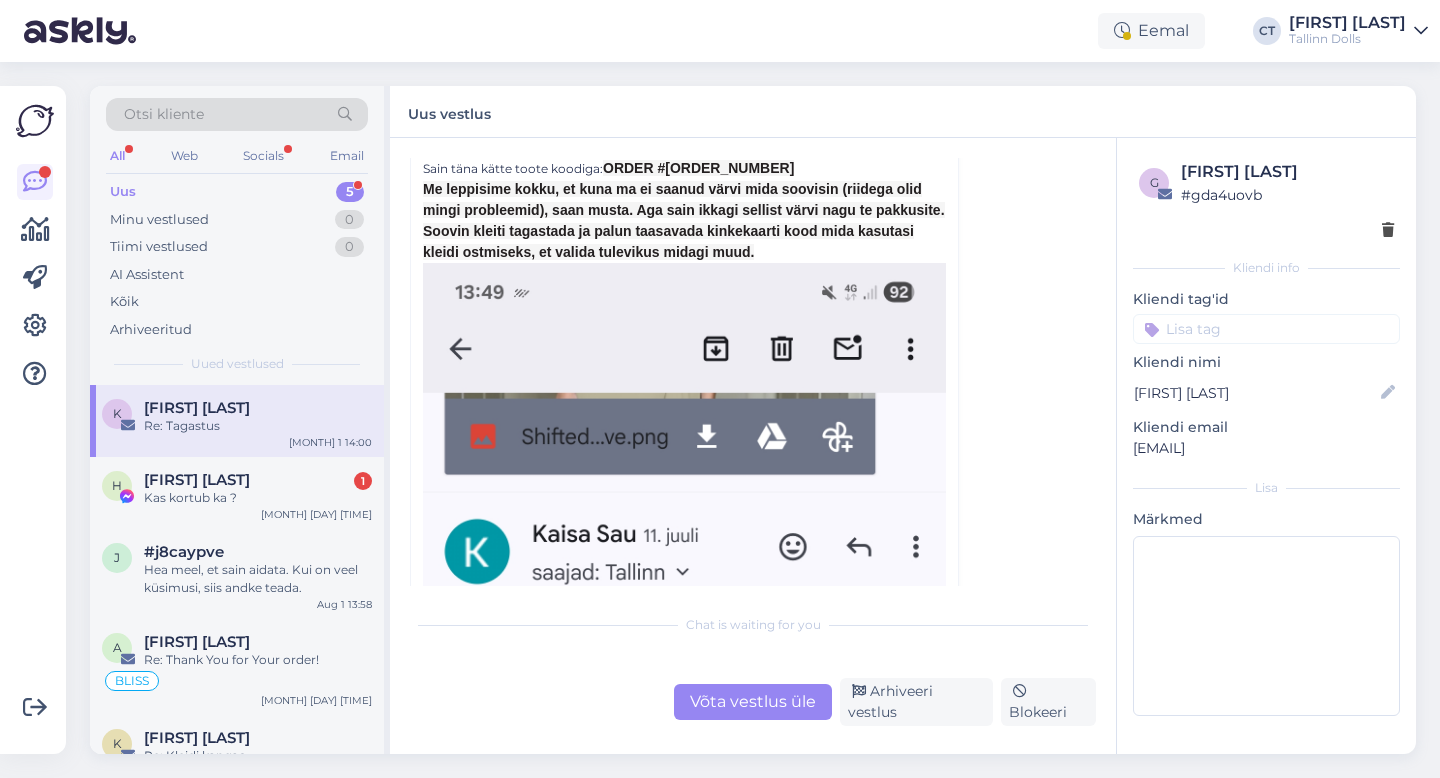 click on "Võta vestlus üle" at bounding box center [753, 702] 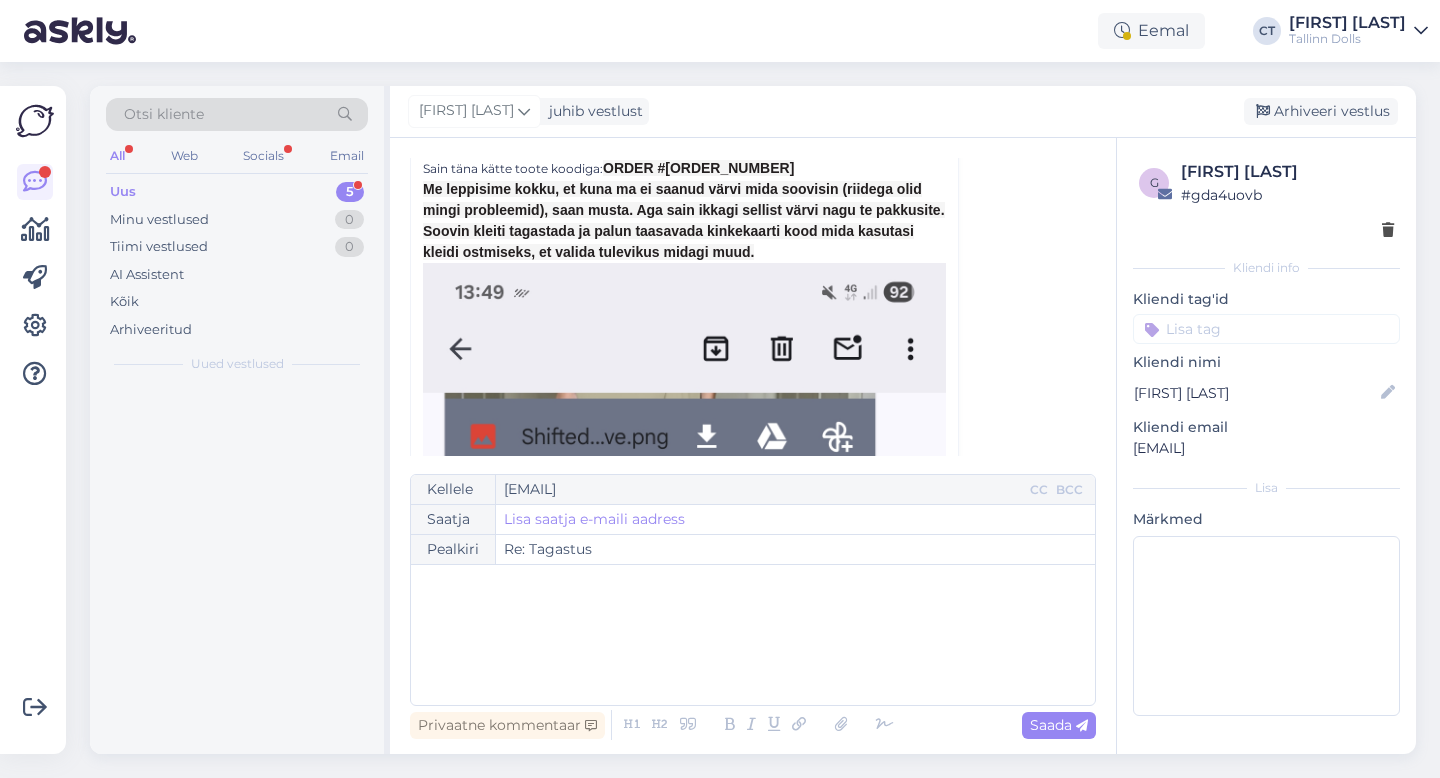 scroll, scrollTop: 9542, scrollLeft: 0, axis: vertical 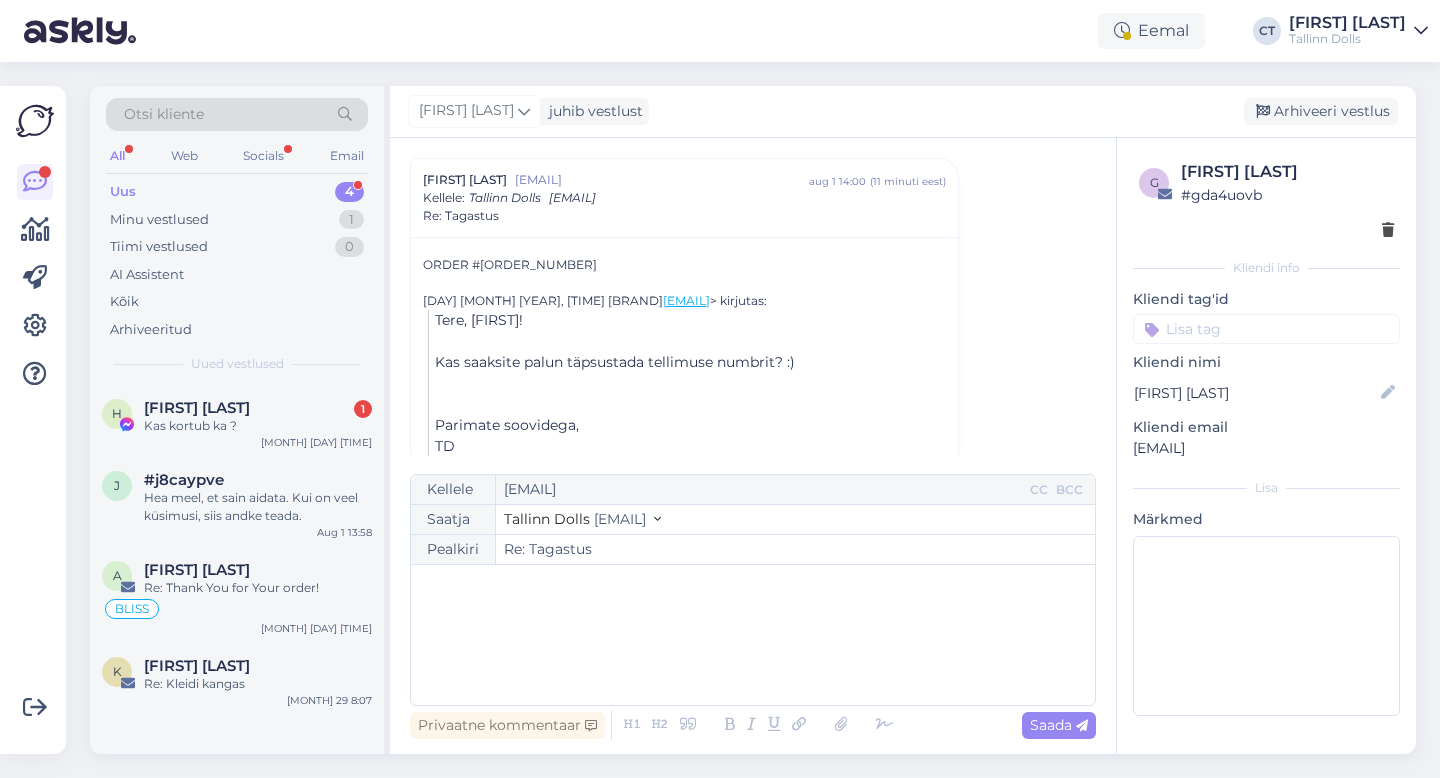 click on "﻿" at bounding box center (753, 635) 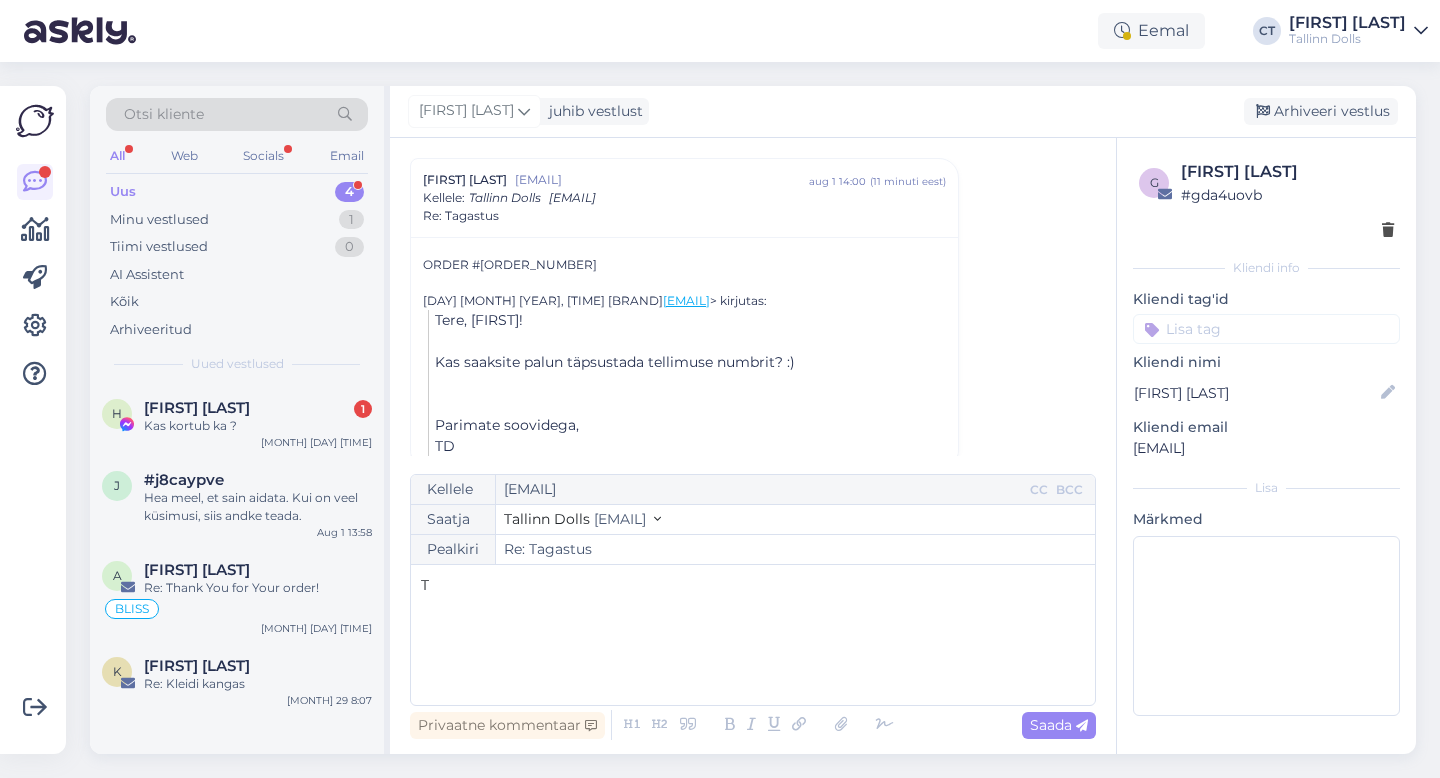 type 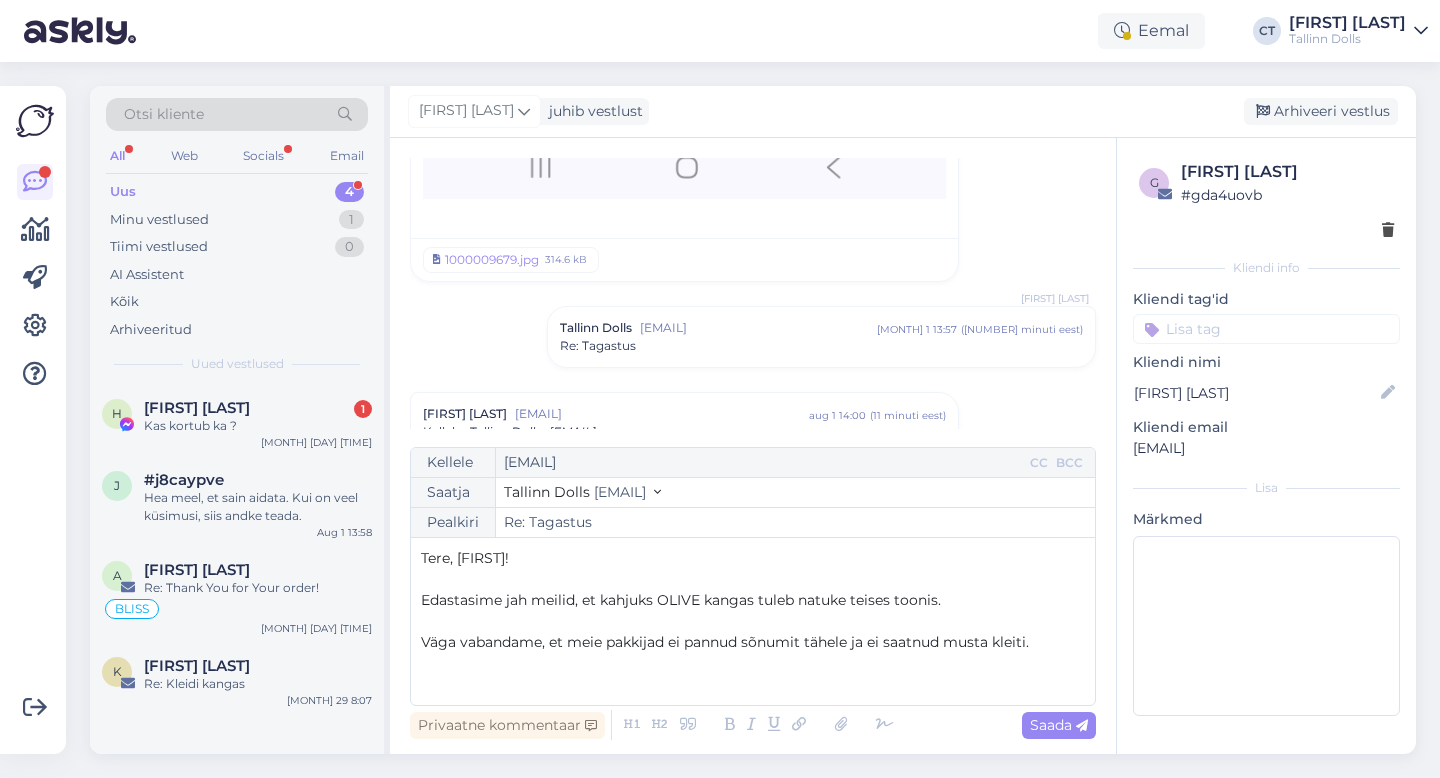 click on "1000009679.jpg 314.6 kB" at bounding box center [684, 259] 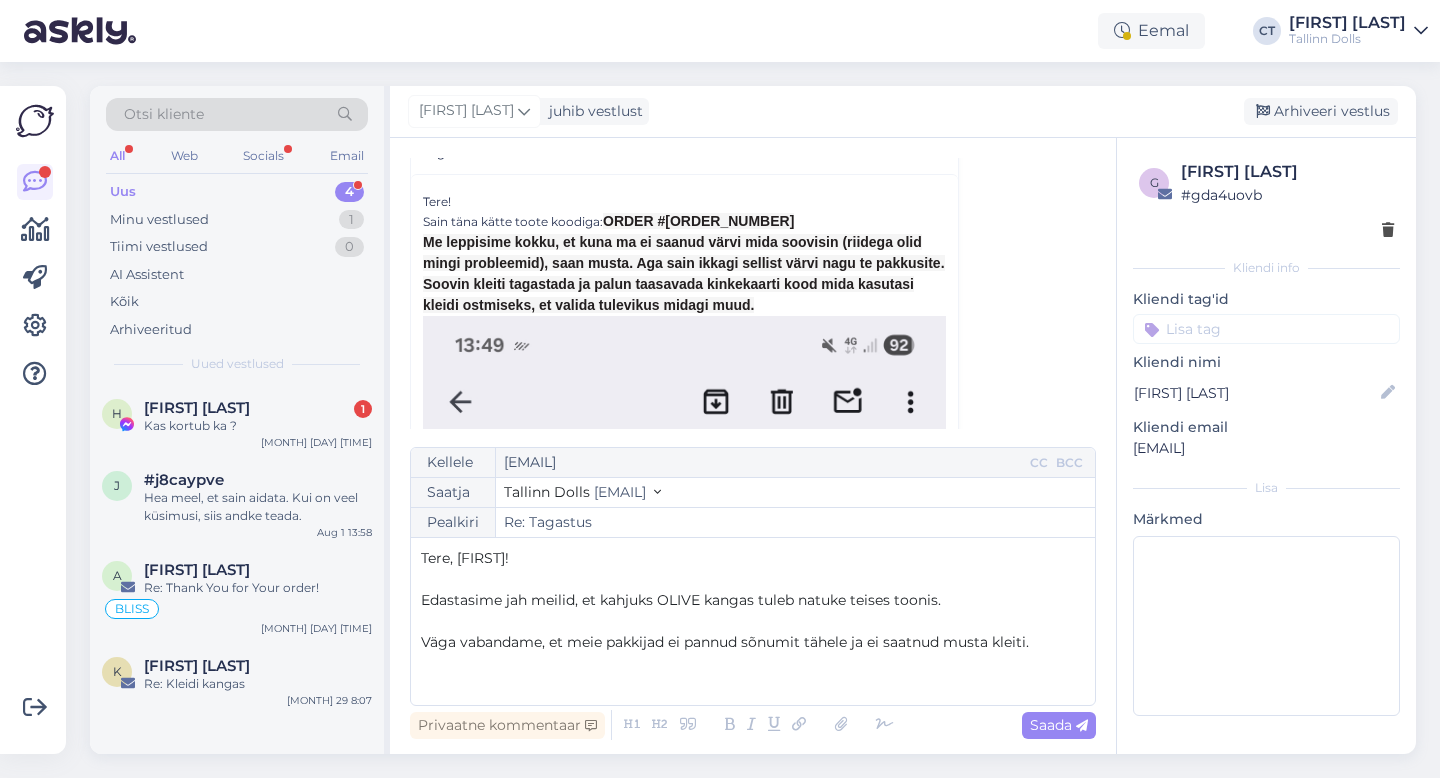 scroll, scrollTop: 8034, scrollLeft: 0, axis: vertical 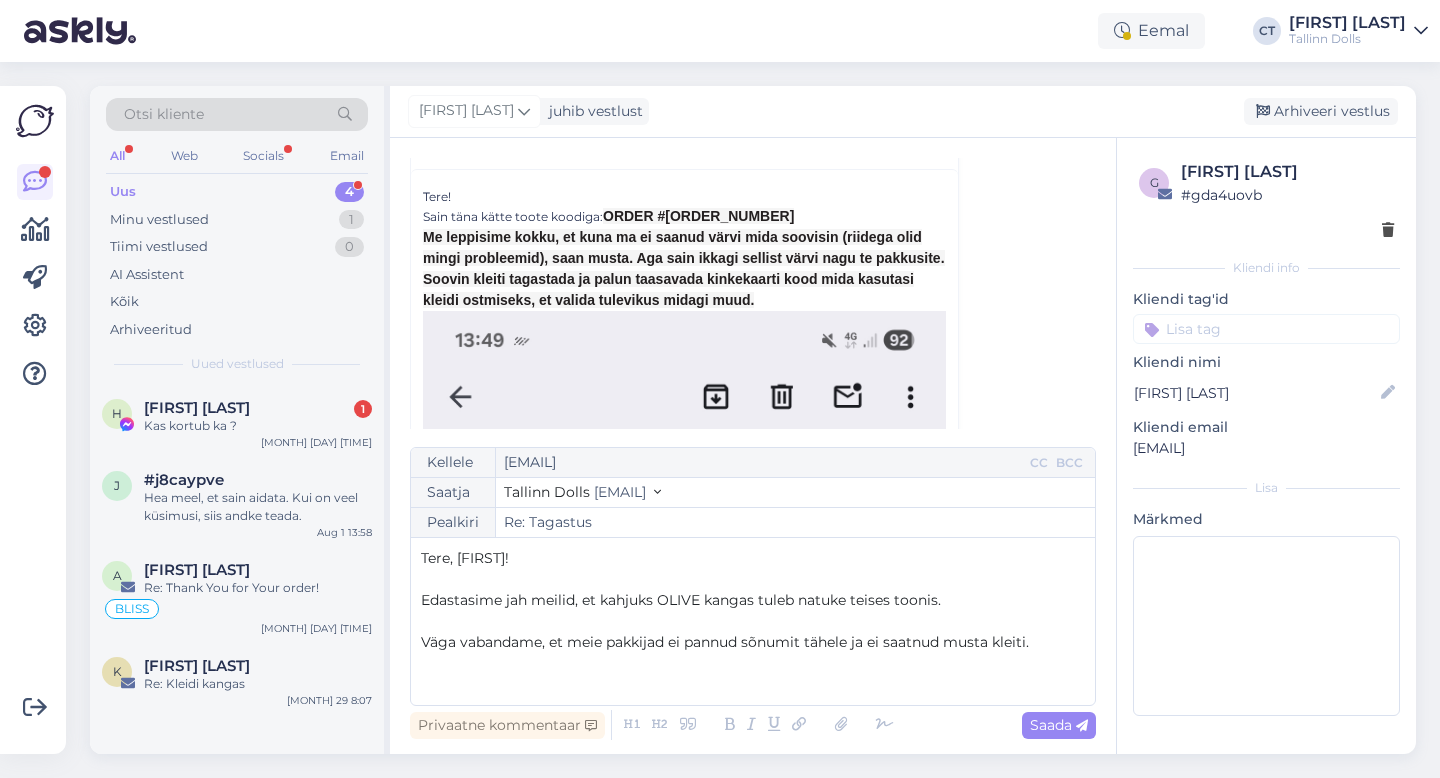 click on "﻿" at bounding box center (753, 663) 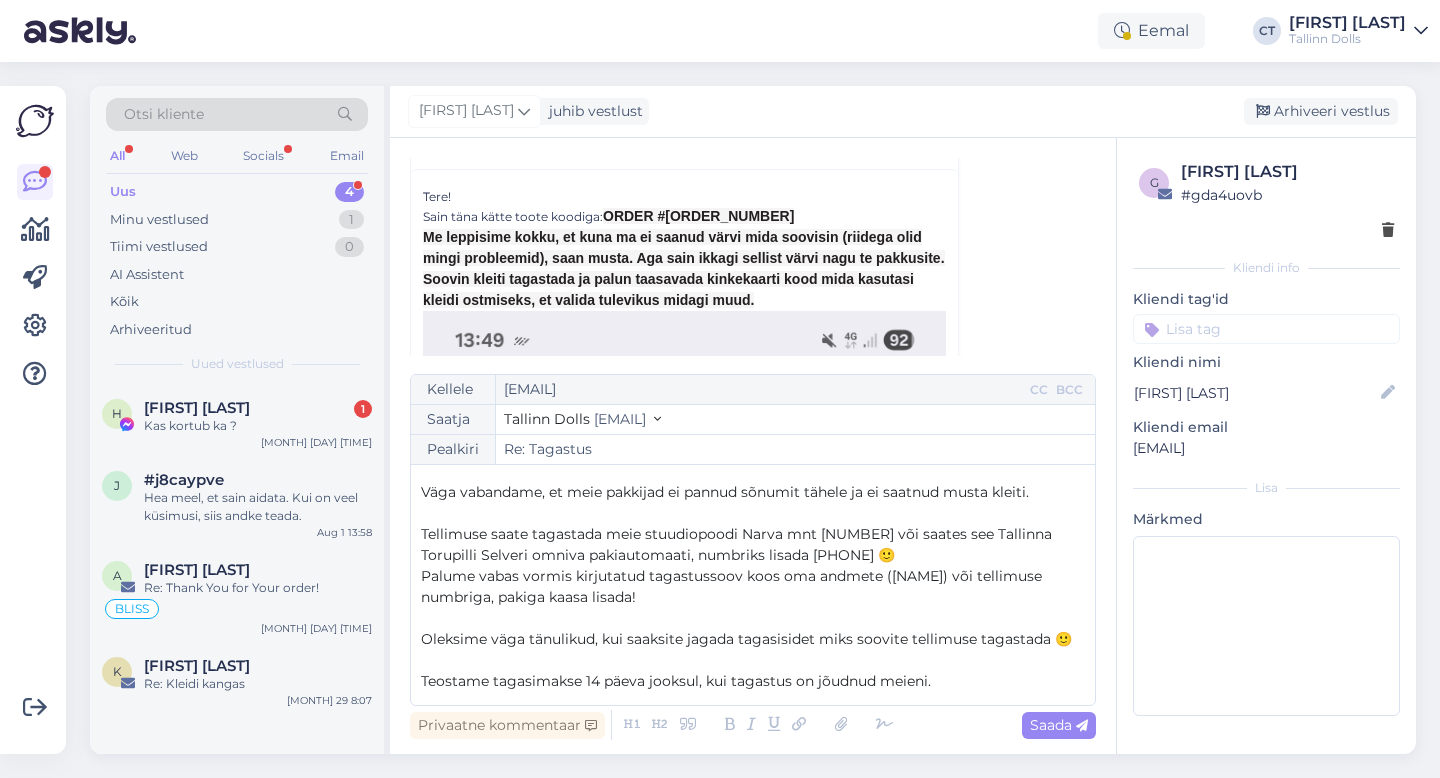 scroll, scrollTop: 75, scrollLeft: 0, axis: vertical 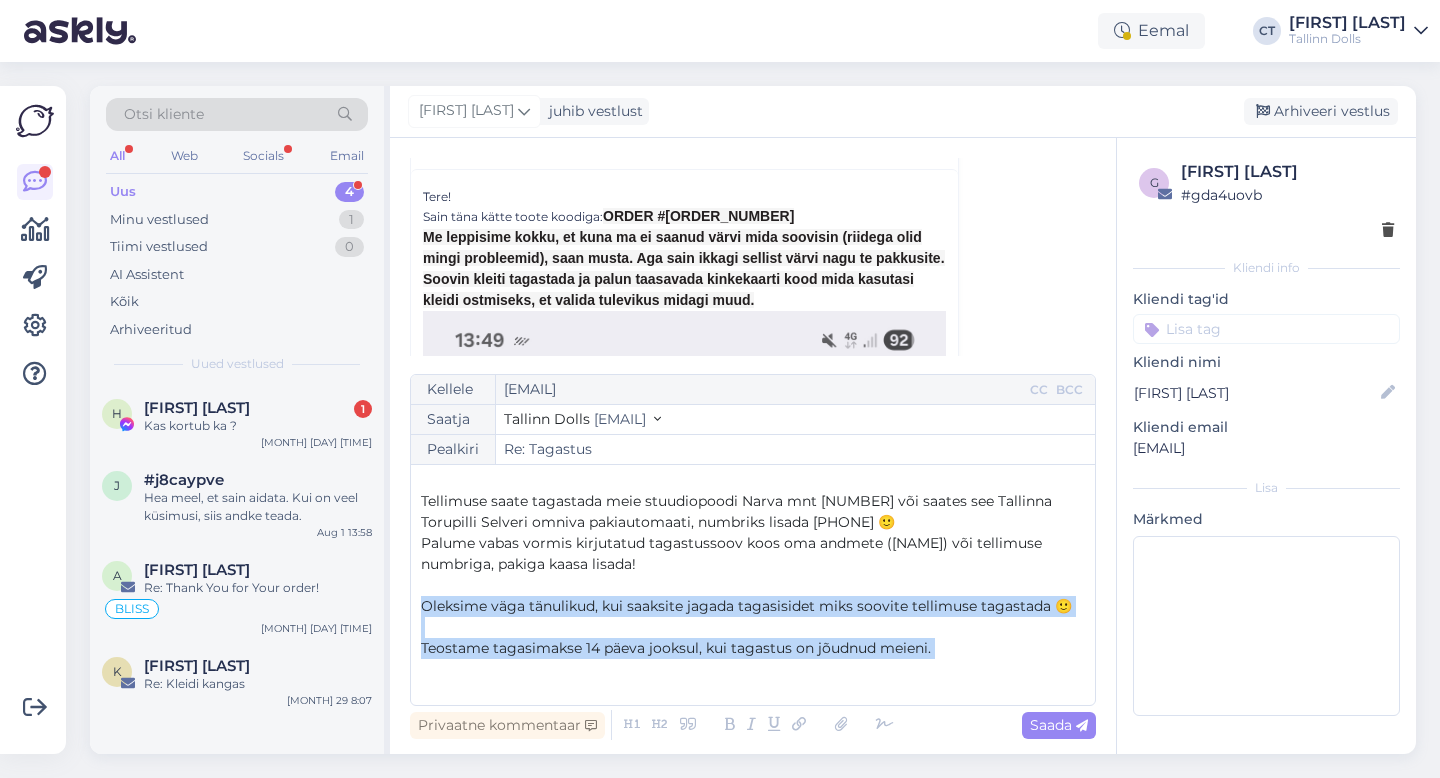 drag, startPoint x: 420, startPoint y: 638, endPoint x: 970, endPoint y: 678, distance: 551.45264 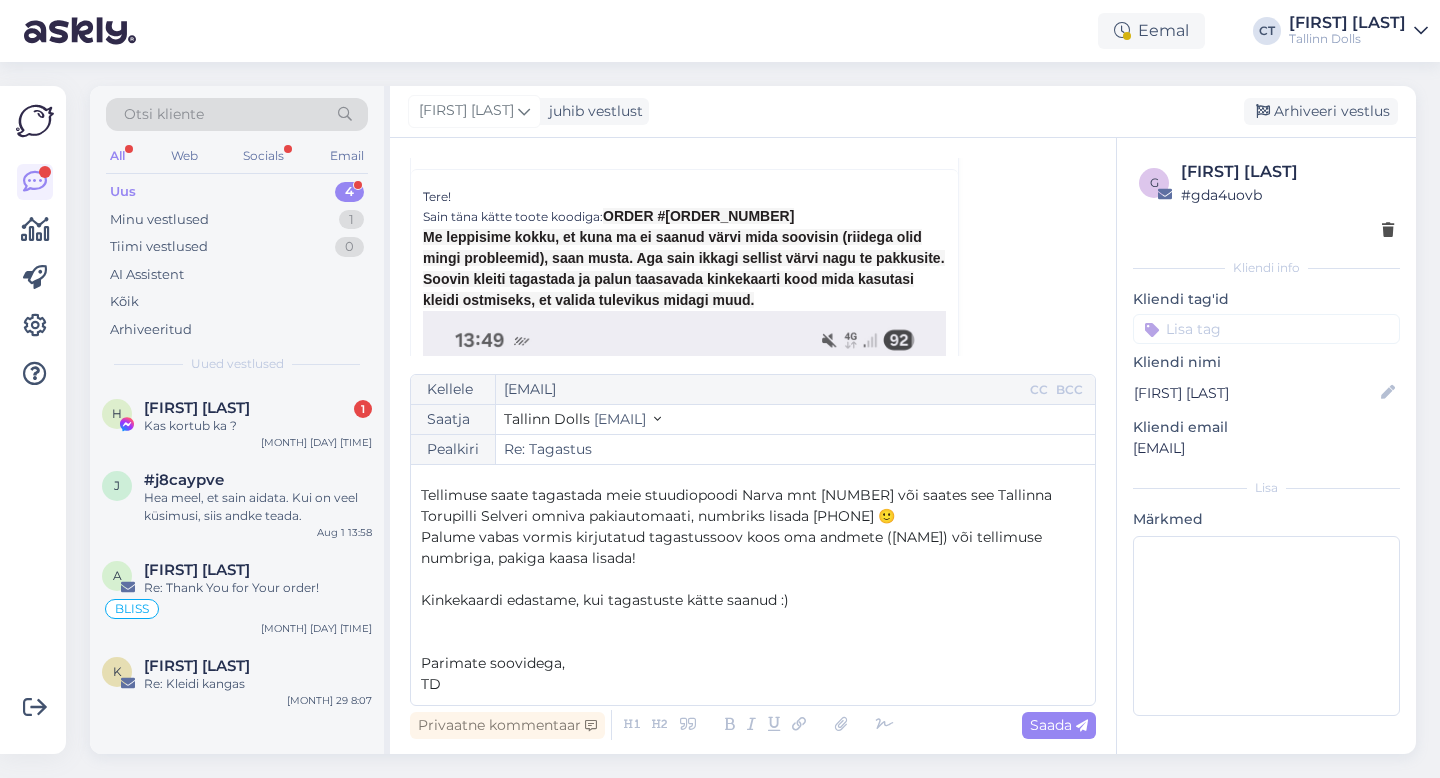 scroll, scrollTop: 0, scrollLeft: 0, axis: both 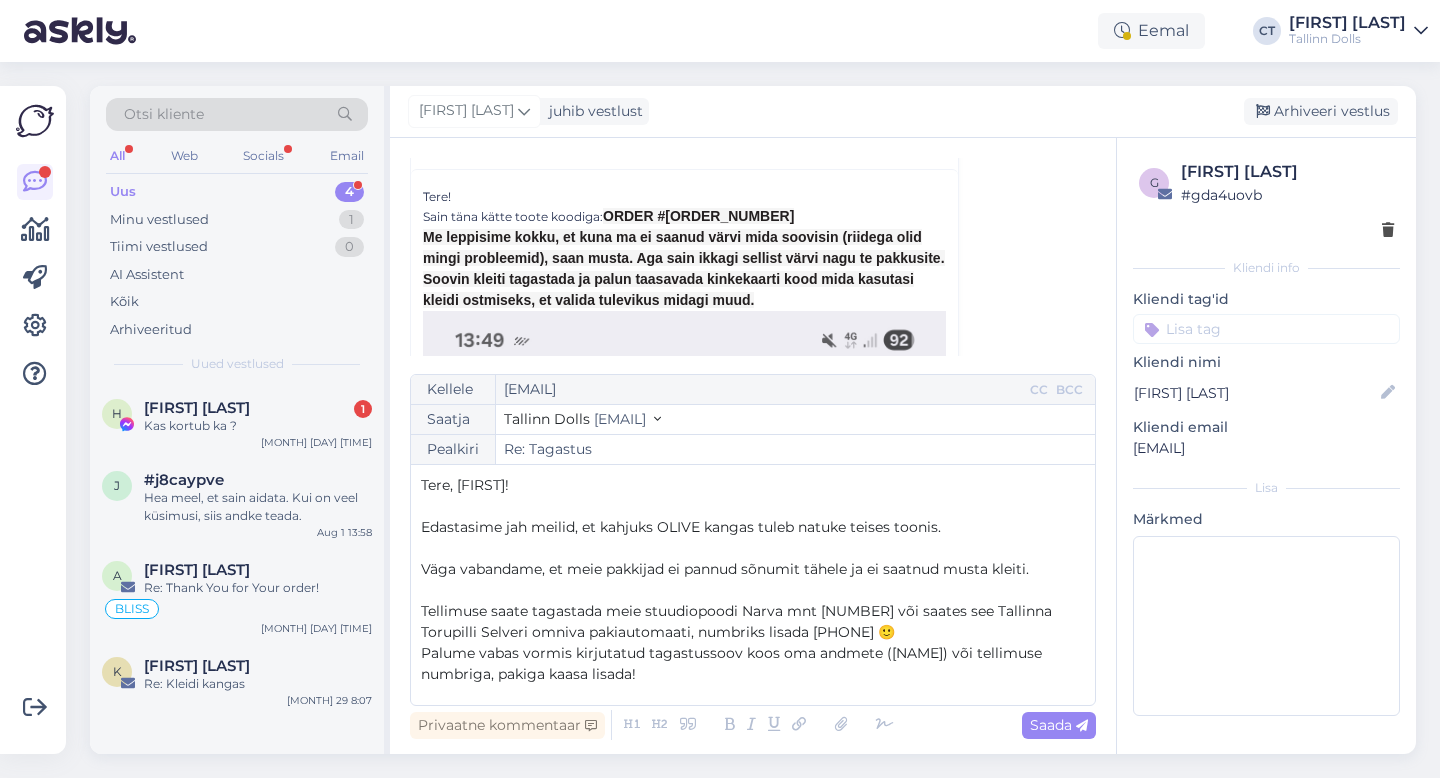 click on "Väga vabandame, et meie pakkijad ei pannud sõnumit tähele ja ei saatnud musta kleiti." at bounding box center (753, 569) 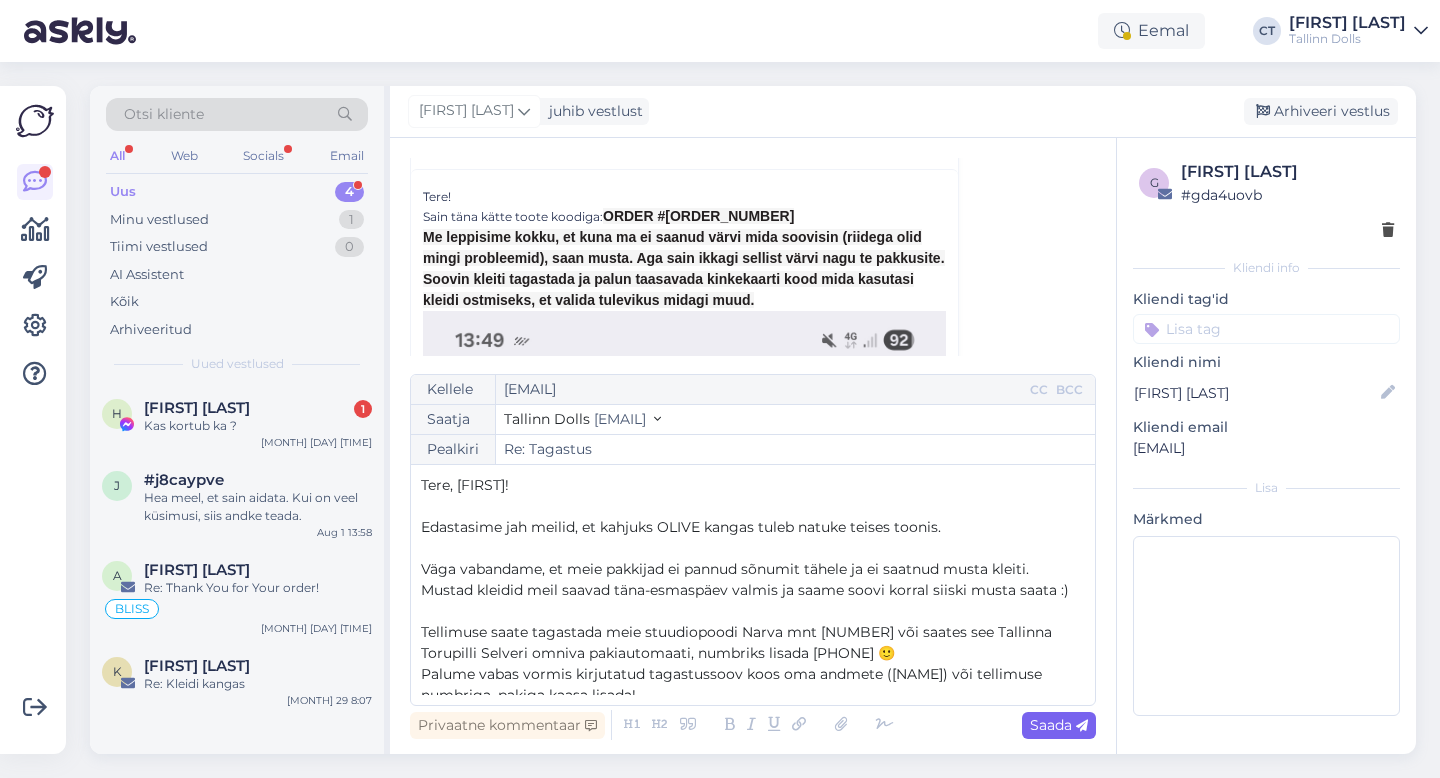 click on "Saada" at bounding box center [1059, 725] 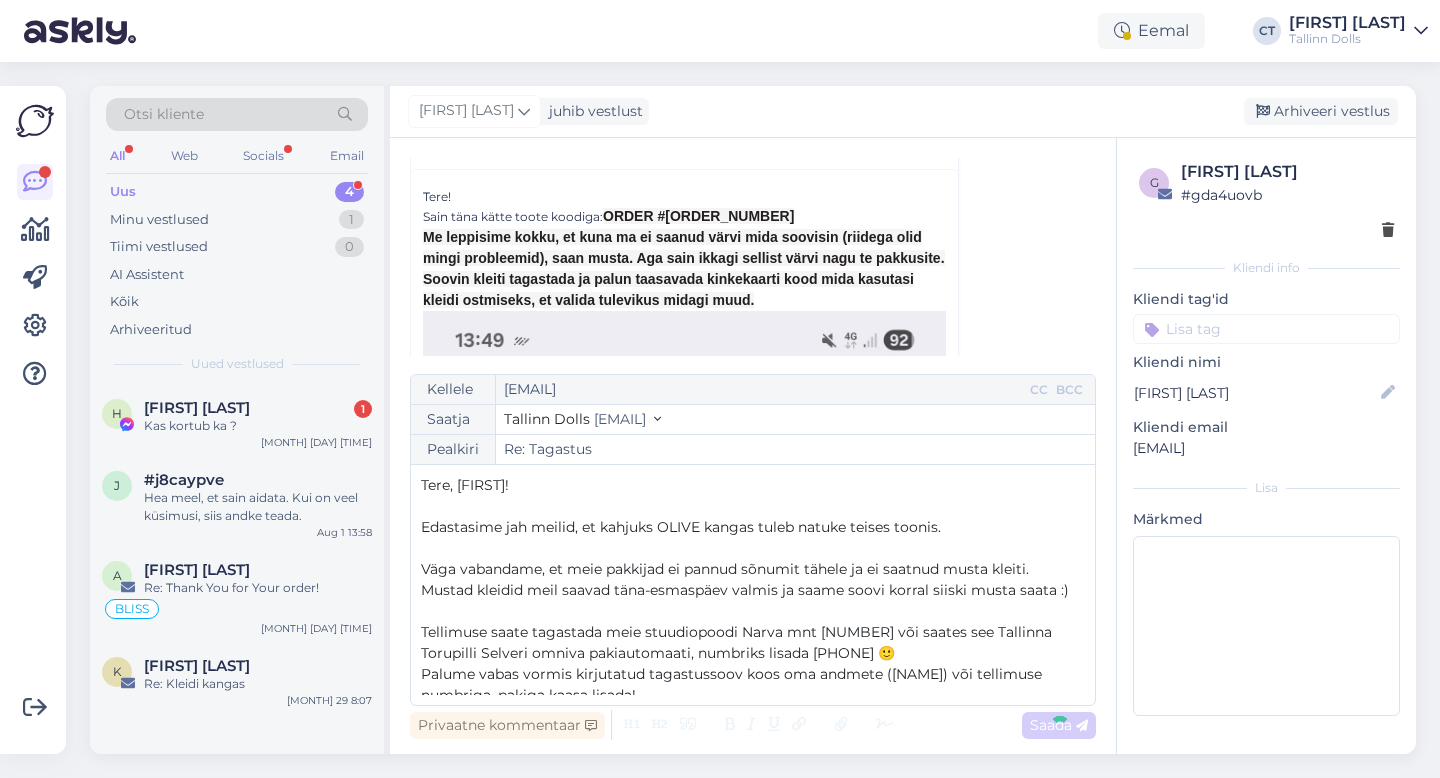 type on "Re: Re: Tagastus" 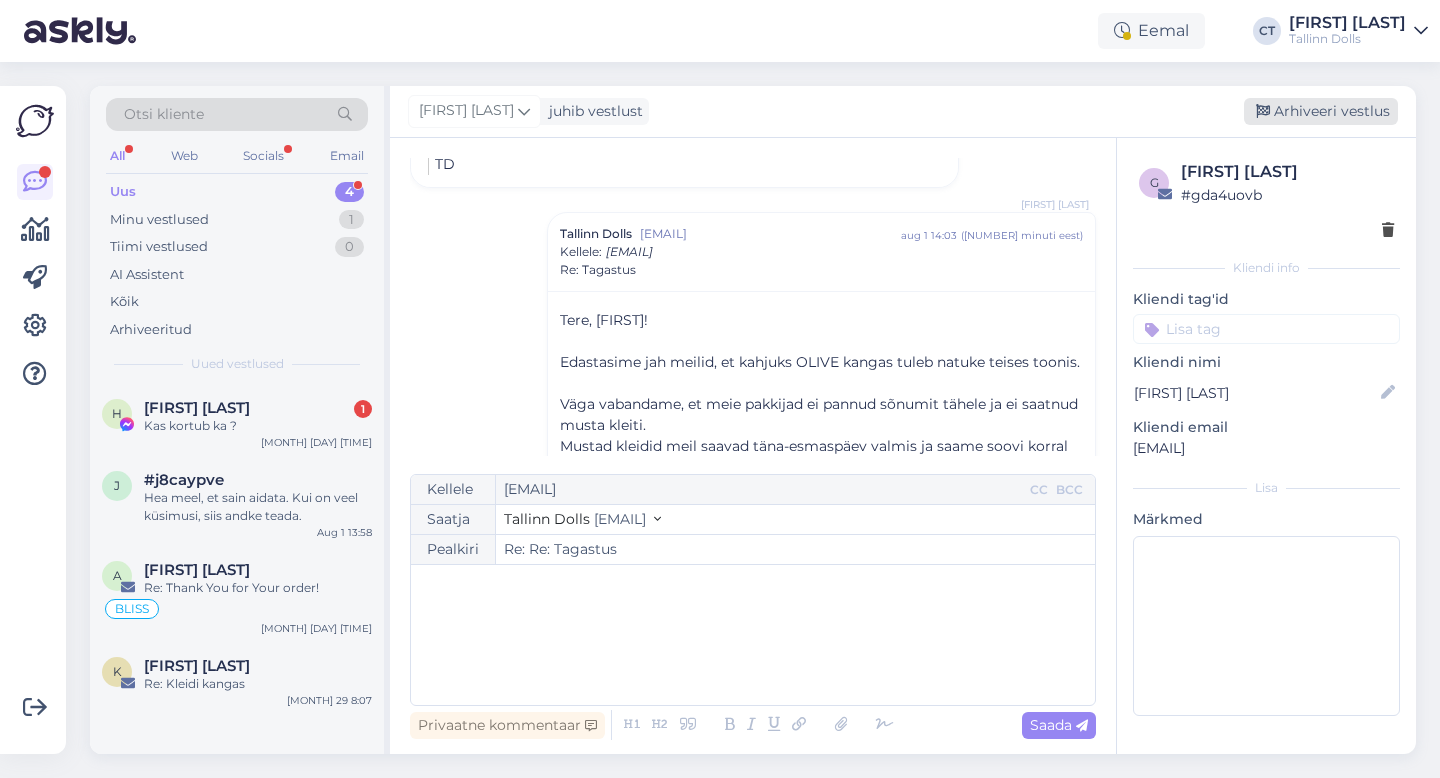 click on "Arhiveeri vestlus" at bounding box center [1321, 111] 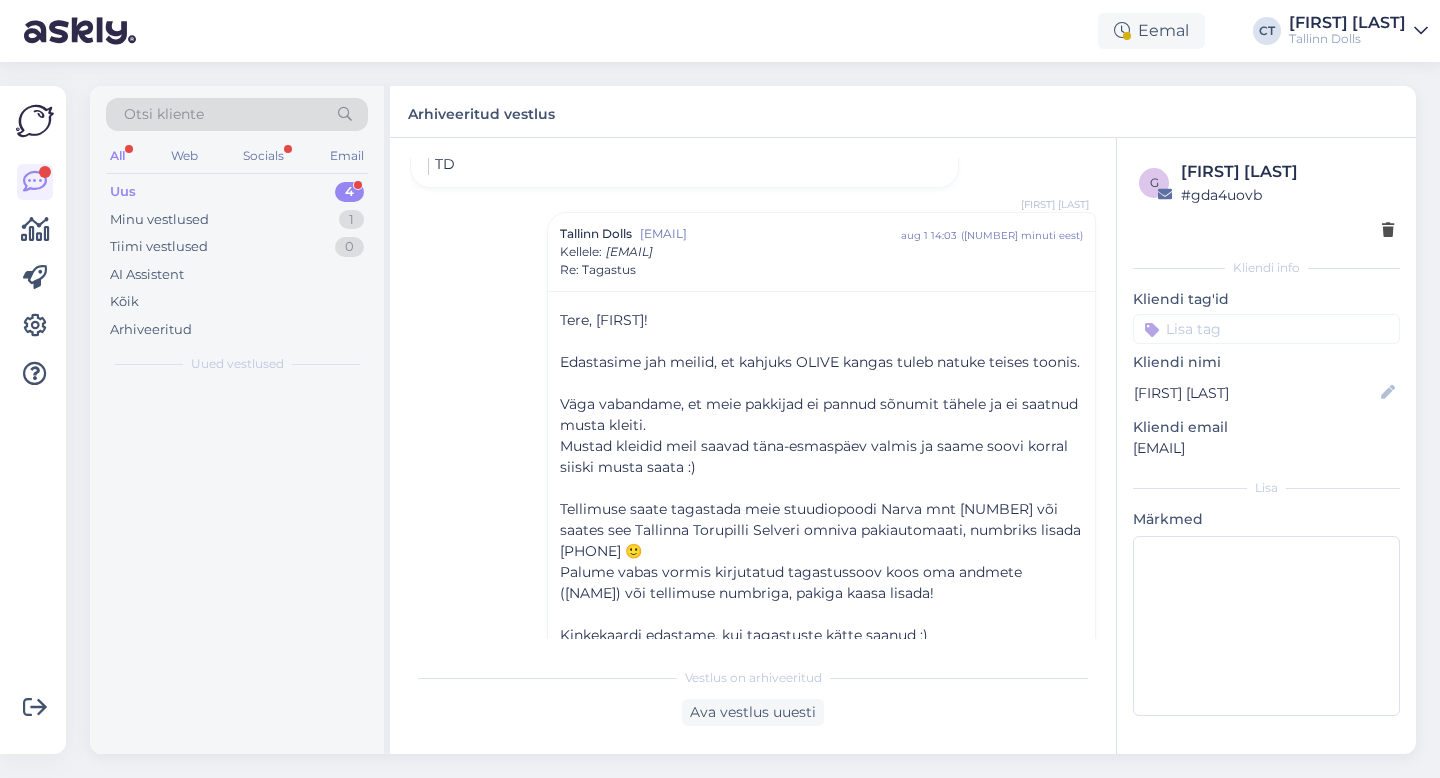 scroll, scrollTop: 9878, scrollLeft: 0, axis: vertical 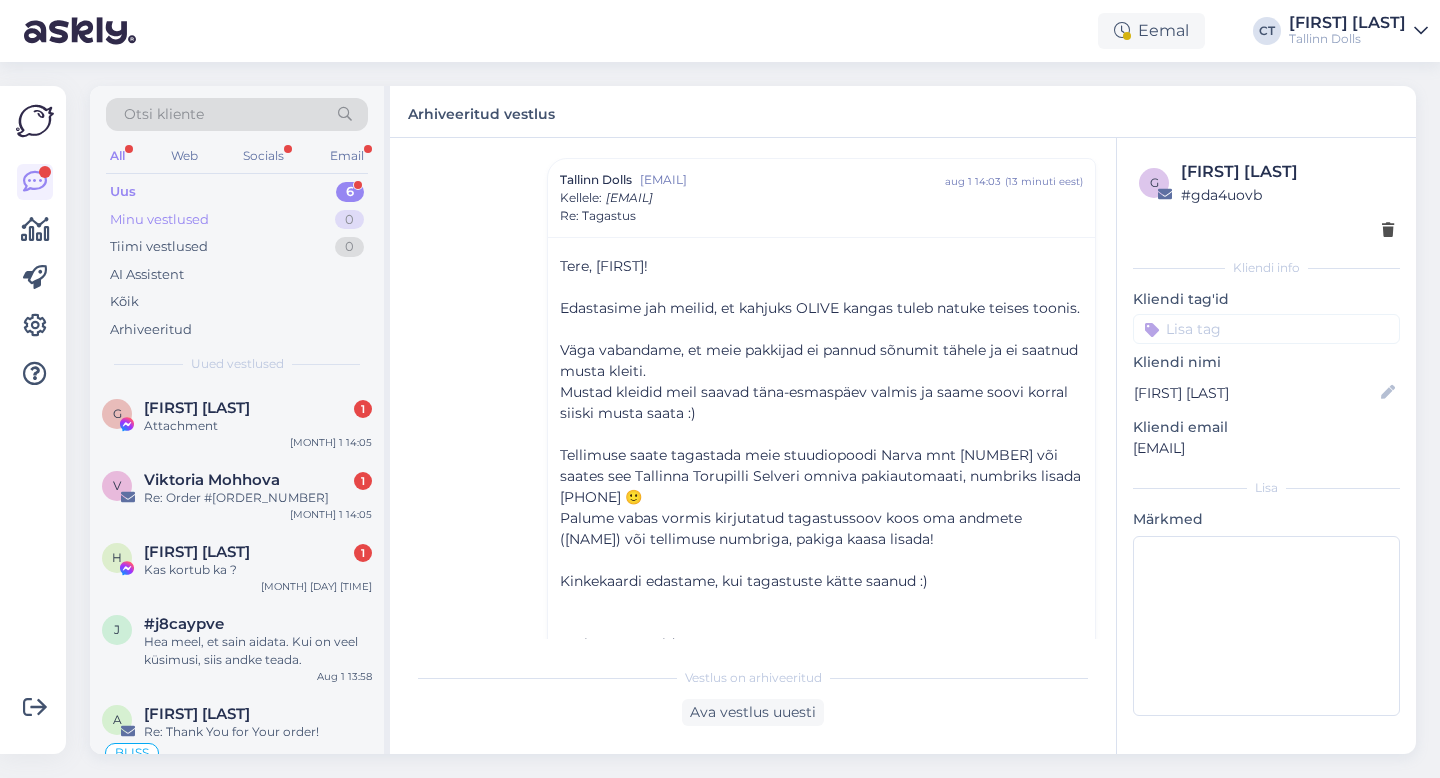 click on "Minu vestlused 0" at bounding box center (237, 220) 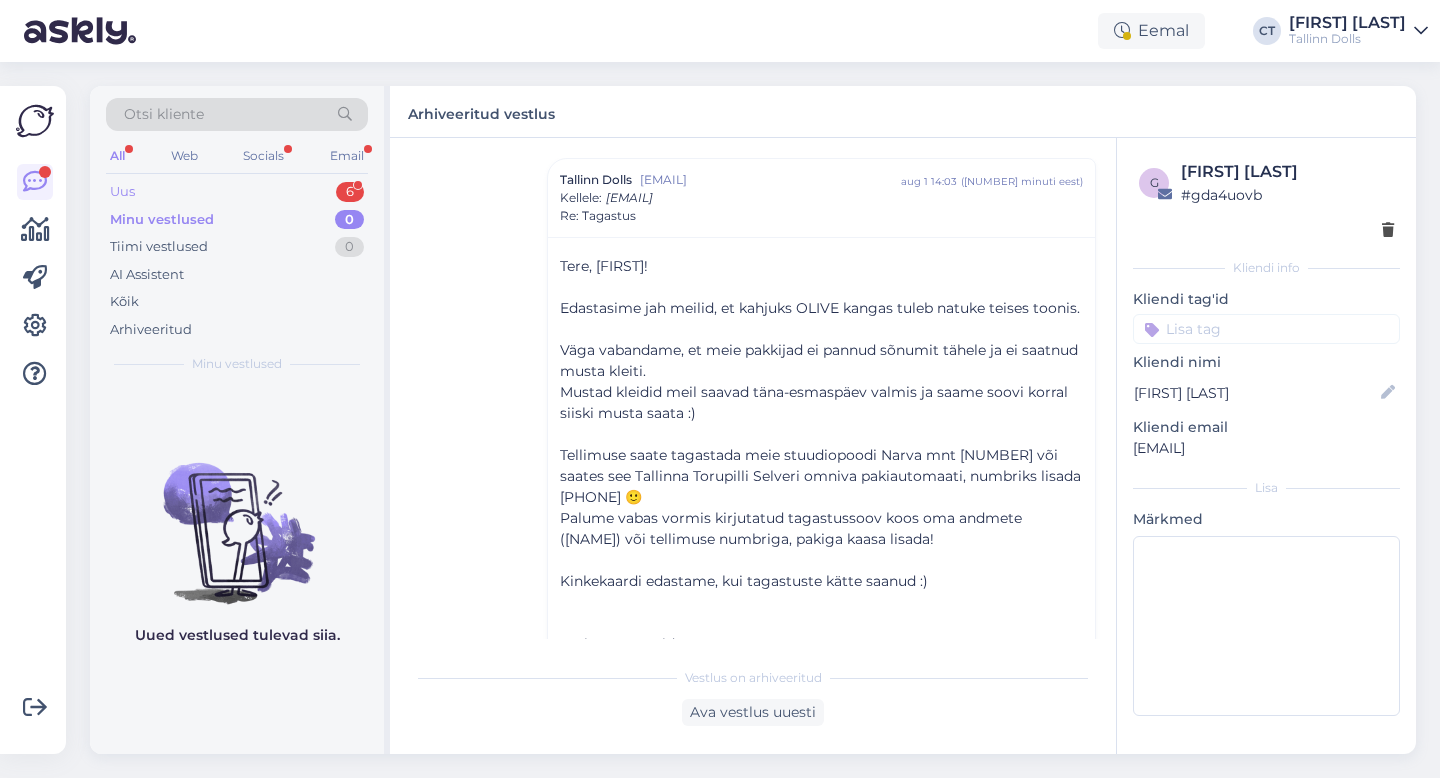 click on "Uus 6" at bounding box center (237, 192) 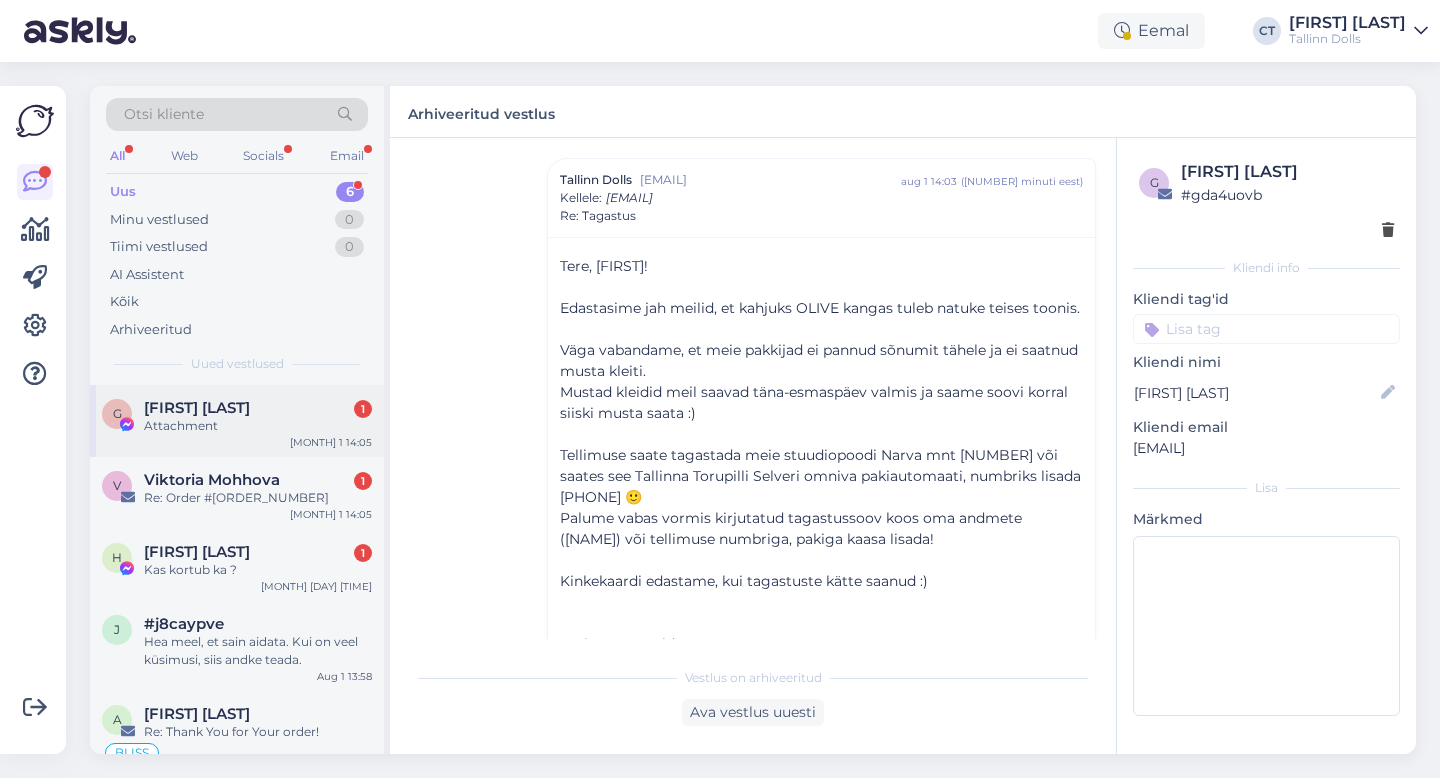 click on "G Gretlin Maalmann 1 Attachment Aug 1 14:05" at bounding box center [237, 421] 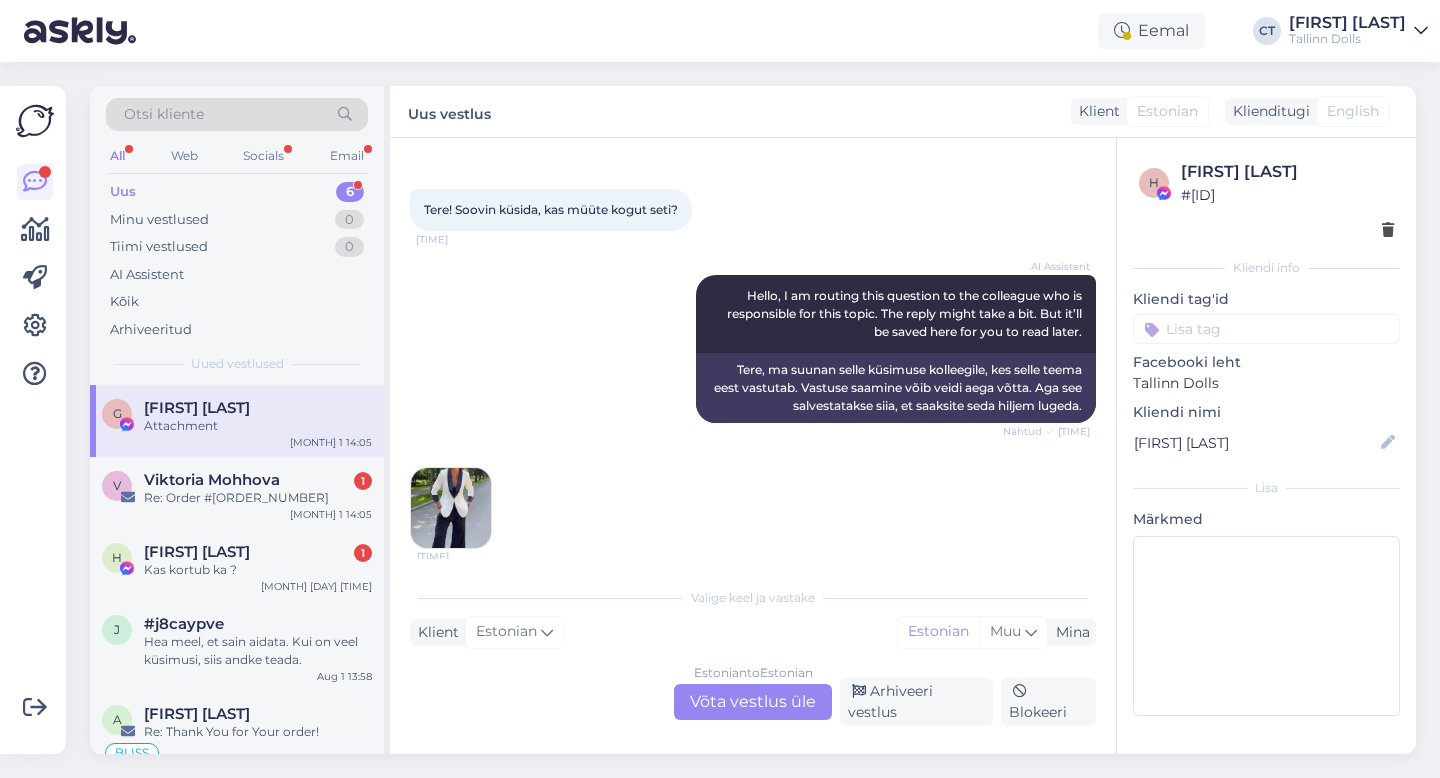 click on "Estonian  to  Estonian Võta vestlus üle" at bounding box center [753, 702] 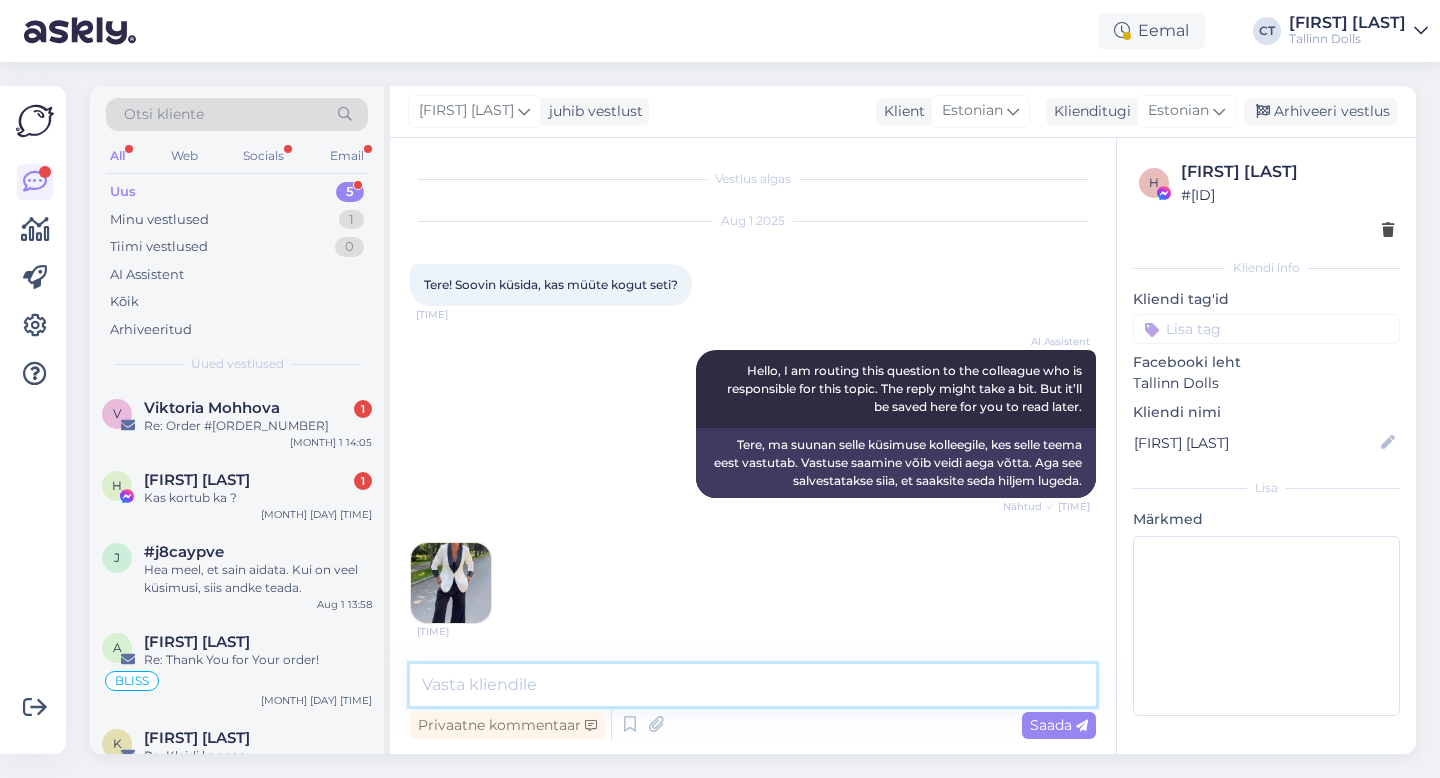 click at bounding box center [753, 685] 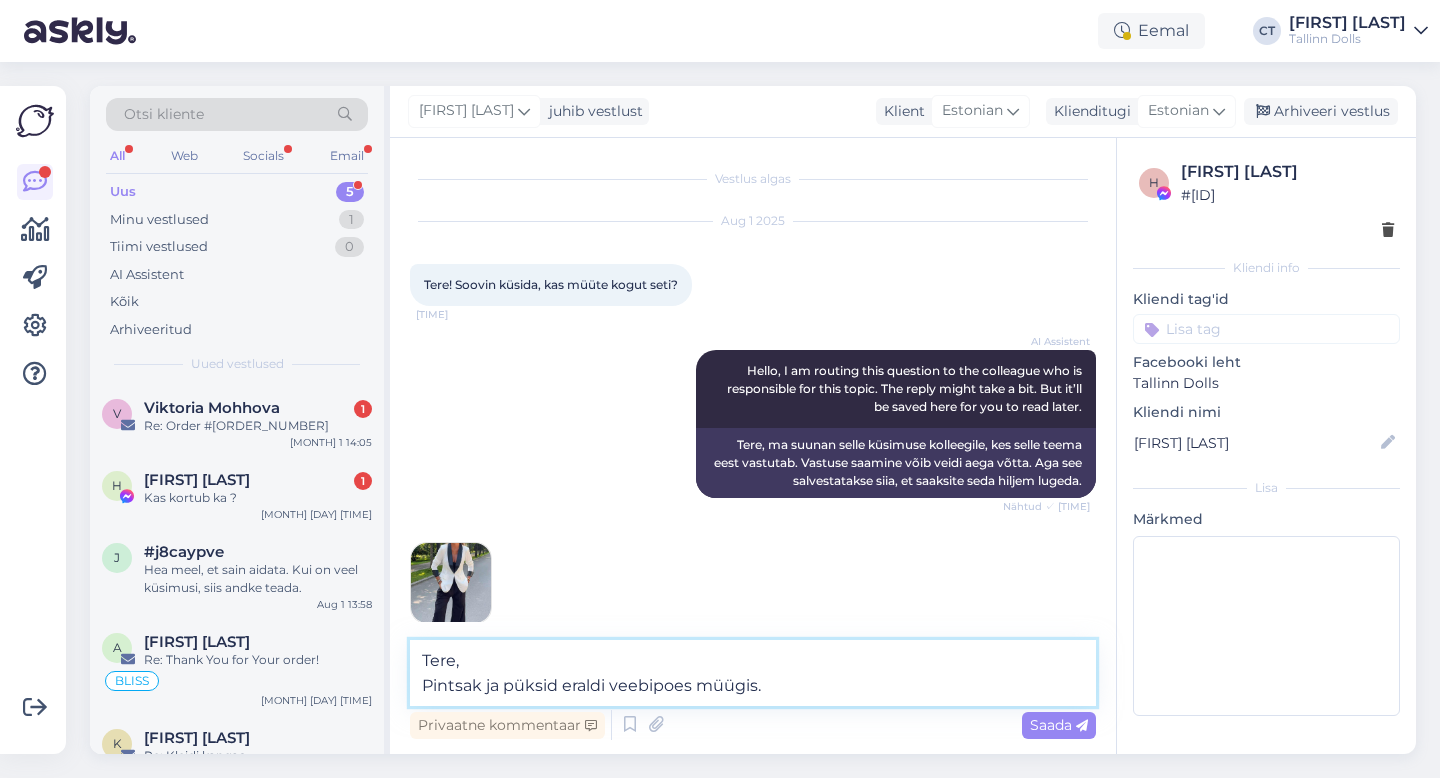 type on "Tere,
Pintsak ja püksid eraldi veebipoes müügis." 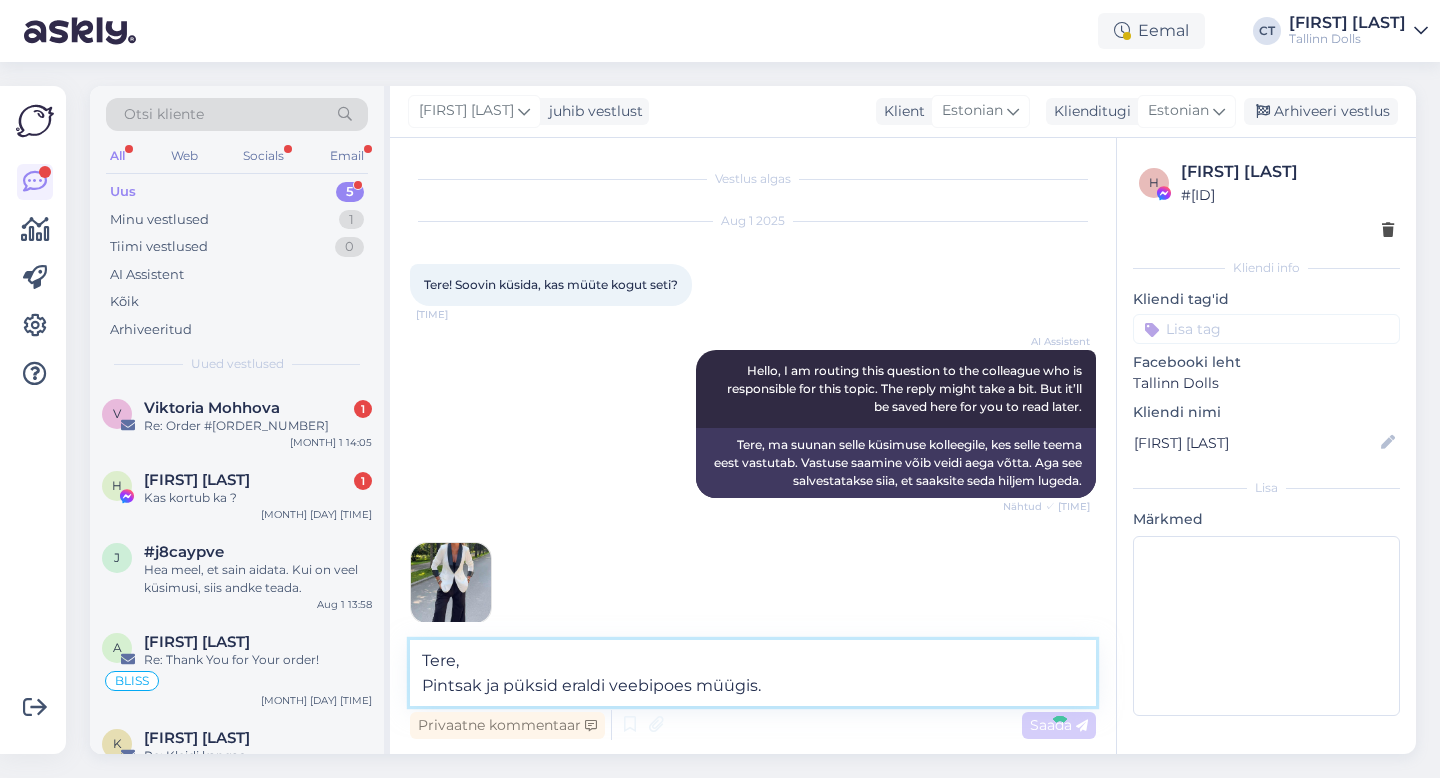 type 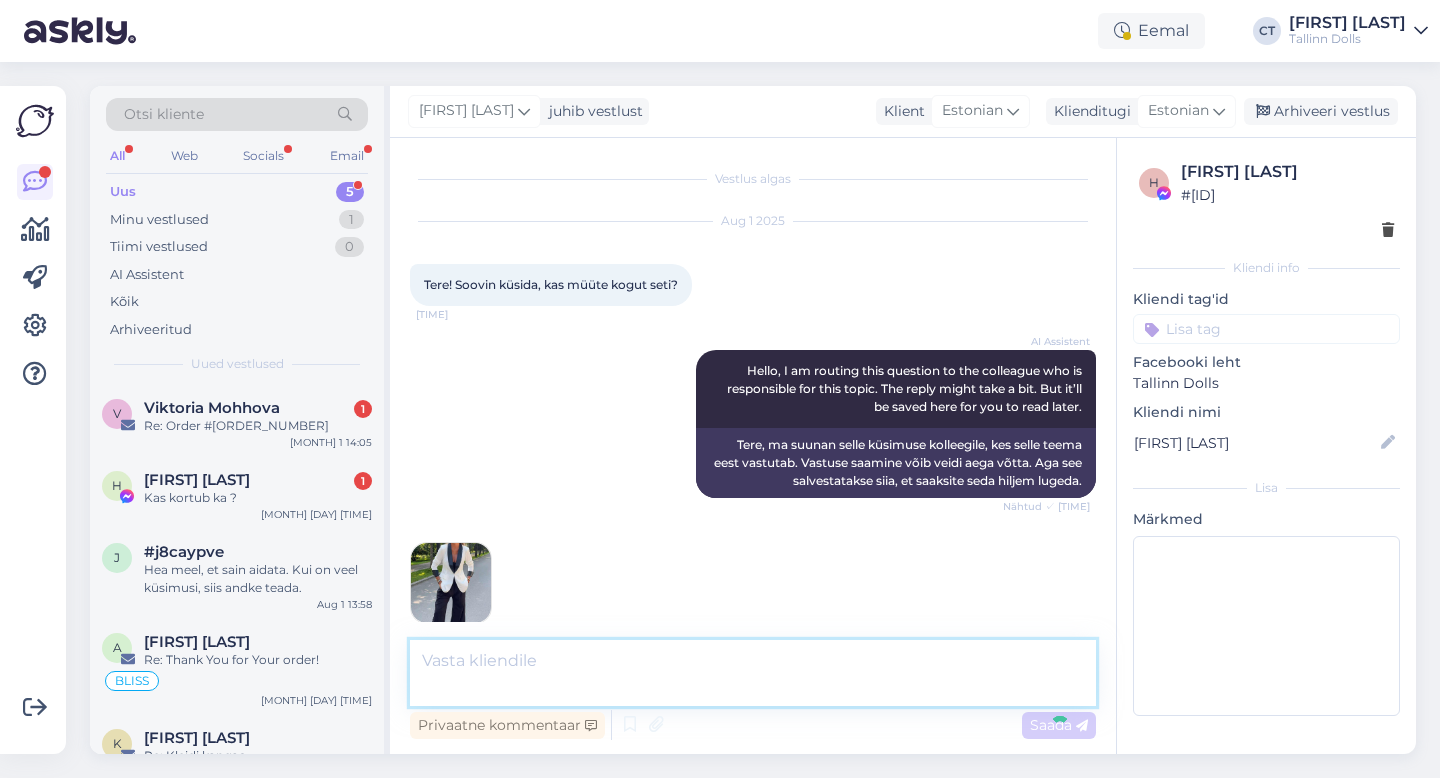 scroll, scrollTop: 104, scrollLeft: 0, axis: vertical 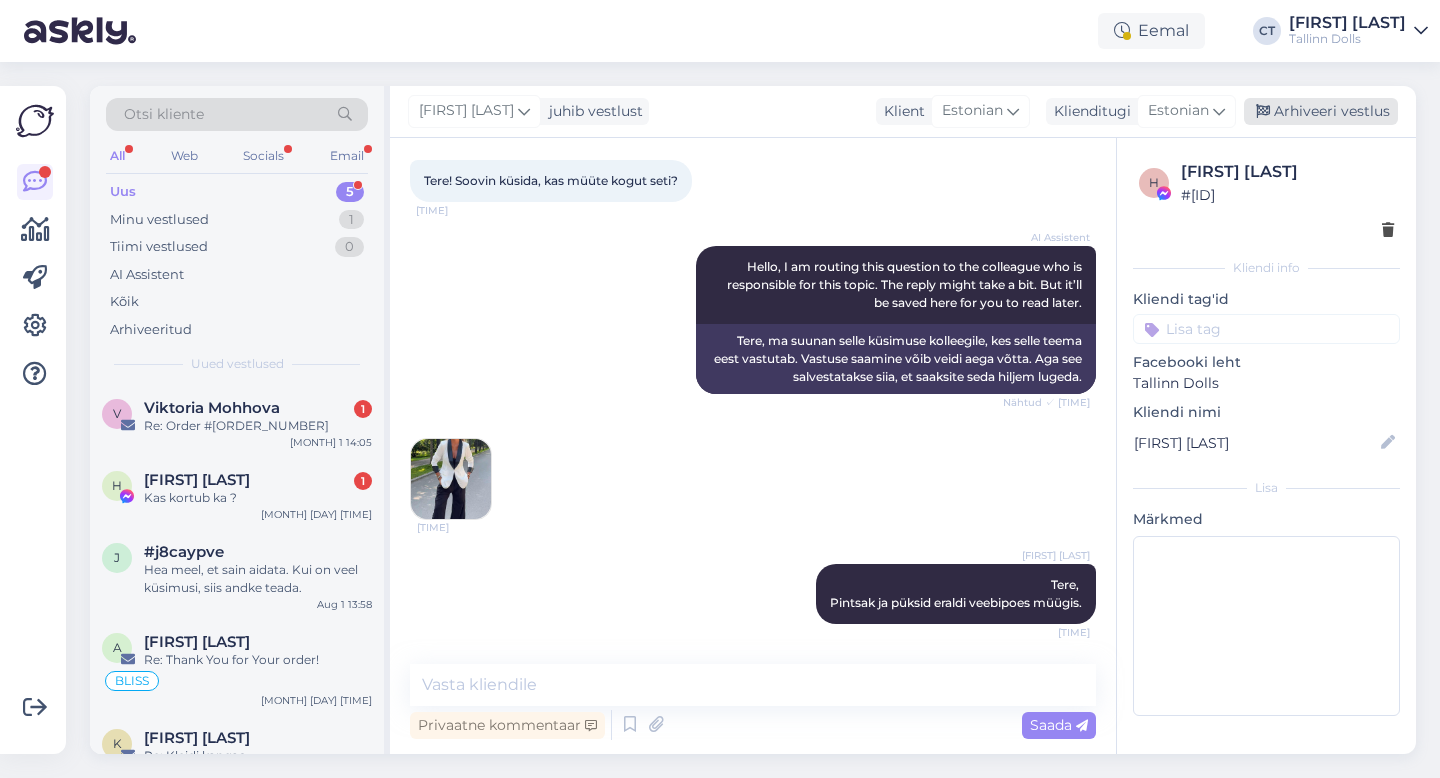 click on "Arhiveeri vestlus" at bounding box center [1321, 111] 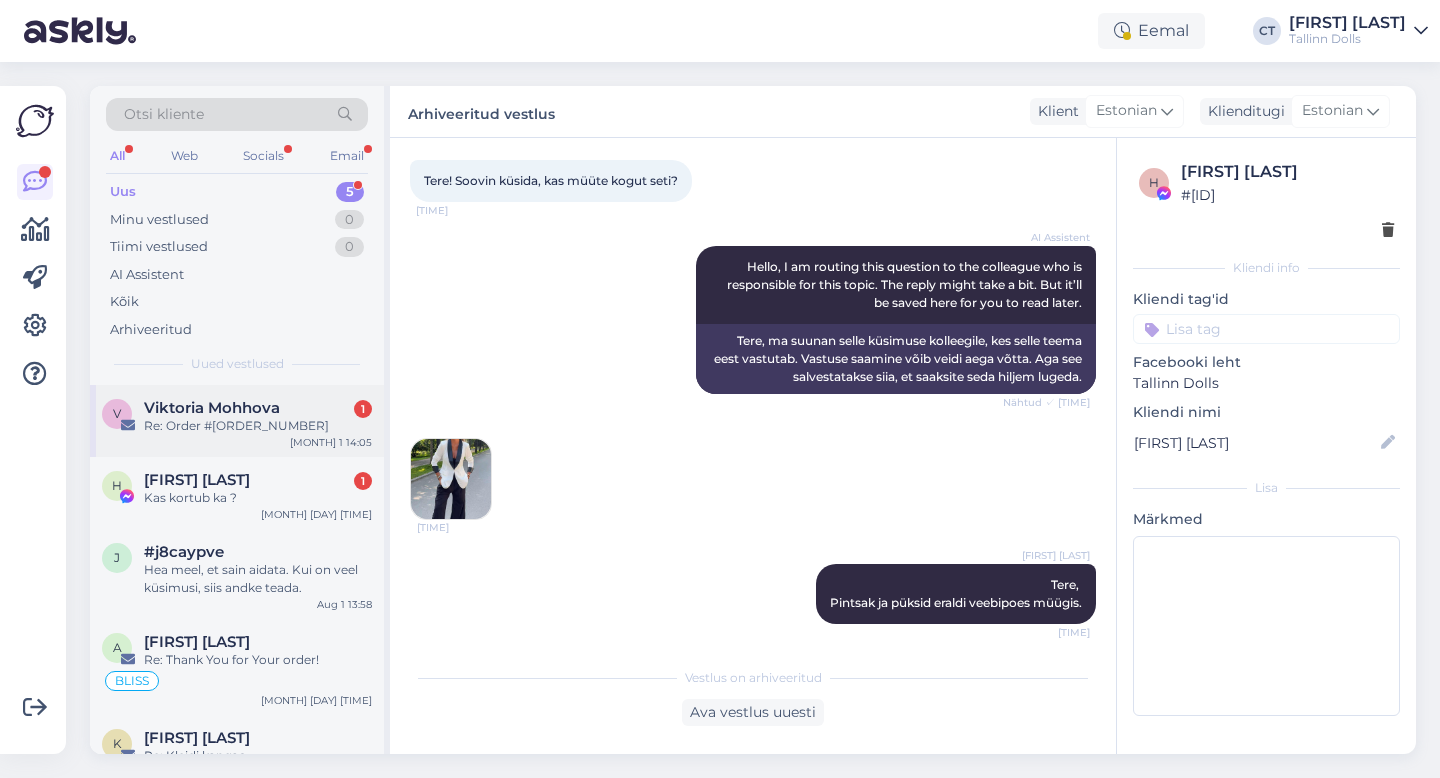 click on "[FIRST] [LAST] 1" at bounding box center (258, 408) 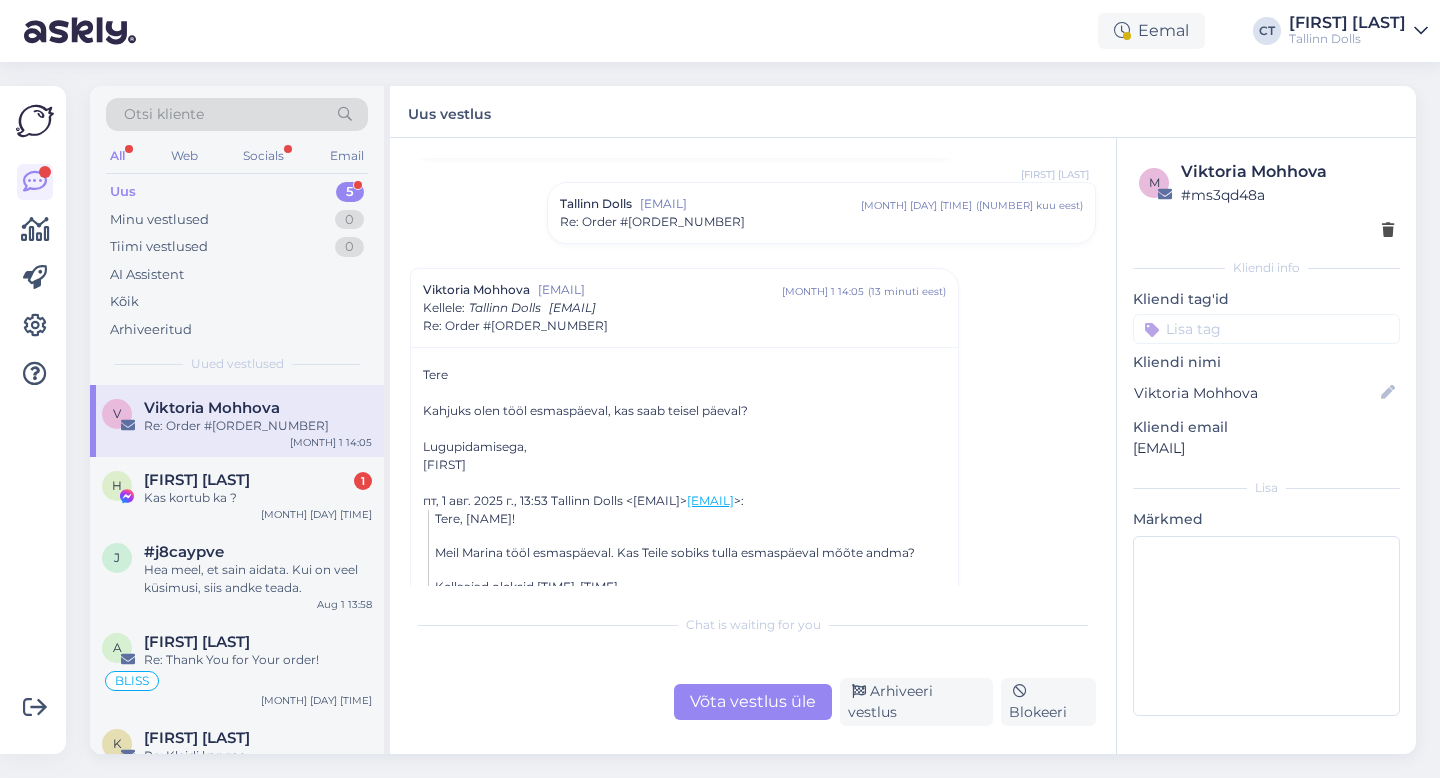 scroll, scrollTop: 376, scrollLeft: 0, axis: vertical 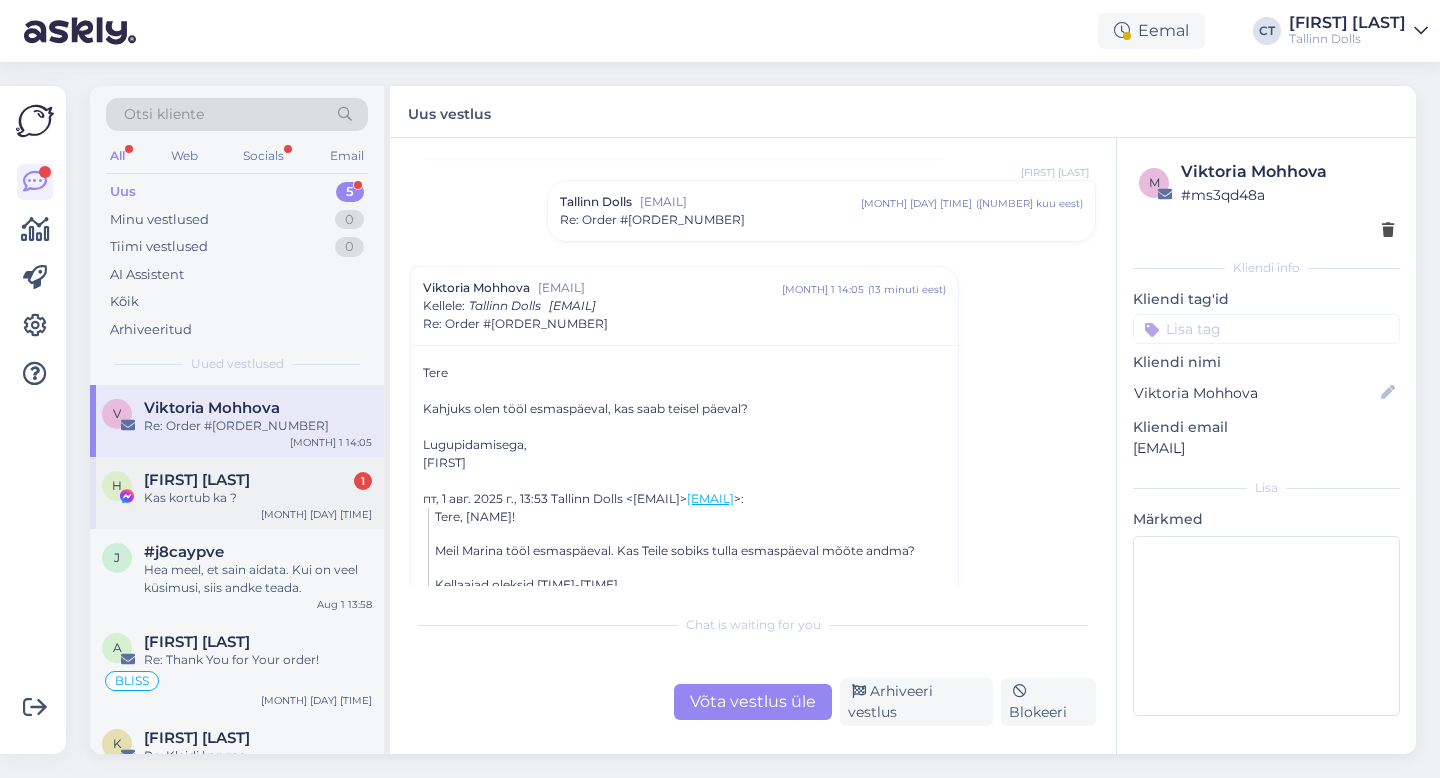 click on "H Helis Saarts 1 Kas kortub ka ? [MONTH] [DAY] [TIME]" at bounding box center [237, 493] 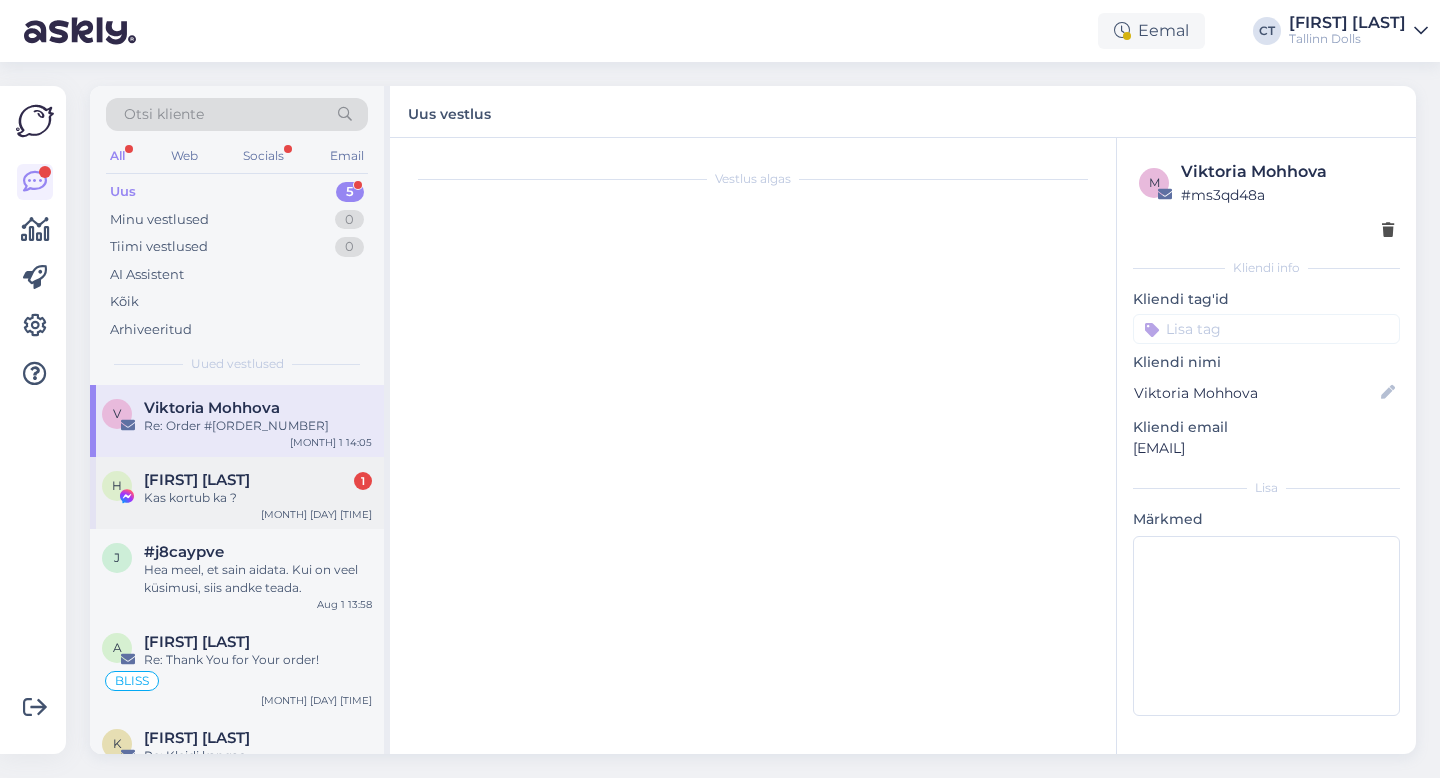 scroll, scrollTop: 8633, scrollLeft: 0, axis: vertical 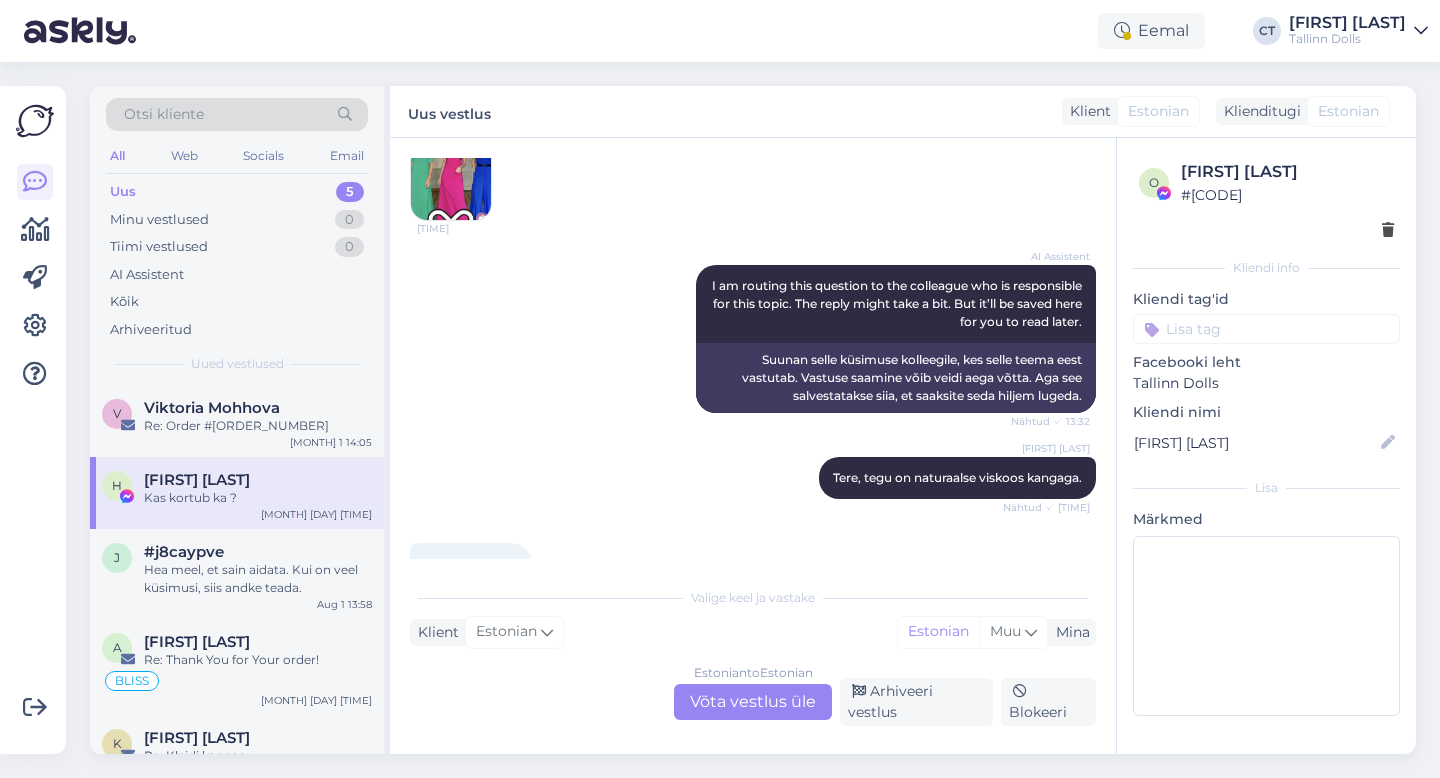 click on "Estonian  to  Estonian Võta vestlus üle" at bounding box center [753, 702] 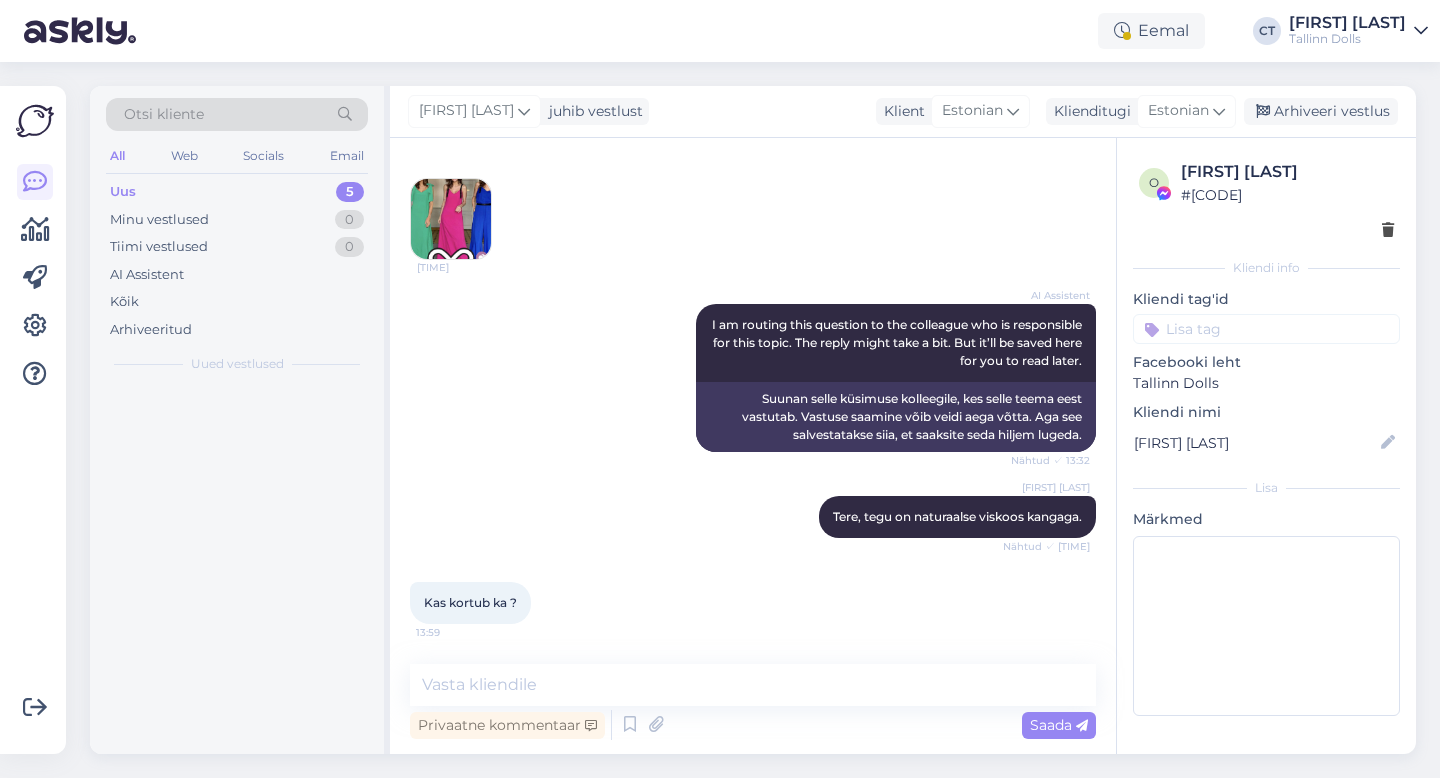 scroll, scrollTop: 8558, scrollLeft: 0, axis: vertical 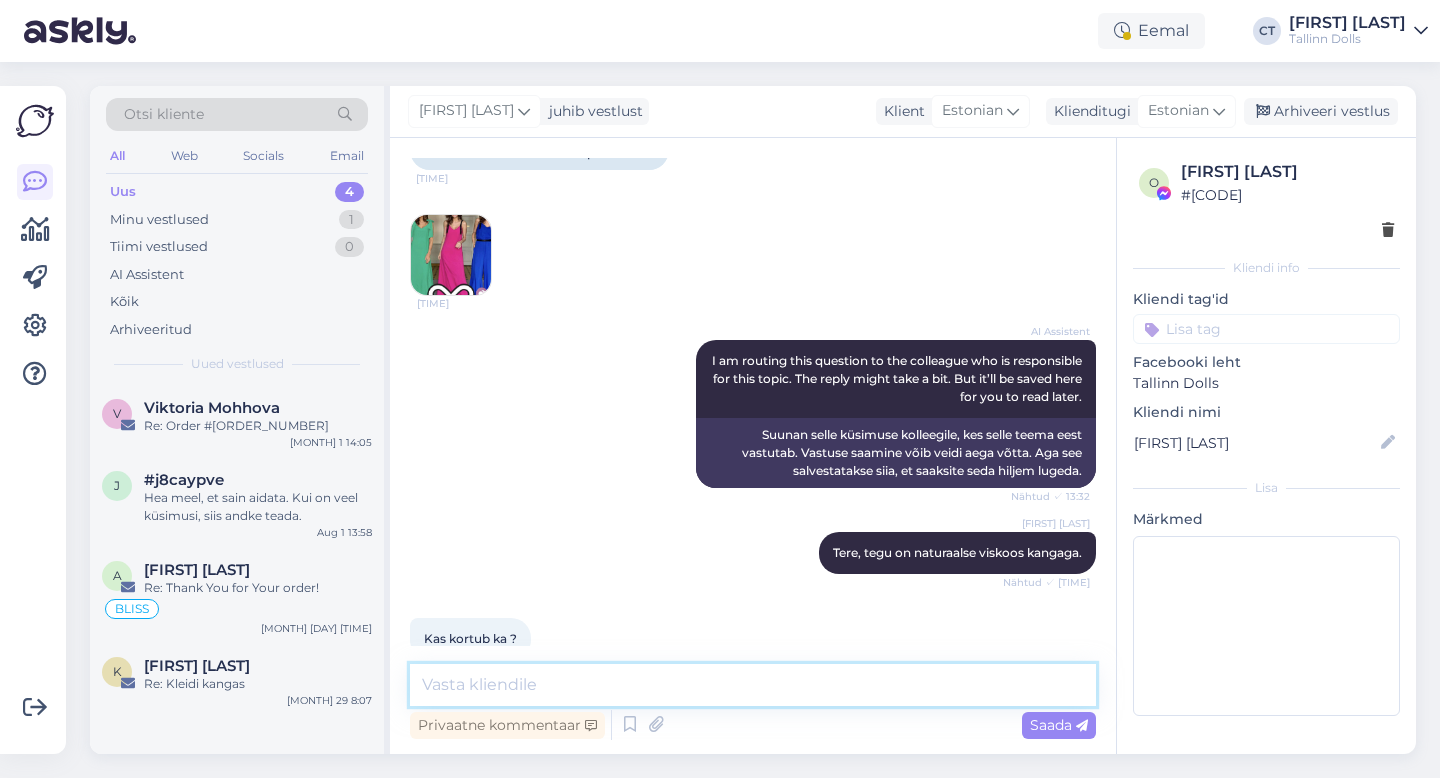 click at bounding box center [753, 685] 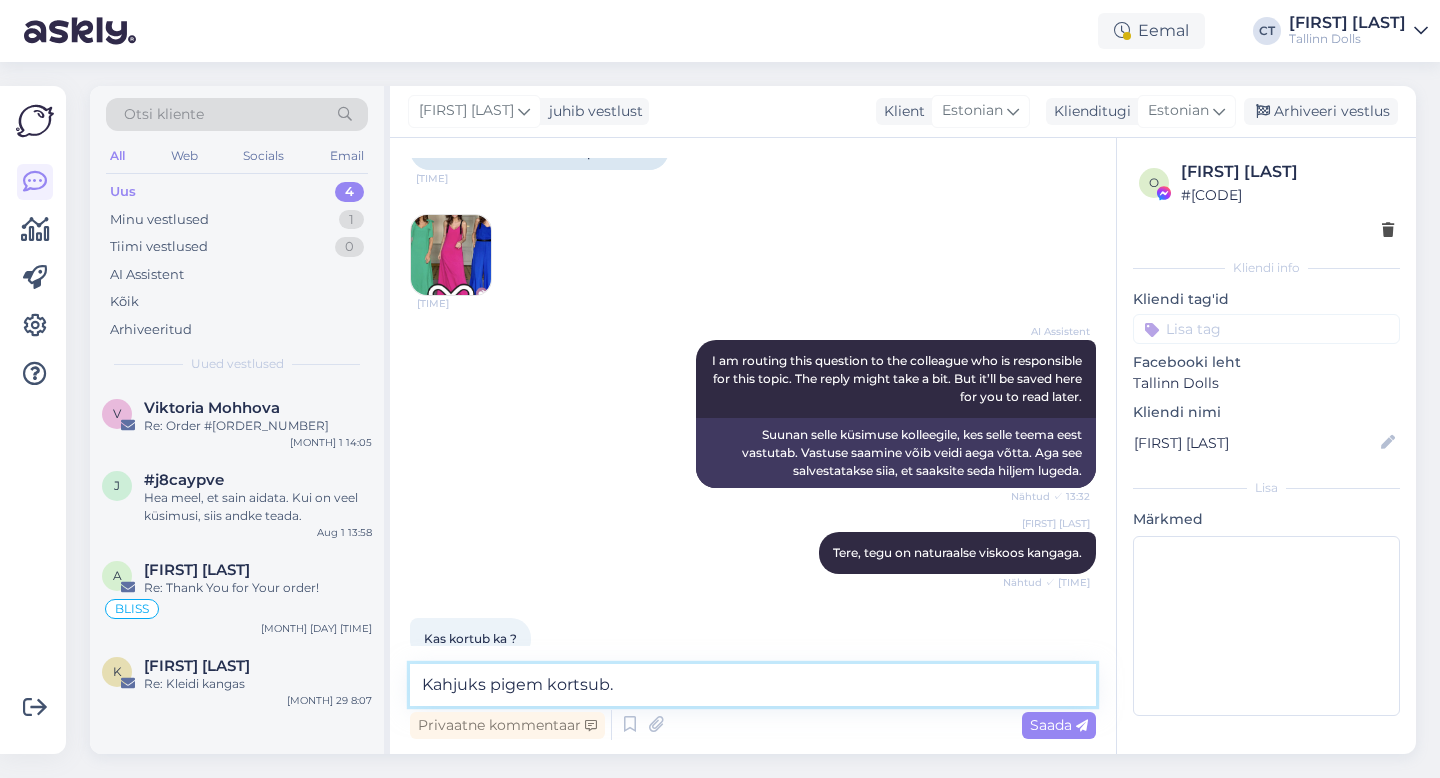 type on "Kahjuks pigem kortsub." 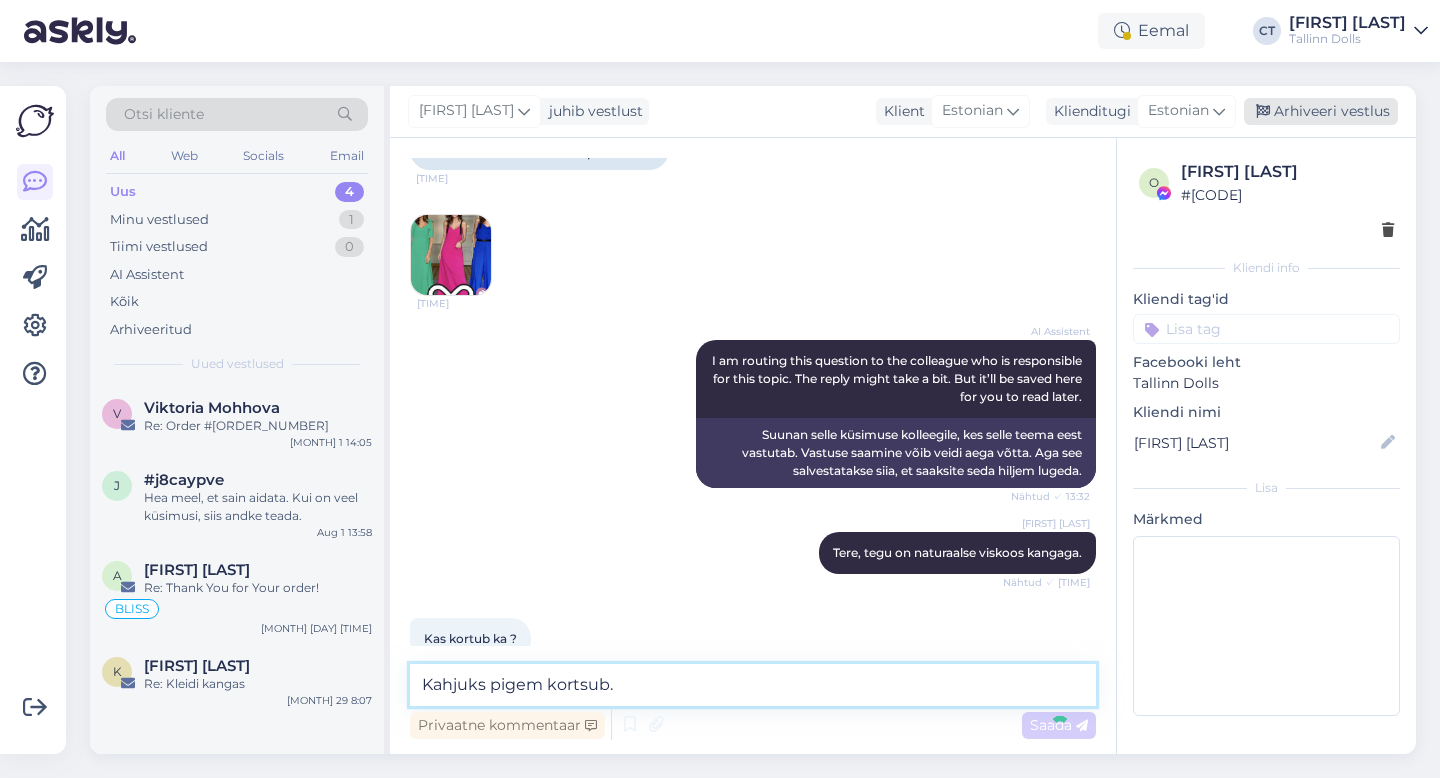 type 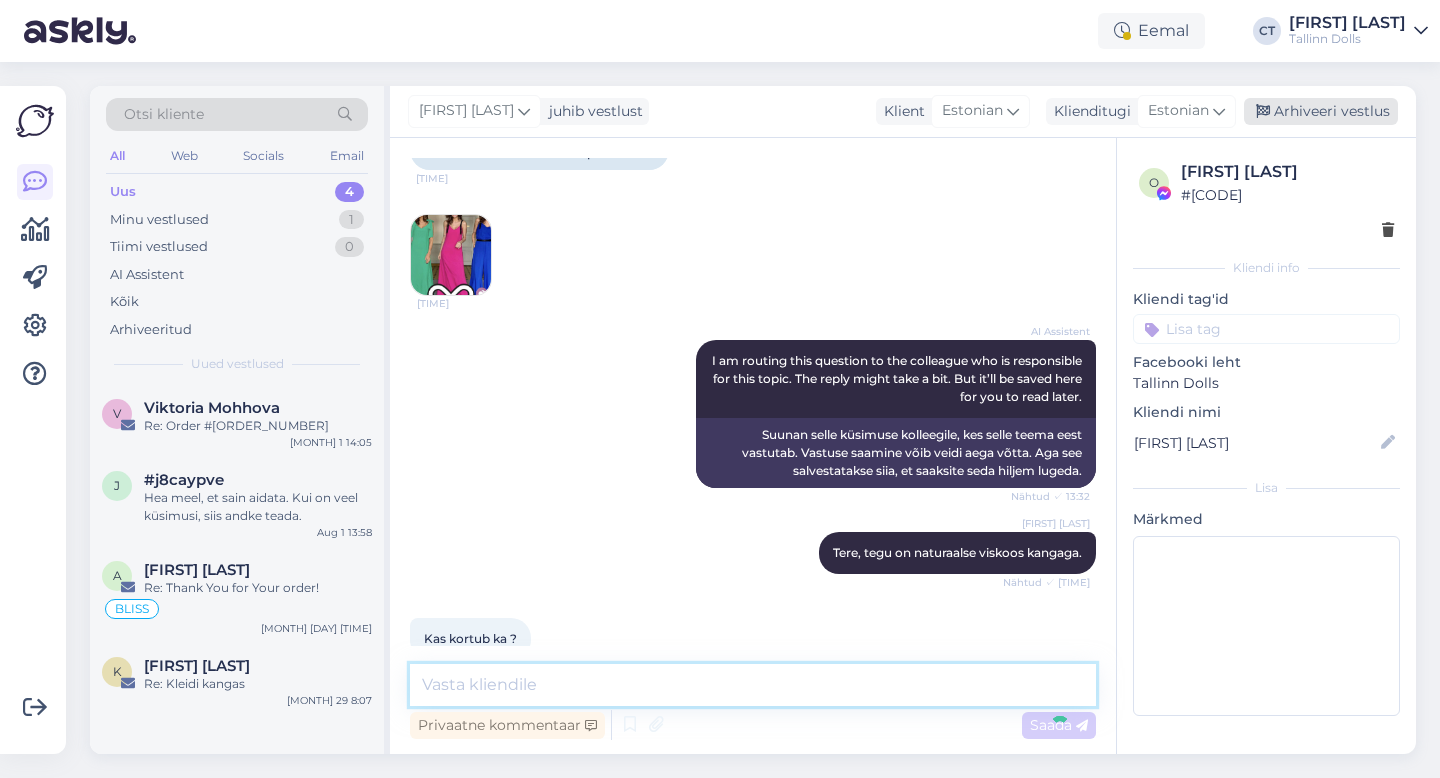 scroll, scrollTop: 8644, scrollLeft: 0, axis: vertical 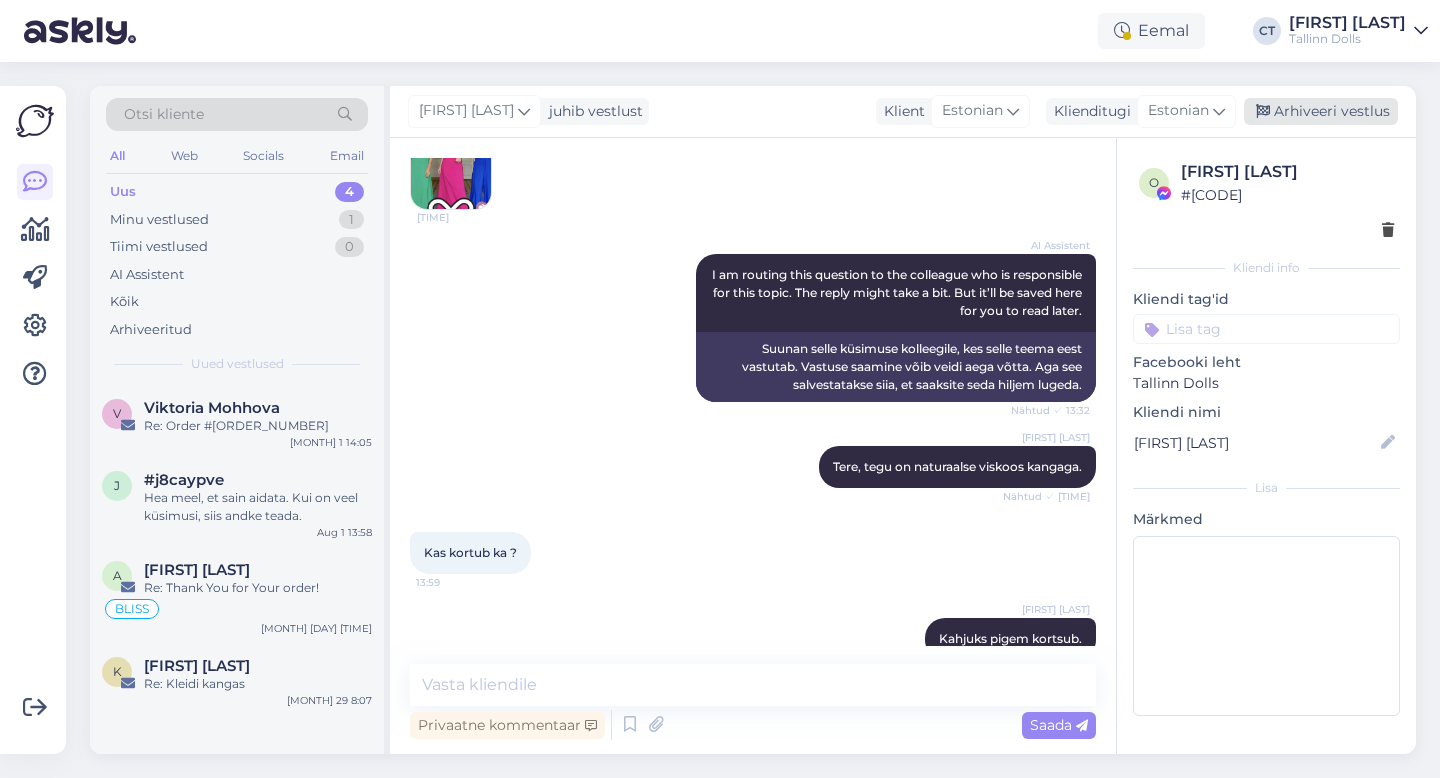 click on "Arhiveeri vestlus" at bounding box center [1321, 111] 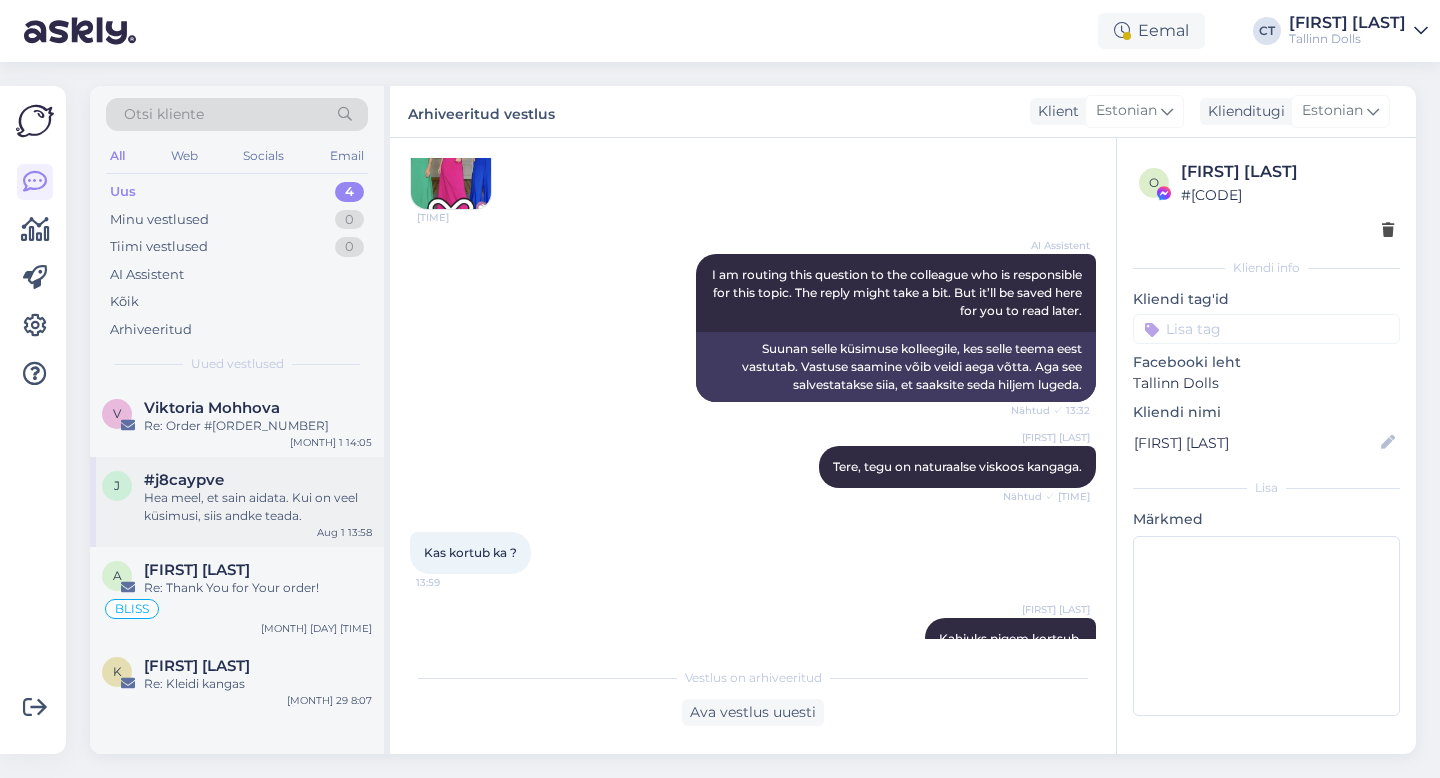 click on "Hea meel, et sain aidata. Kui on veel küsimusi, siis andke teada." at bounding box center [258, 507] 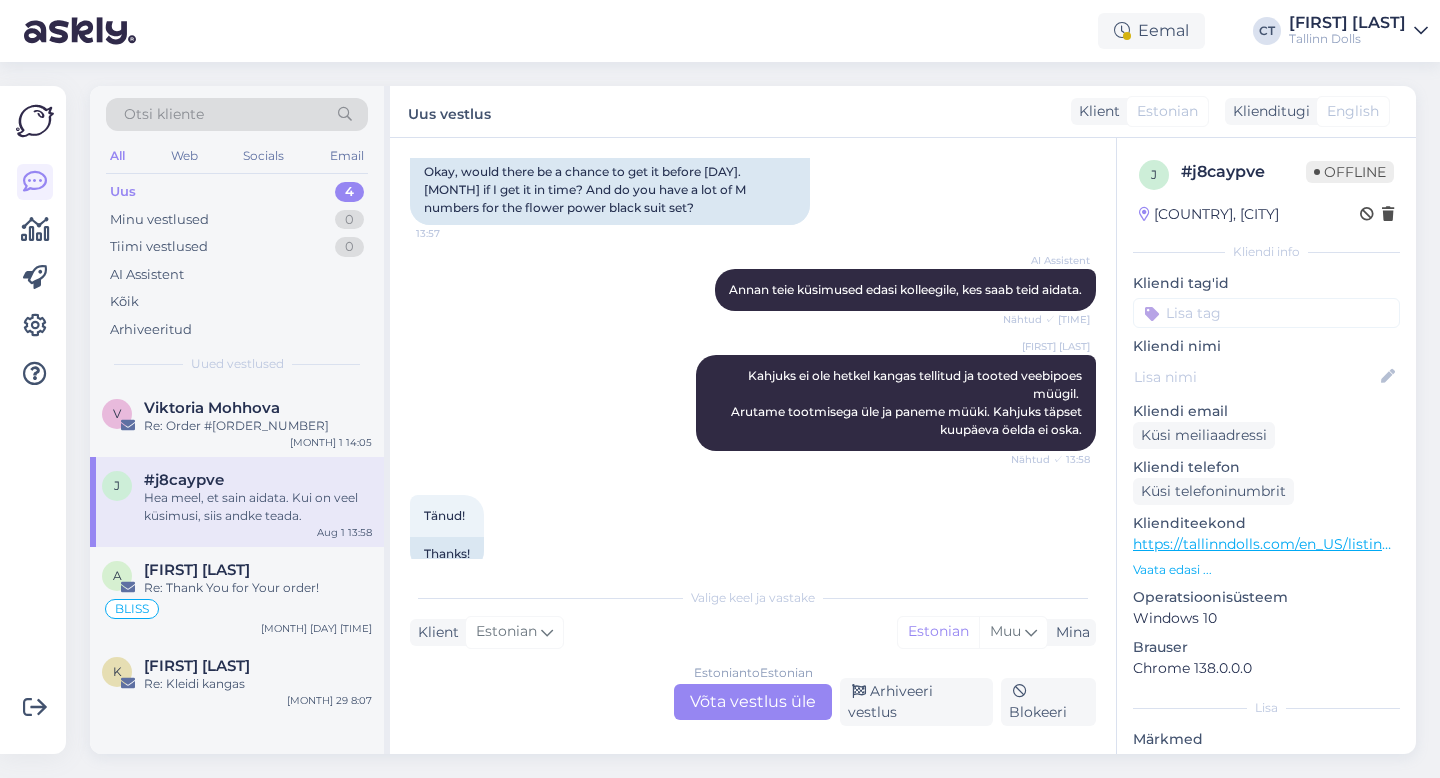 scroll, scrollTop: 869, scrollLeft: 0, axis: vertical 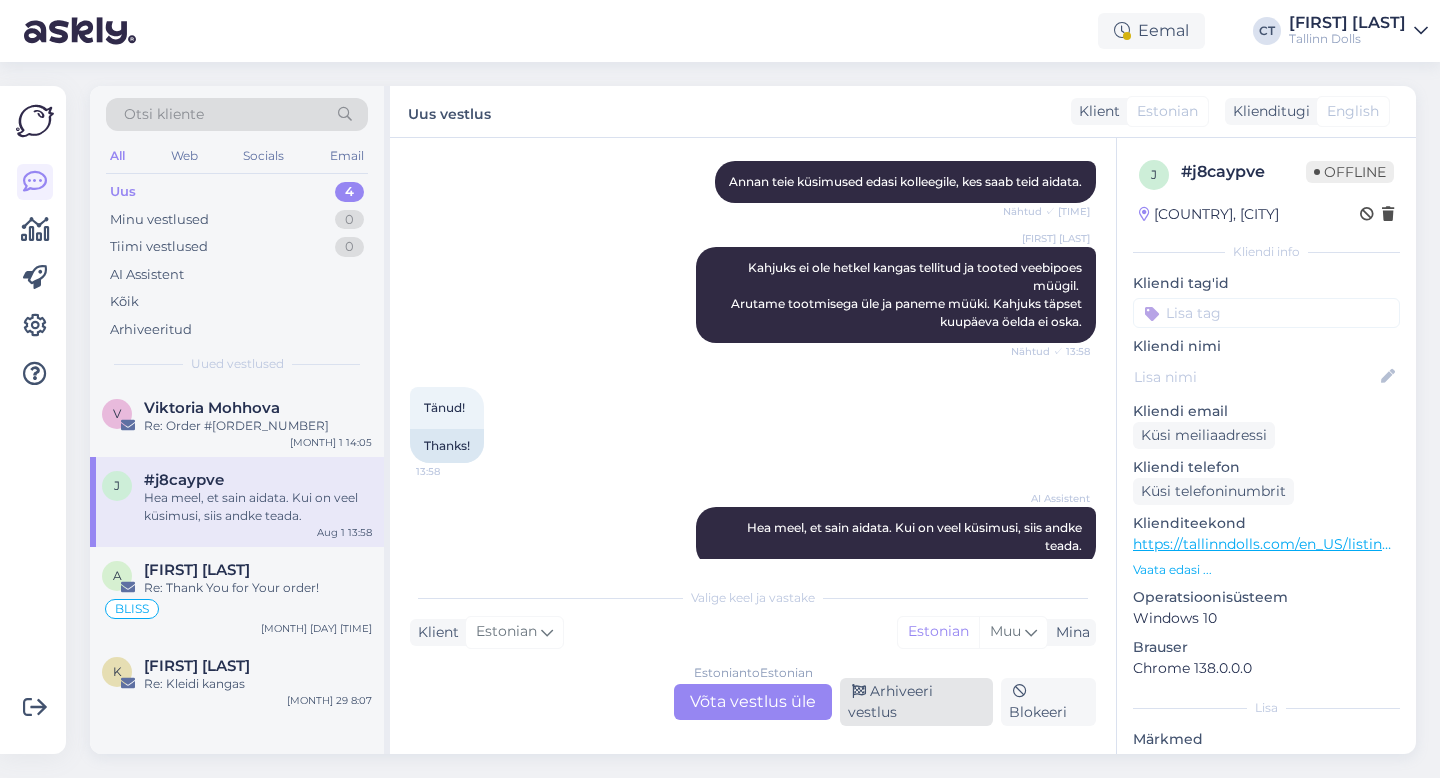 click on "Arhiveeri vestlus" at bounding box center [916, 702] 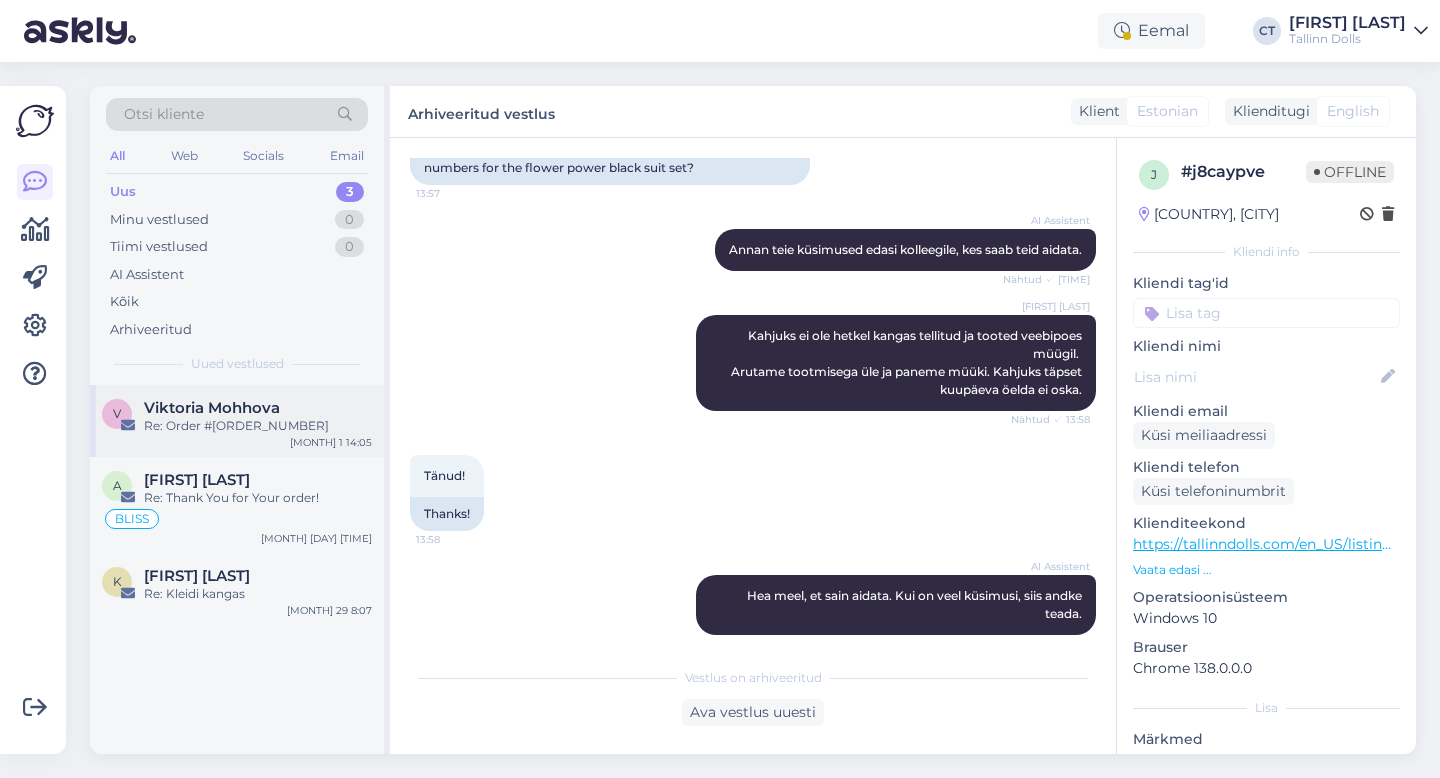 click on "Viktoria Mohhova" at bounding box center [258, 408] 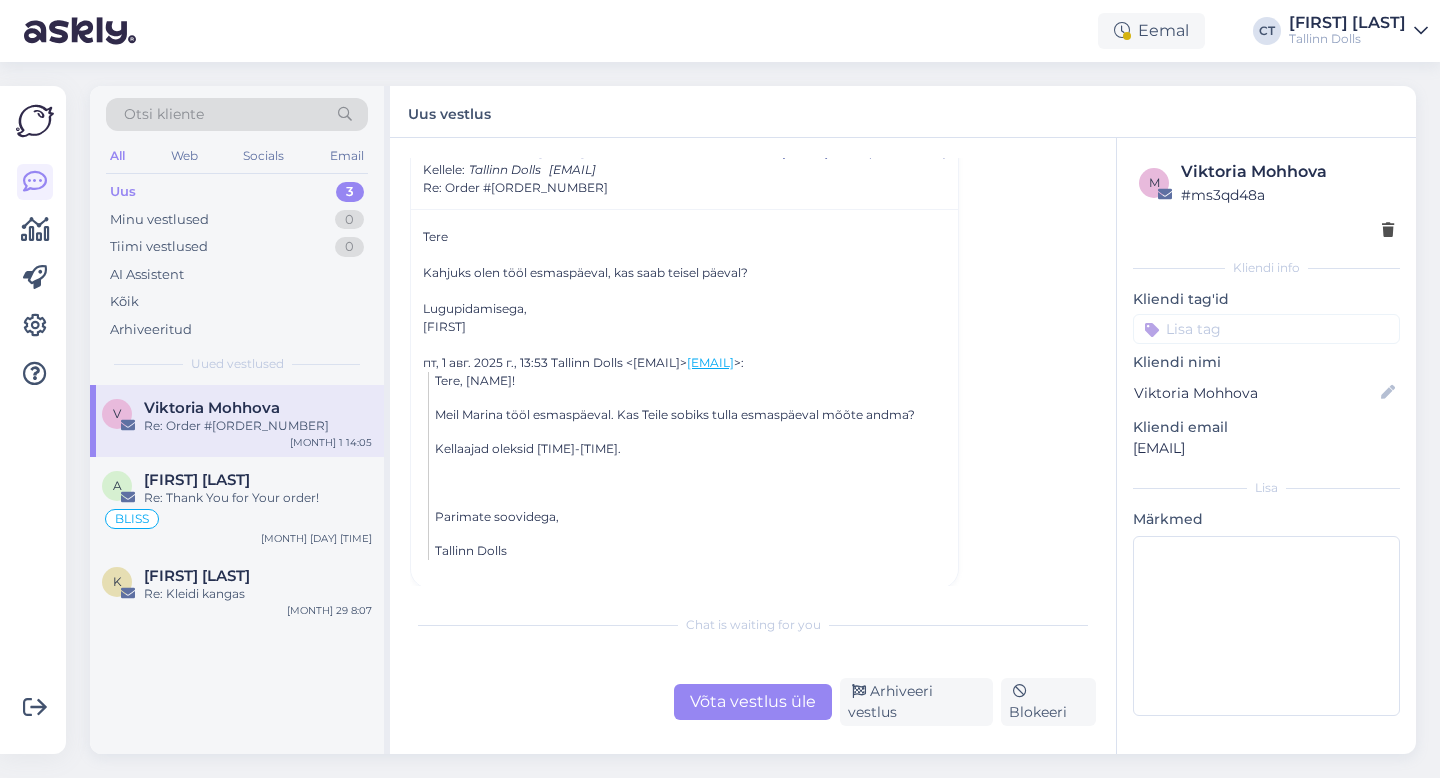scroll, scrollTop: 461, scrollLeft: 0, axis: vertical 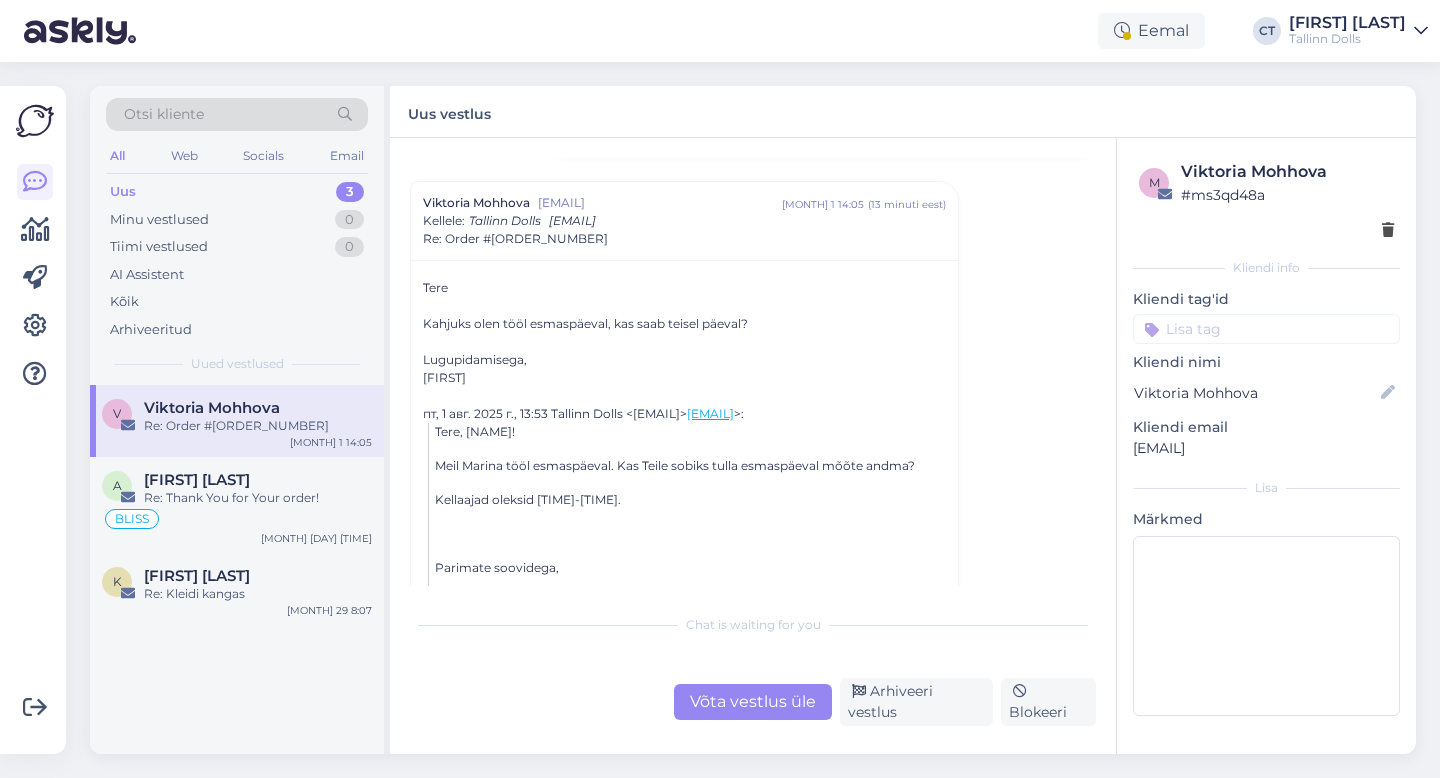 click on "Võta vestlus üle" at bounding box center [753, 702] 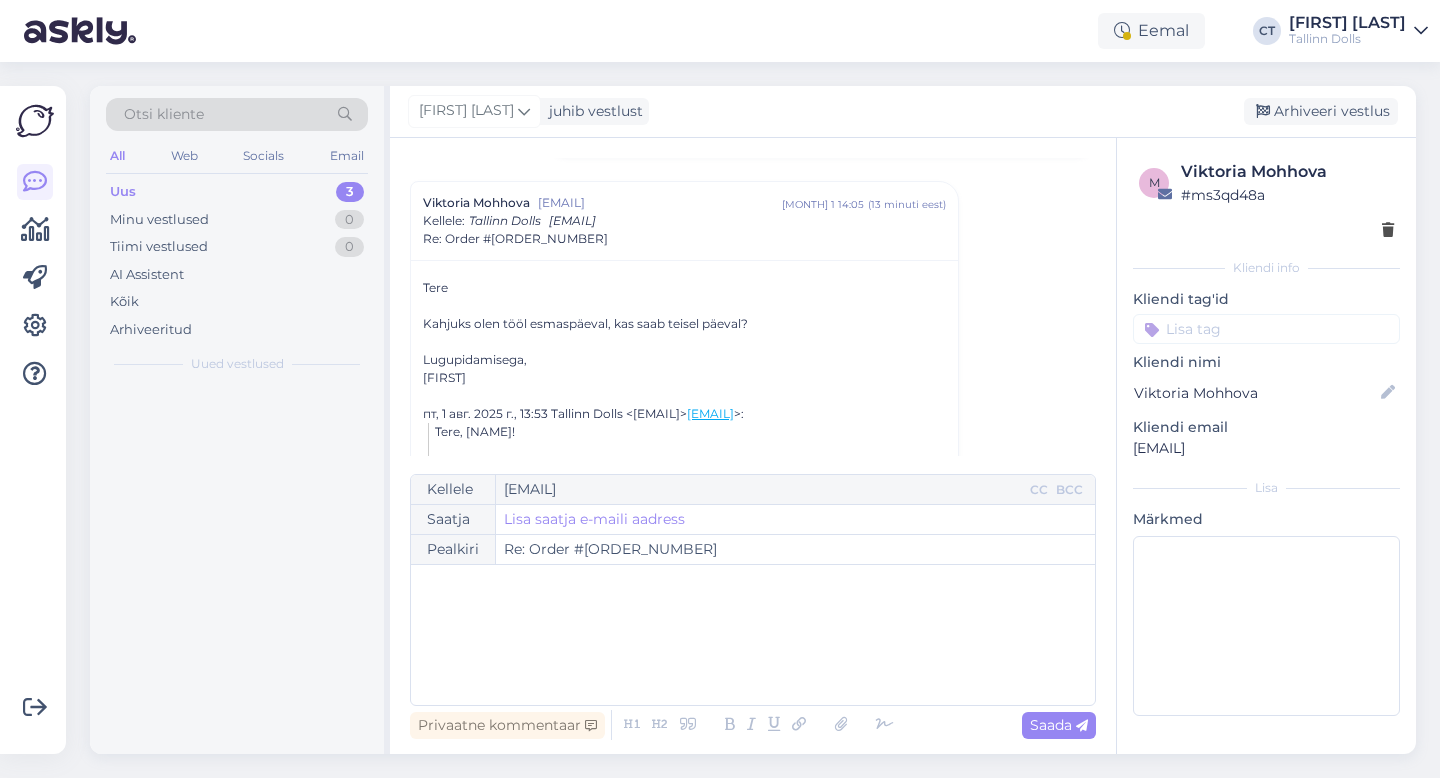 scroll, scrollTop: 484, scrollLeft: 0, axis: vertical 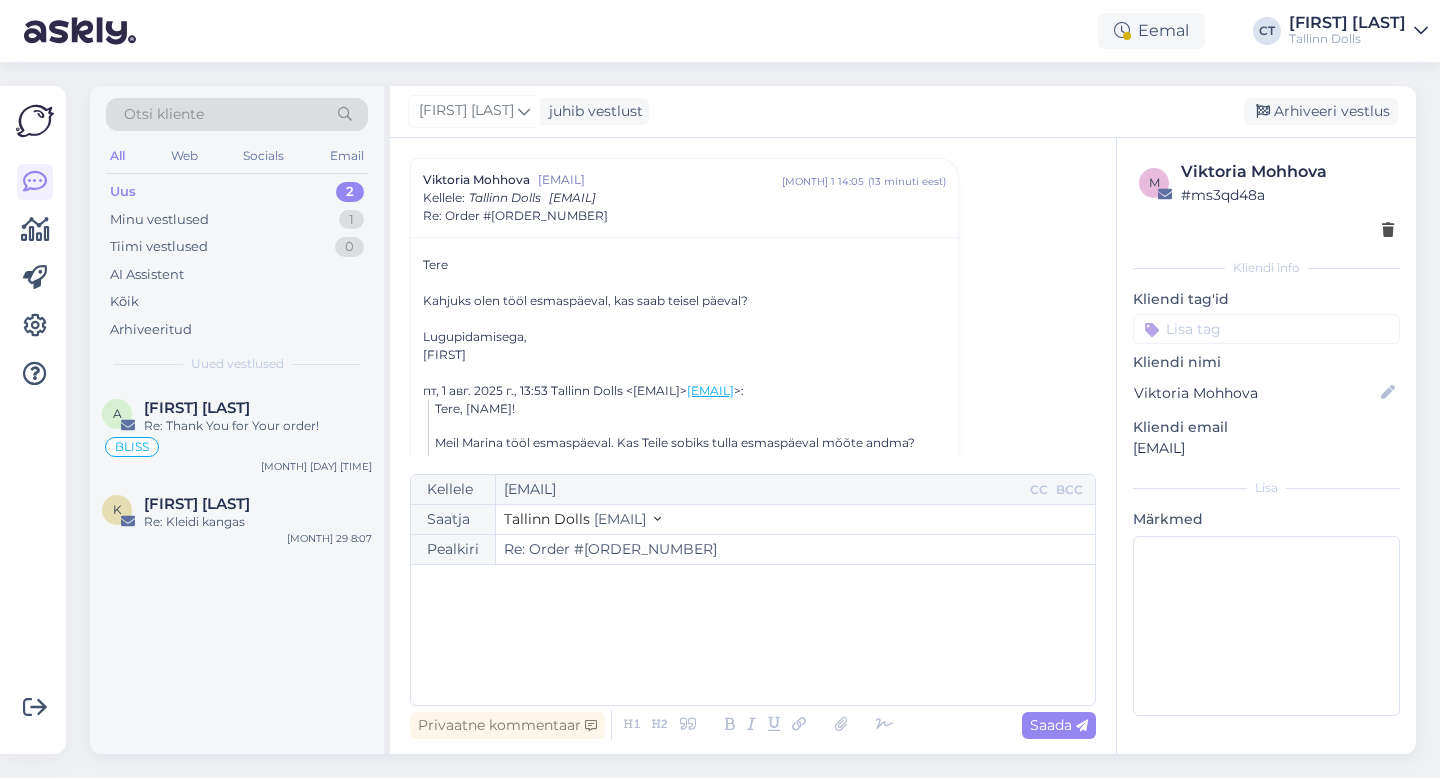 click on "﻿" at bounding box center [753, 635] 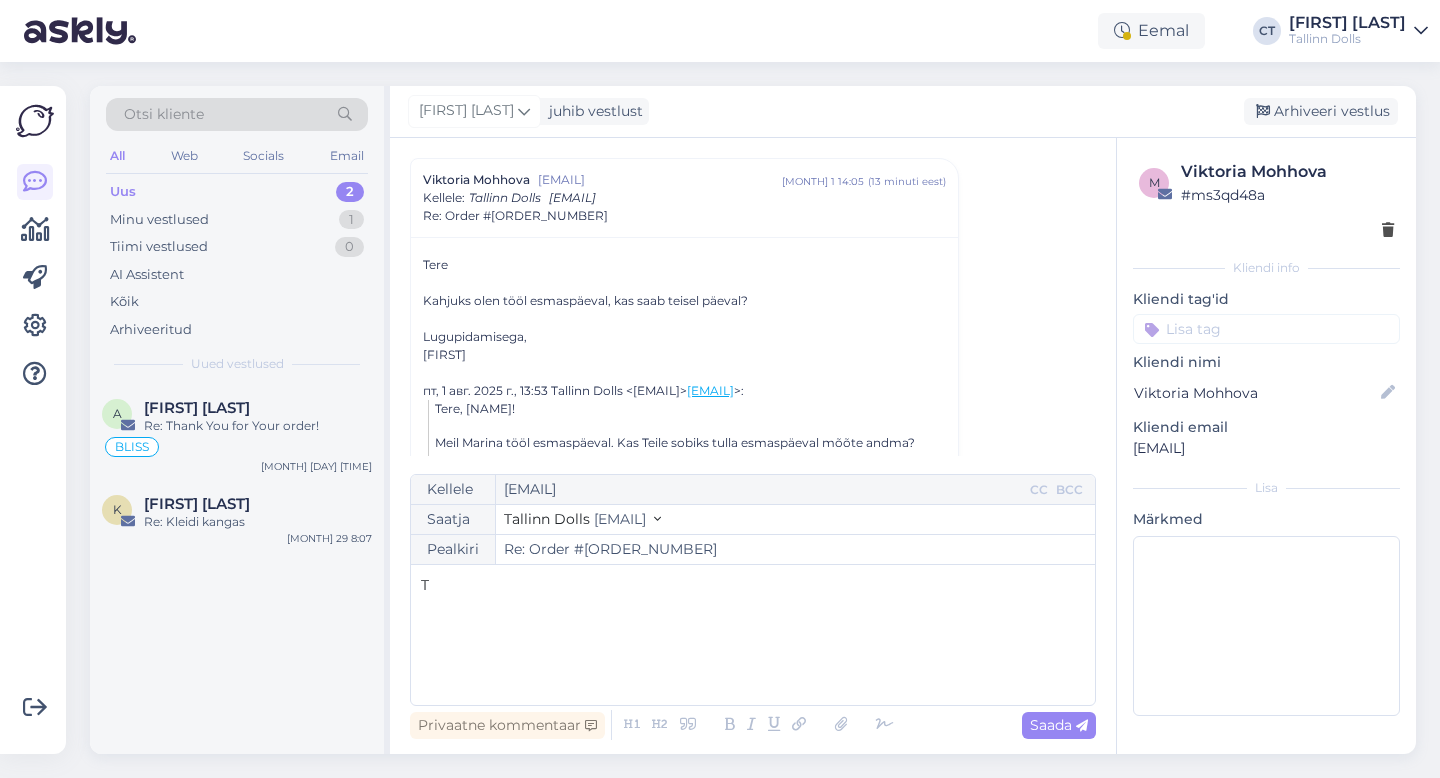 type 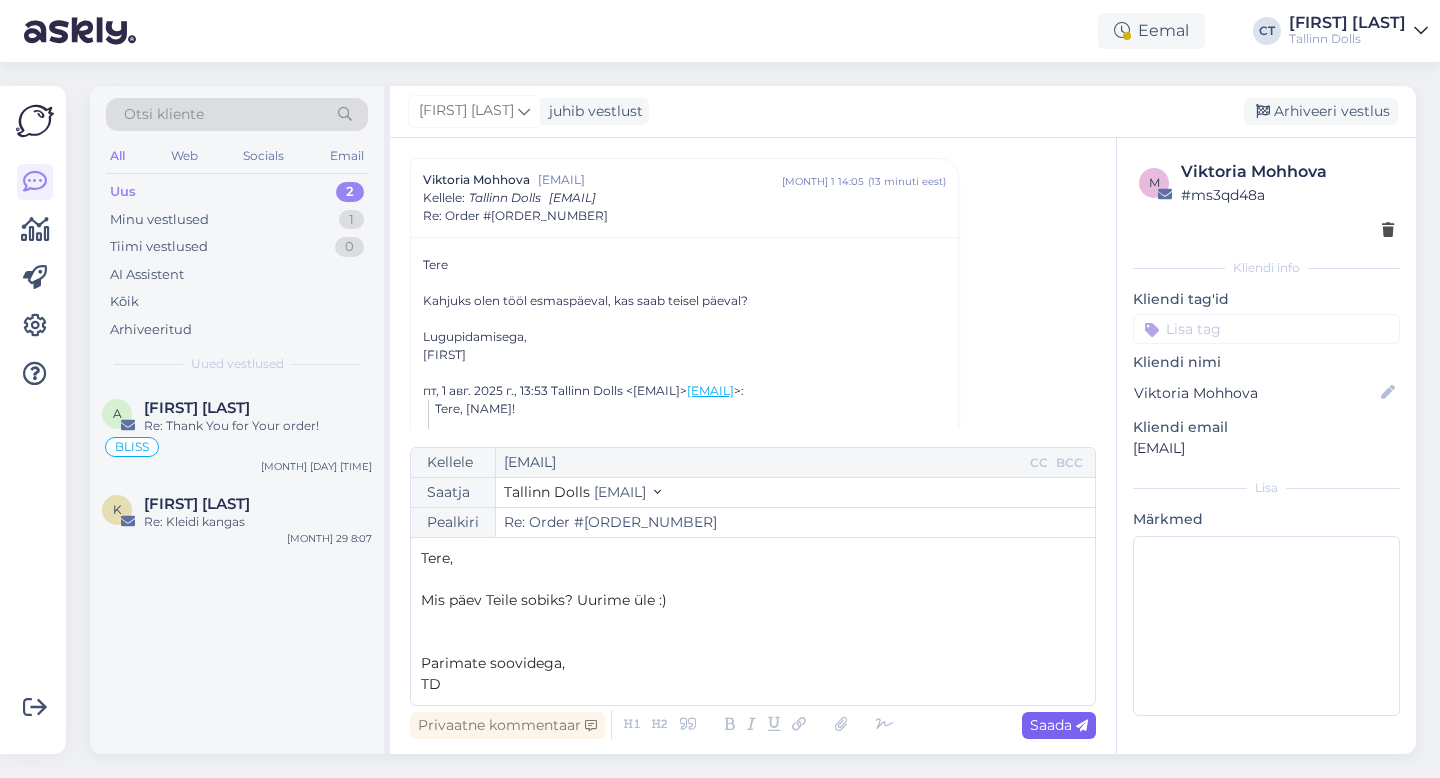 click on "Saada" at bounding box center [1059, 725] 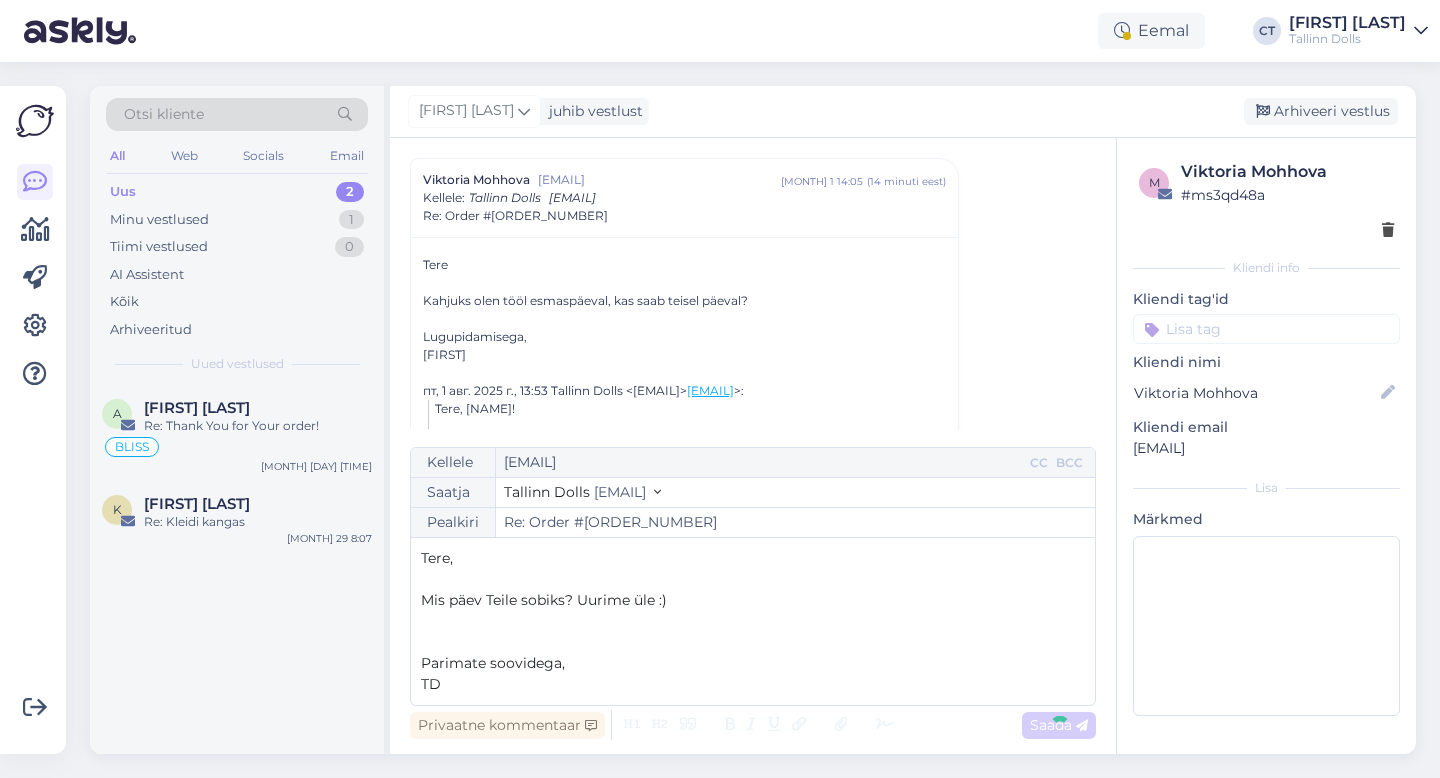 type on "Re: Re: Order #000122709" 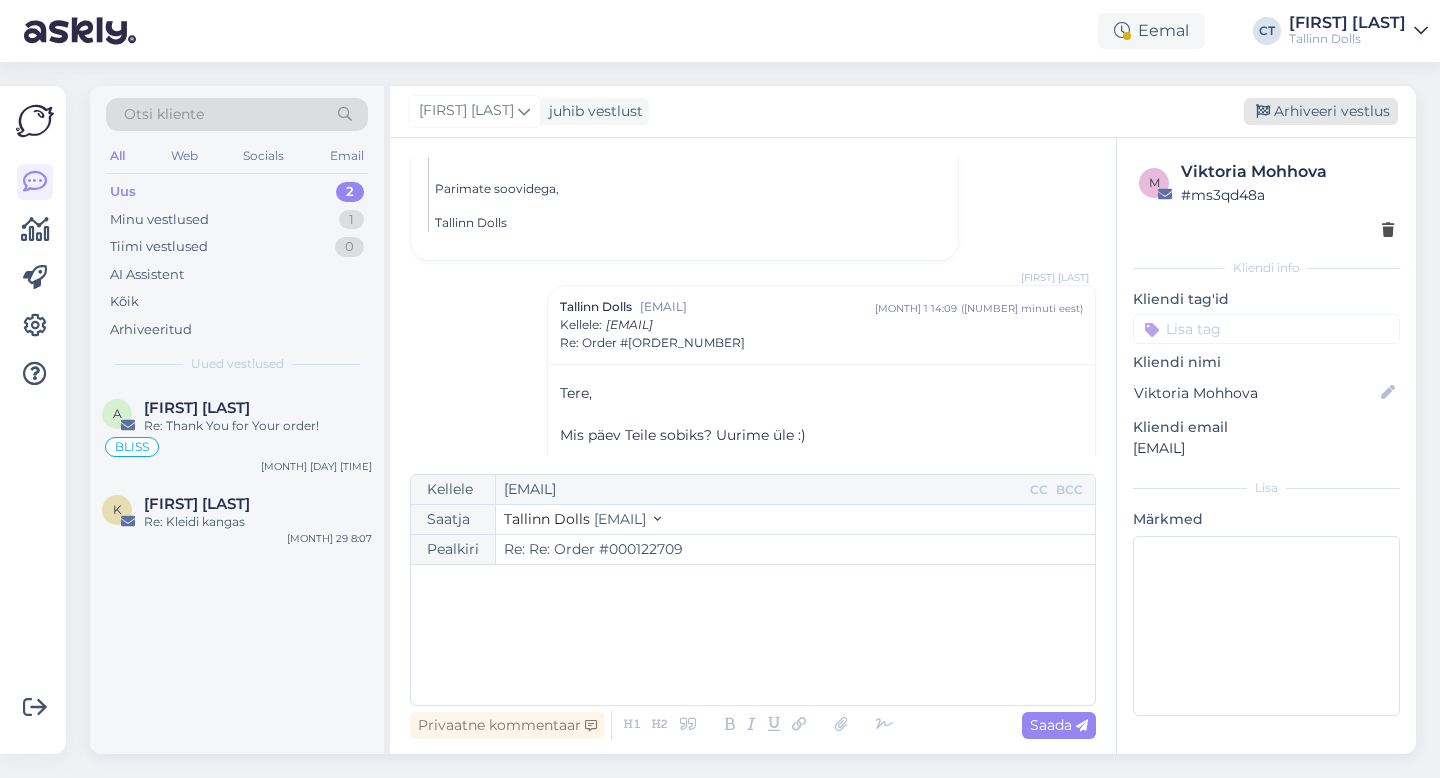 click on "Arhiveeri vestlus" at bounding box center (1321, 111) 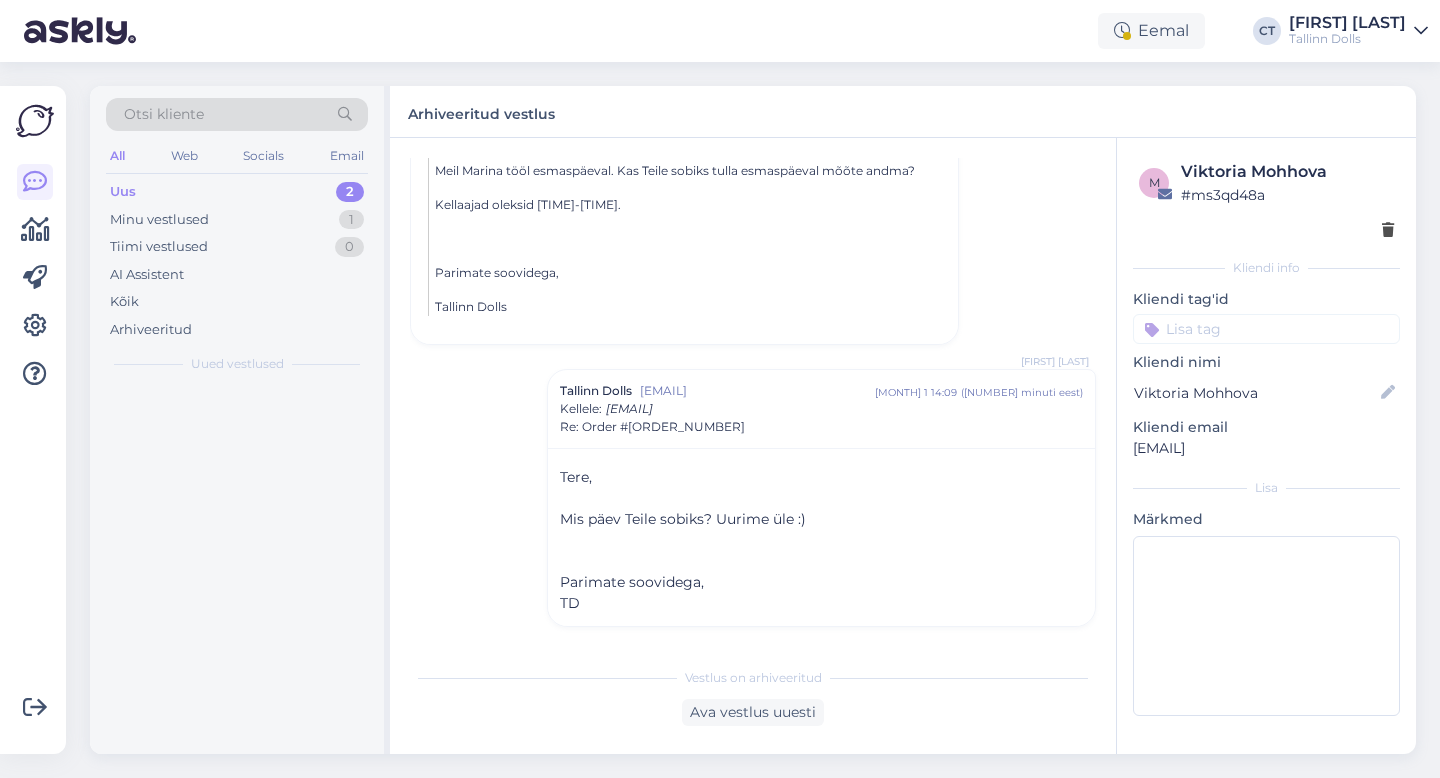 scroll, scrollTop: 756, scrollLeft: 0, axis: vertical 